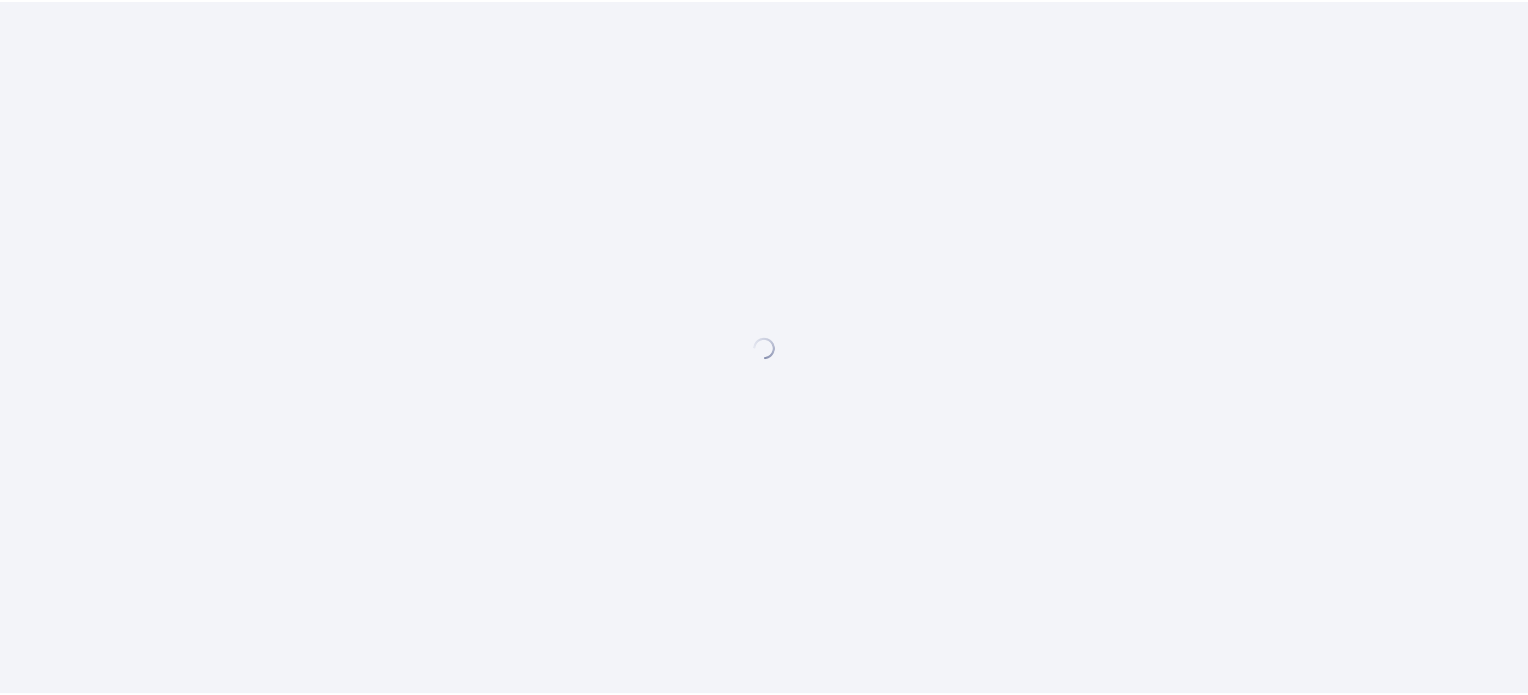 scroll, scrollTop: 0, scrollLeft: 0, axis: both 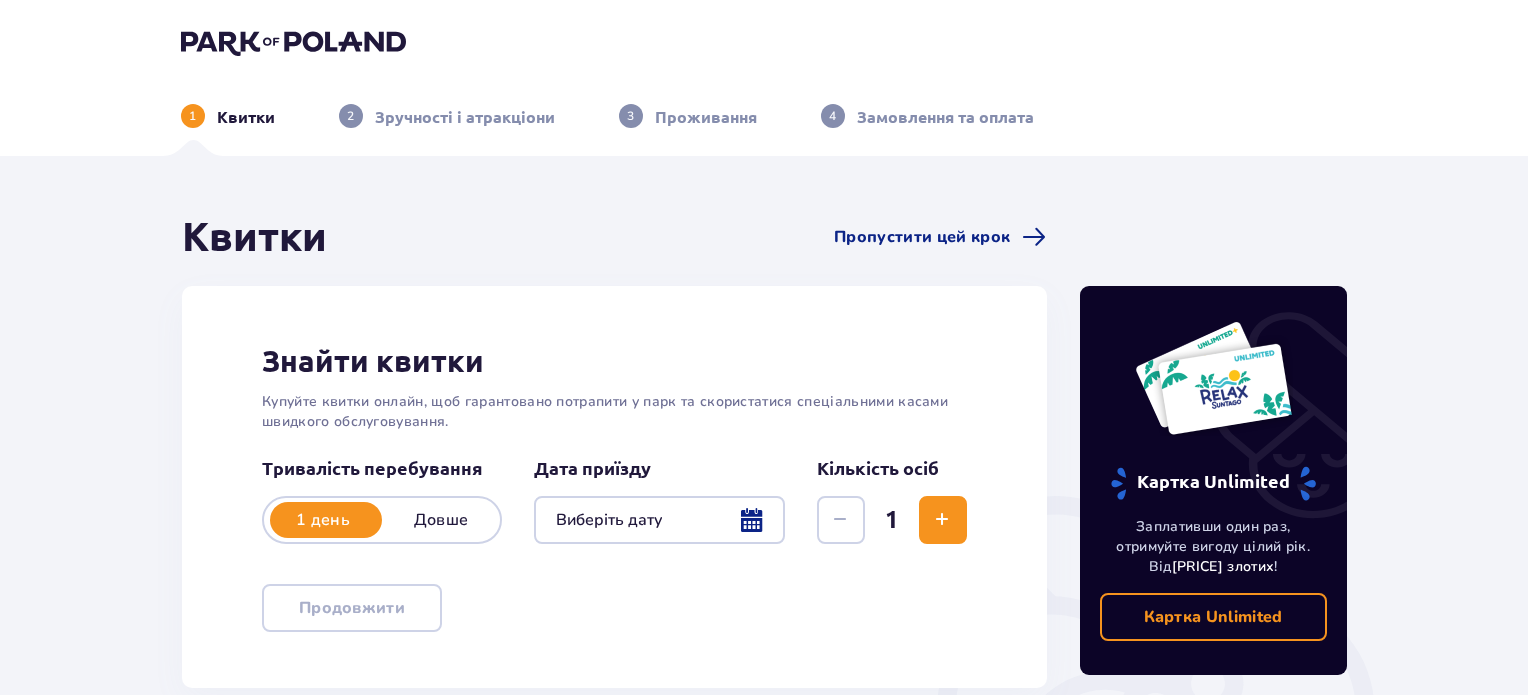 click at bounding box center (659, 520) 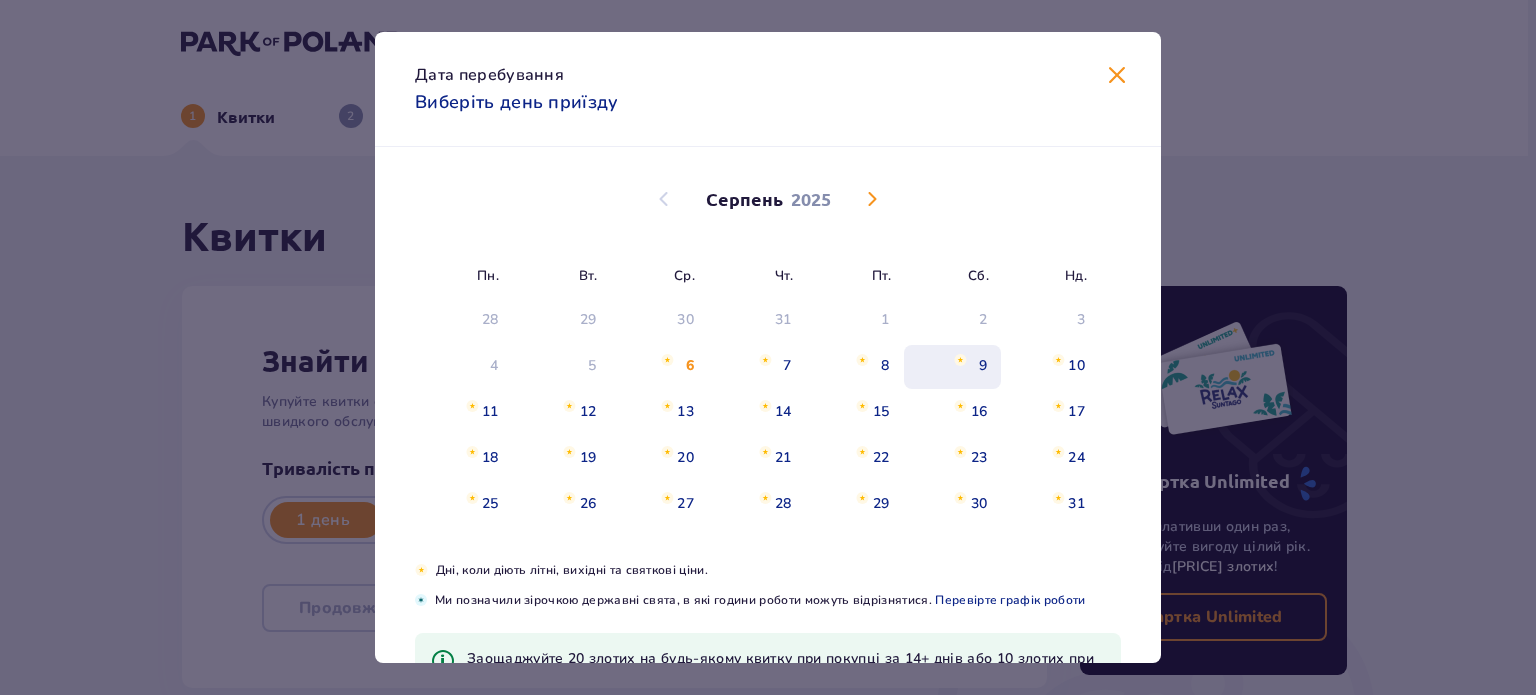 click on "9" at bounding box center [983, 366] 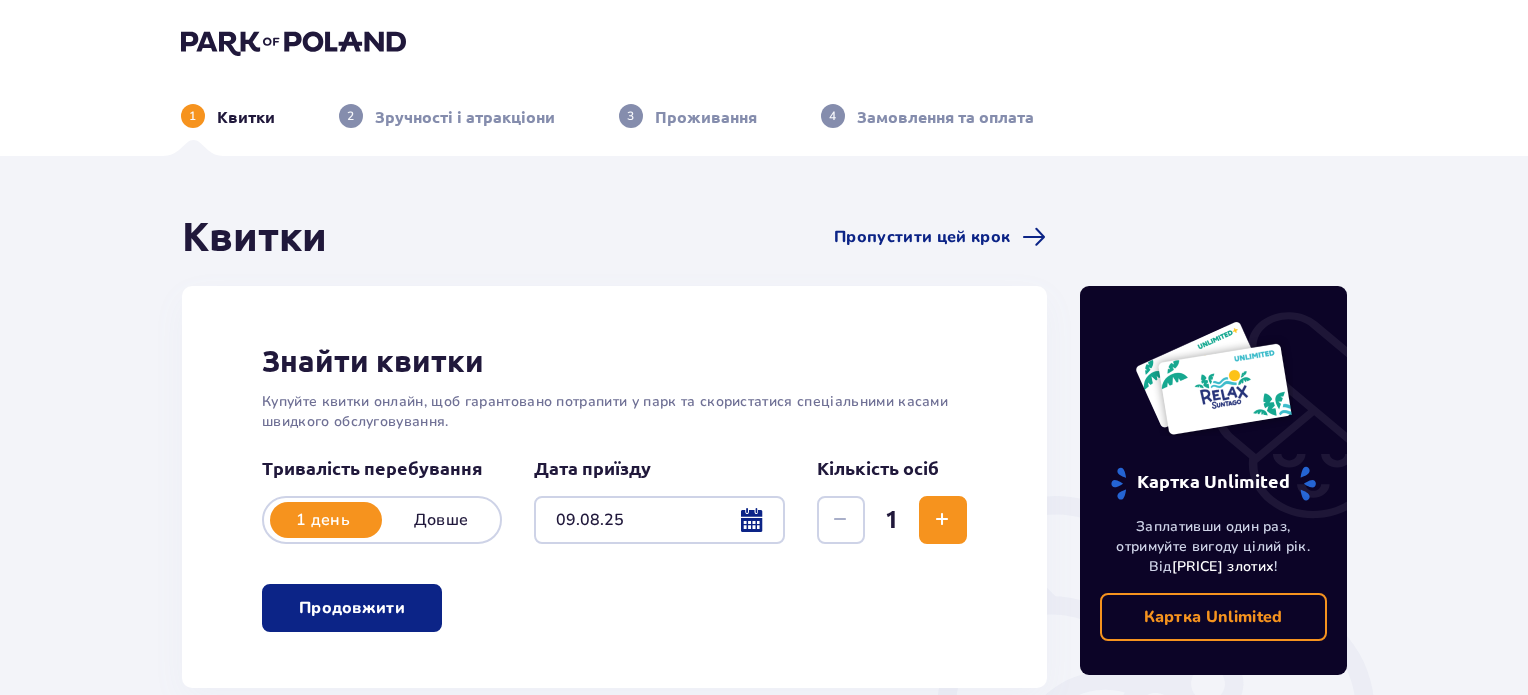 click at bounding box center (942, 520) 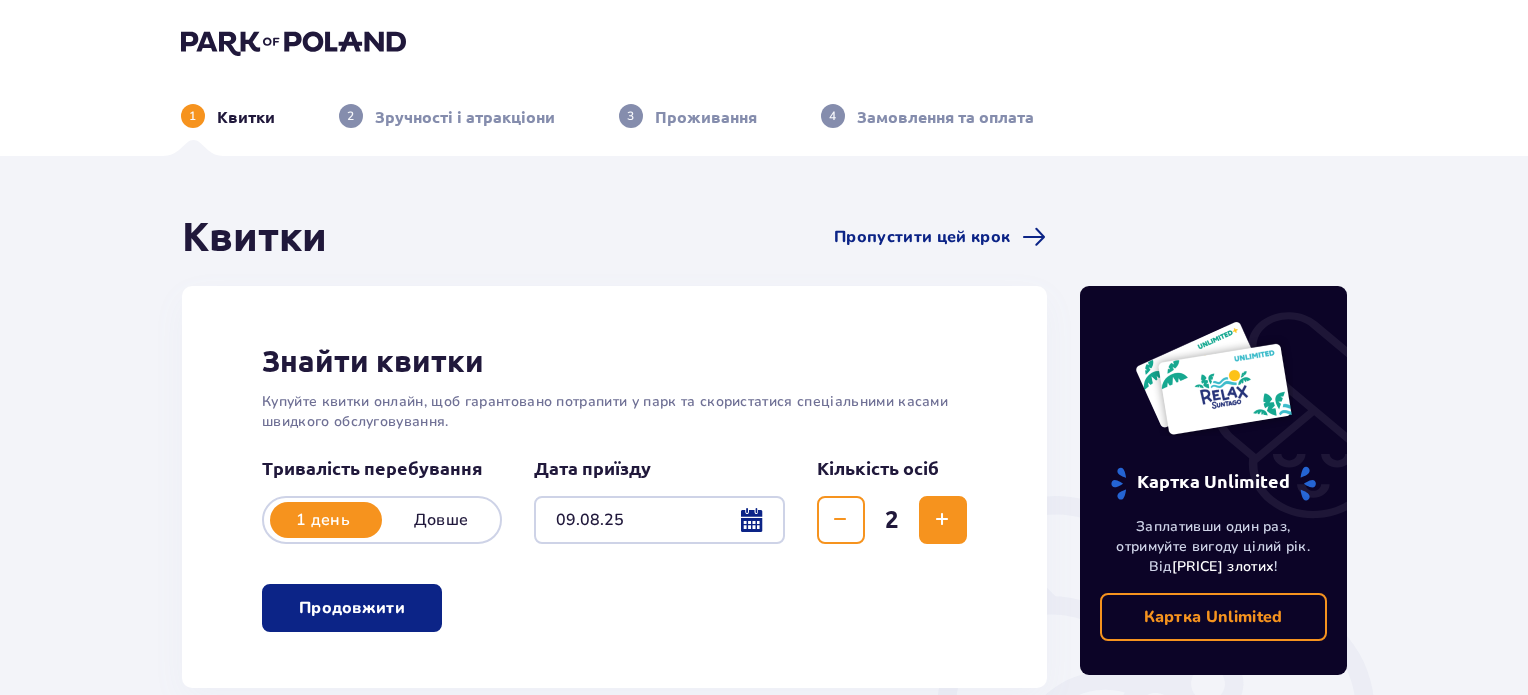 click at bounding box center (942, 520) 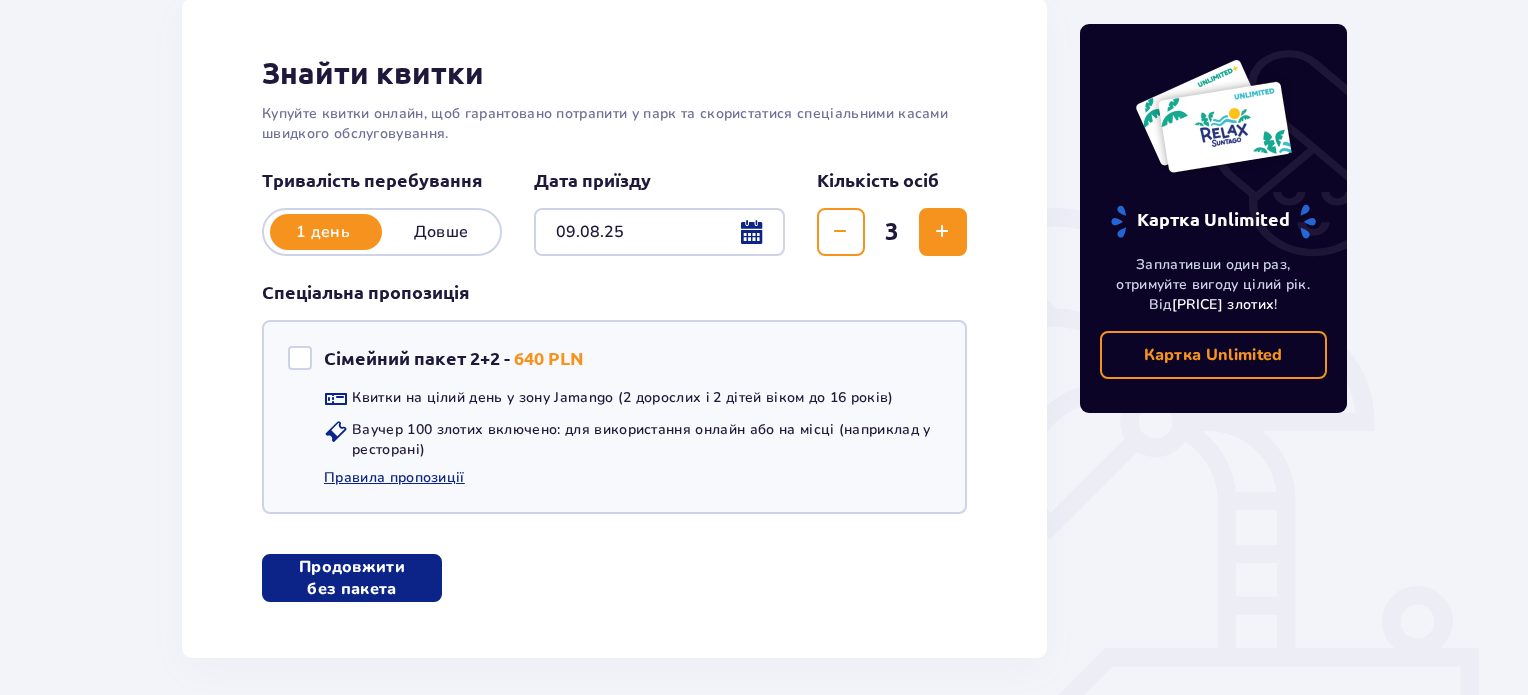 scroll, scrollTop: 300, scrollLeft: 0, axis: vertical 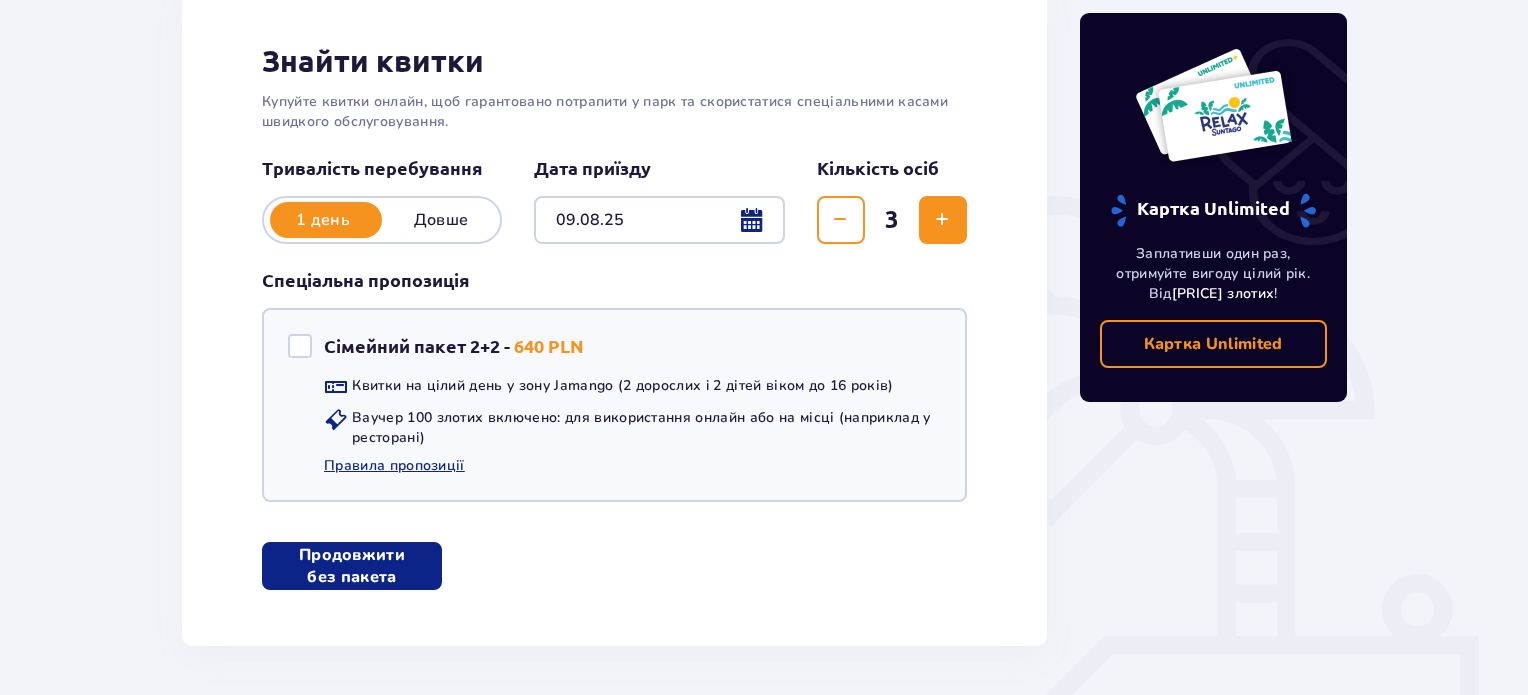 click at bounding box center (414, 566) 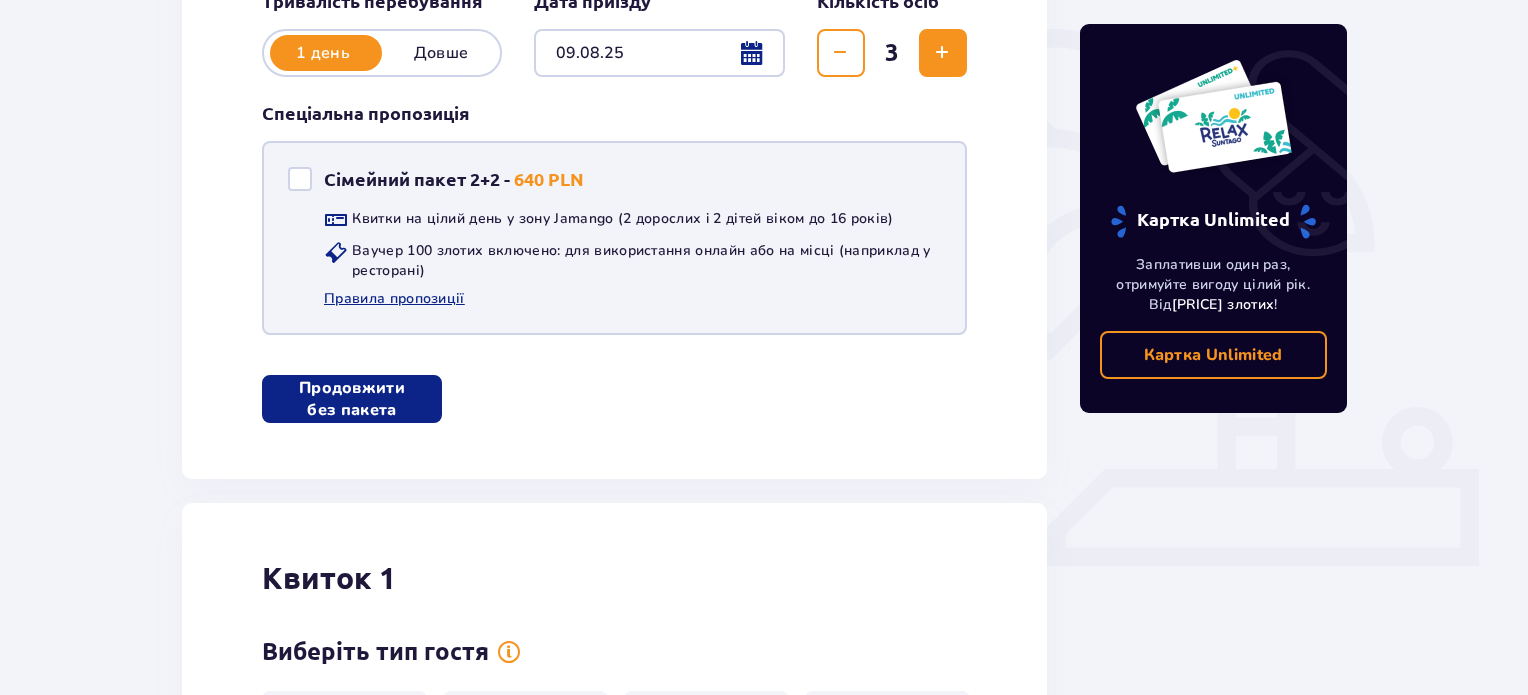 scroll, scrollTop: 445, scrollLeft: 0, axis: vertical 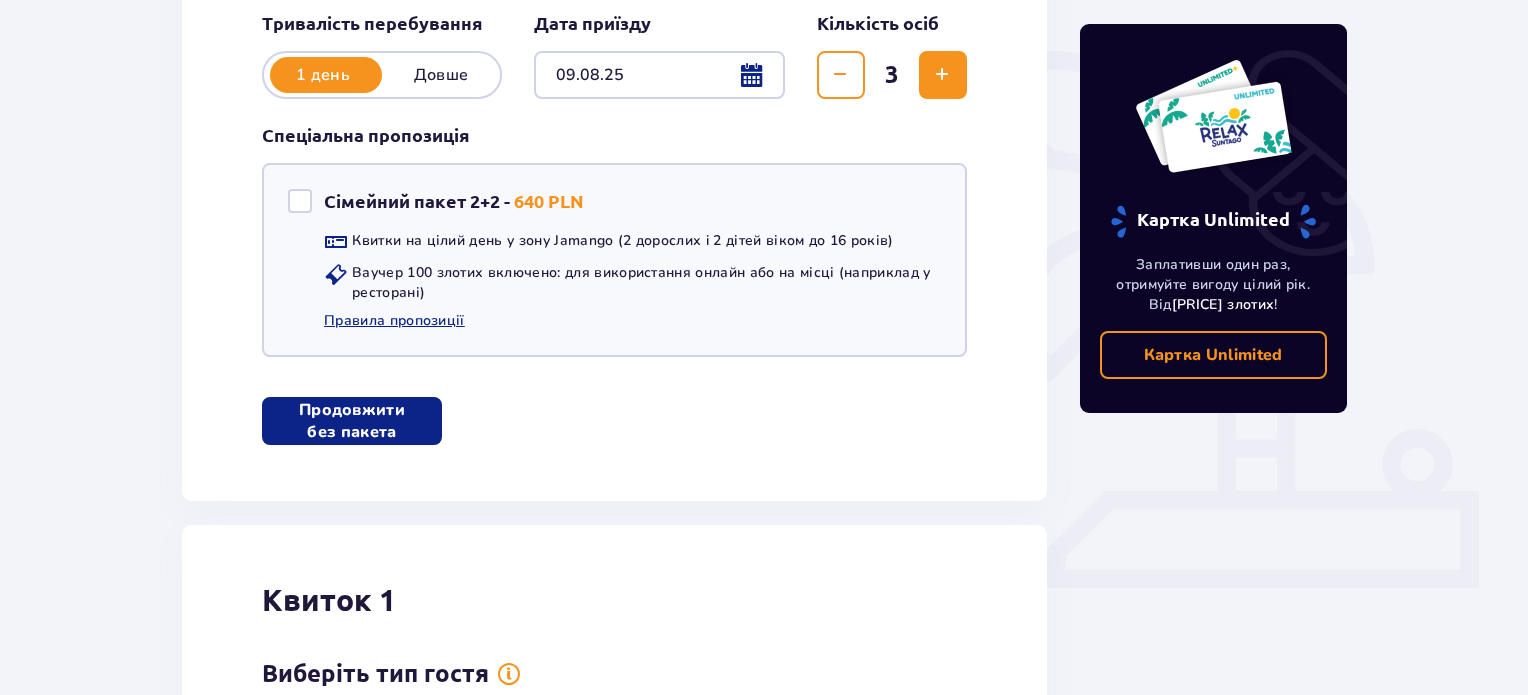 click at bounding box center (942, 75) 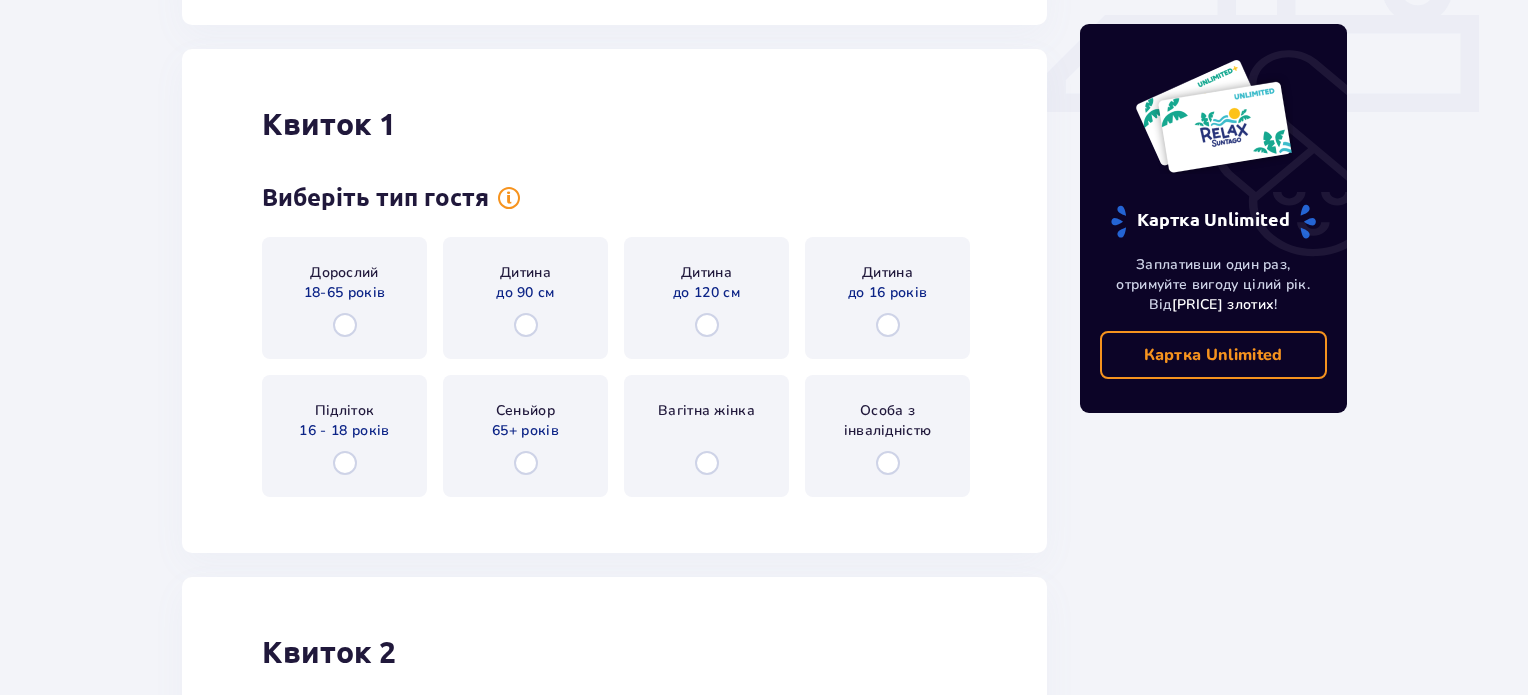 scroll, scrollTop: 945, scrollLeft: 0, axis: vertical 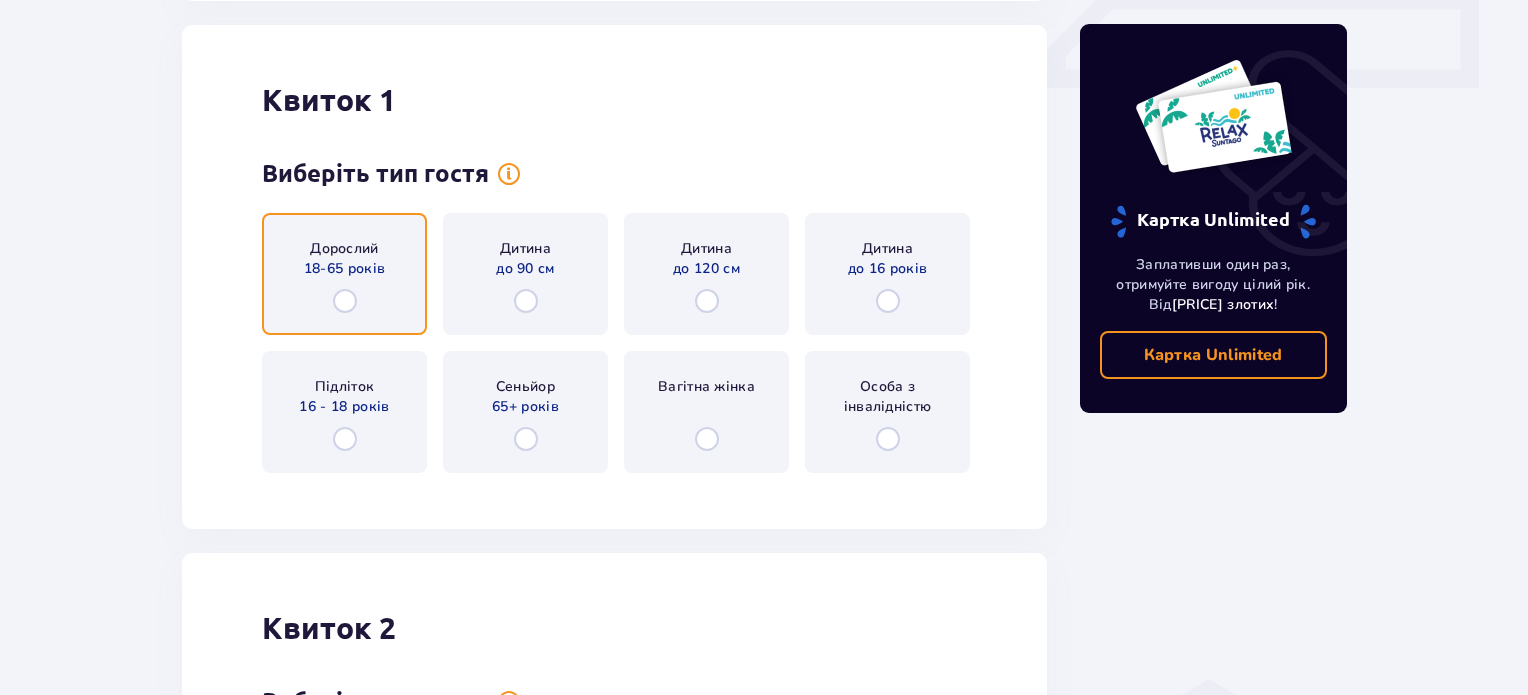 click at bounding box center (345, 301) 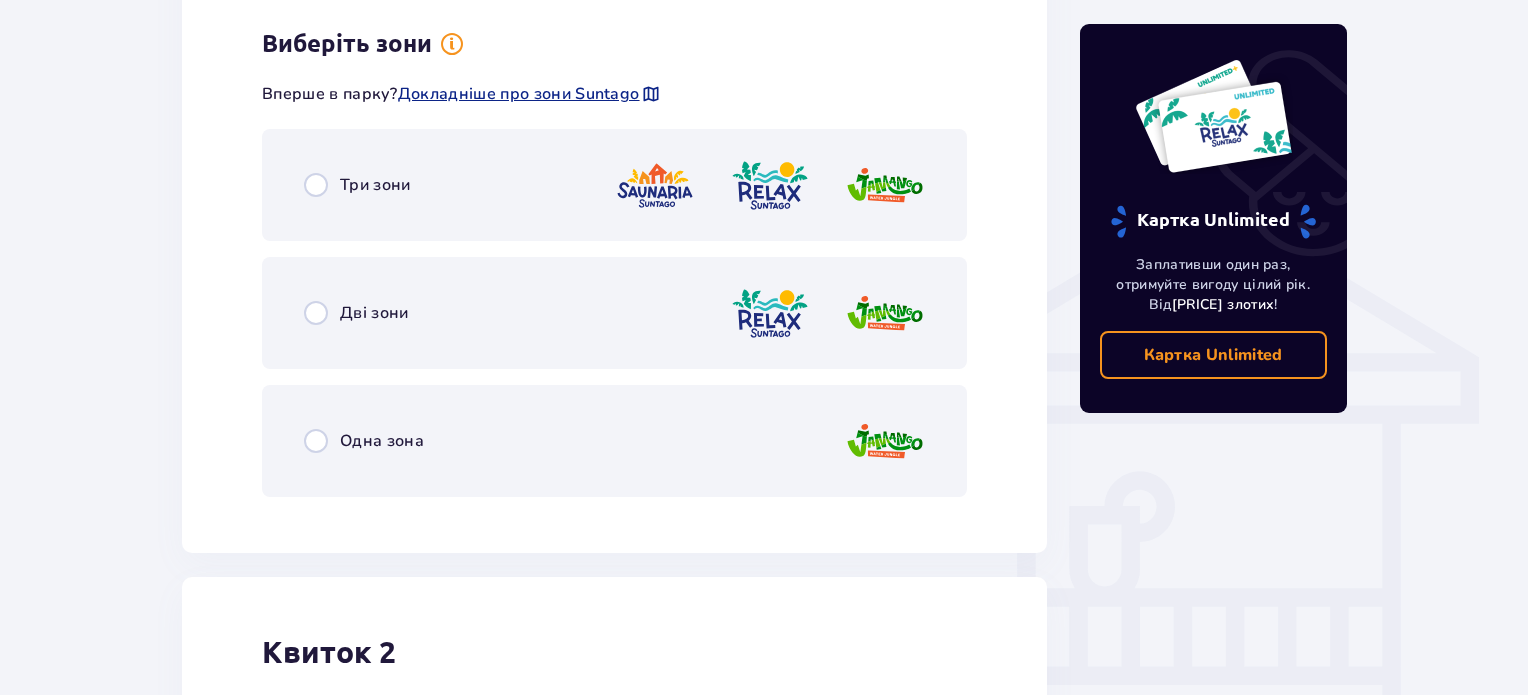 scroll, scrollTop: 1433, scrollLeft: 0, axis: vertical 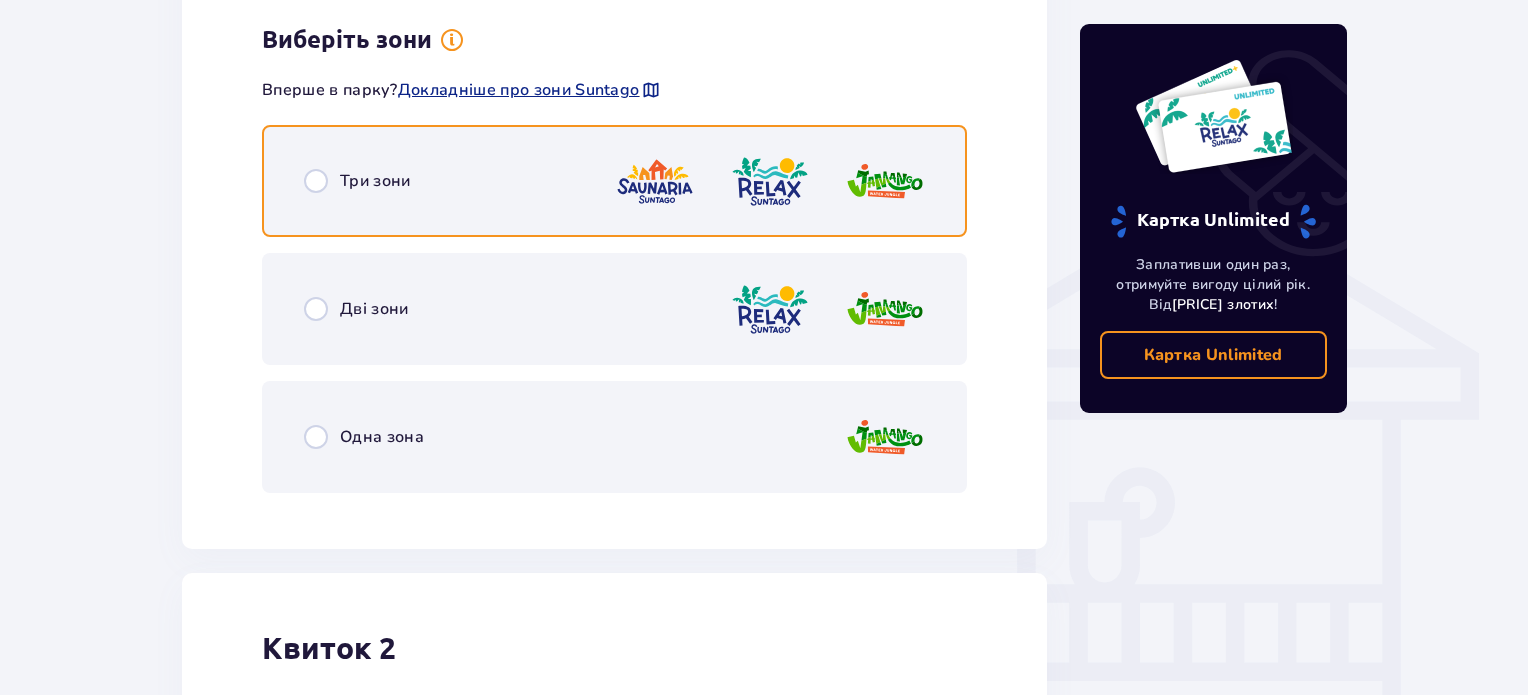 click at bounding box center [316, 181] 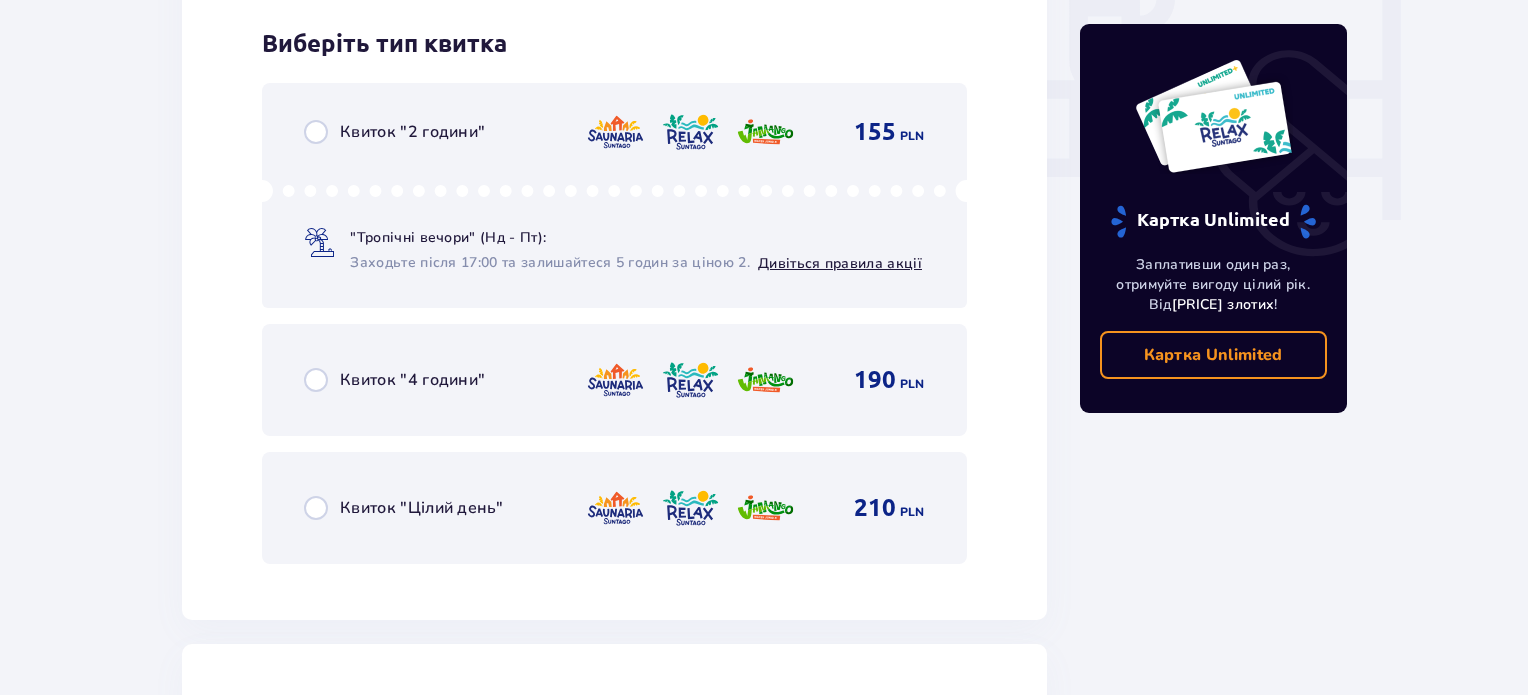 scroll, scrollTop: 1941, scrollLeft: 0, axis: vertical 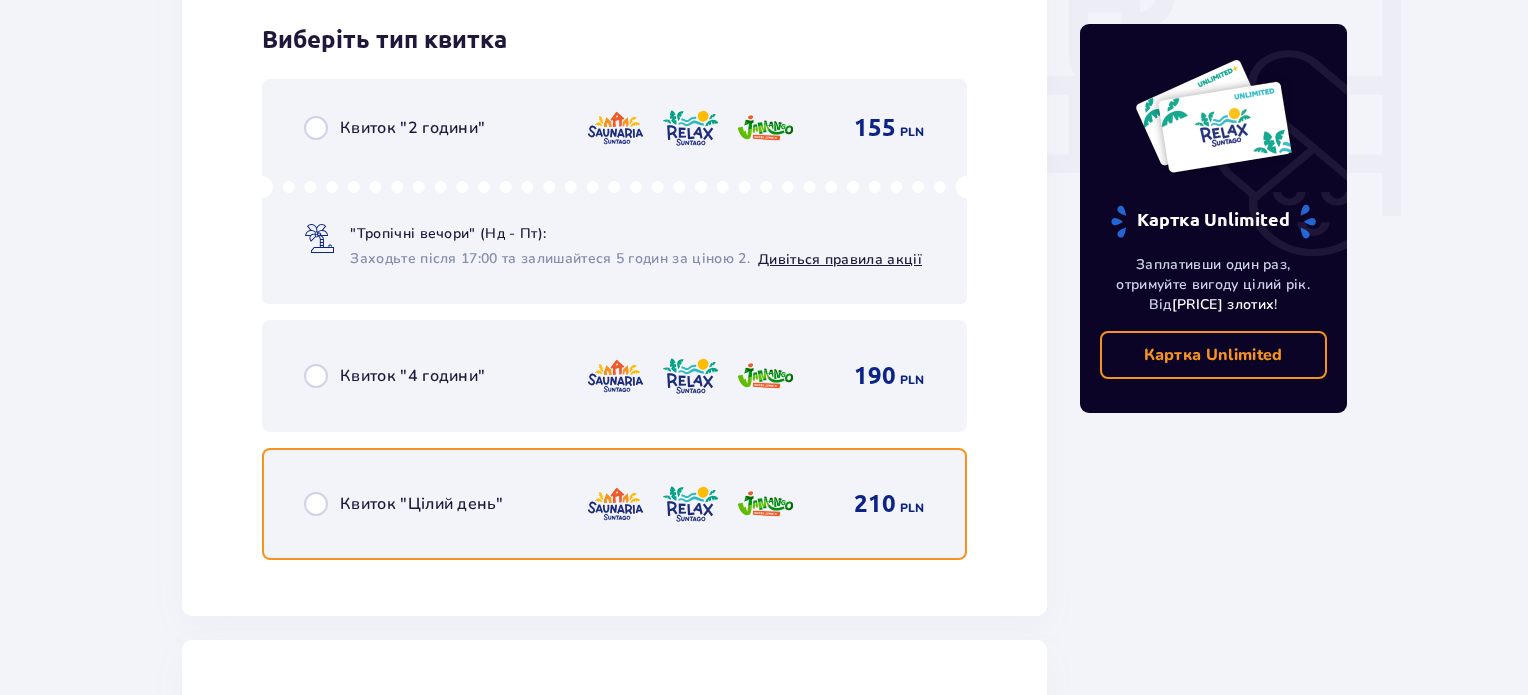 click at bounding box center (316, 504) 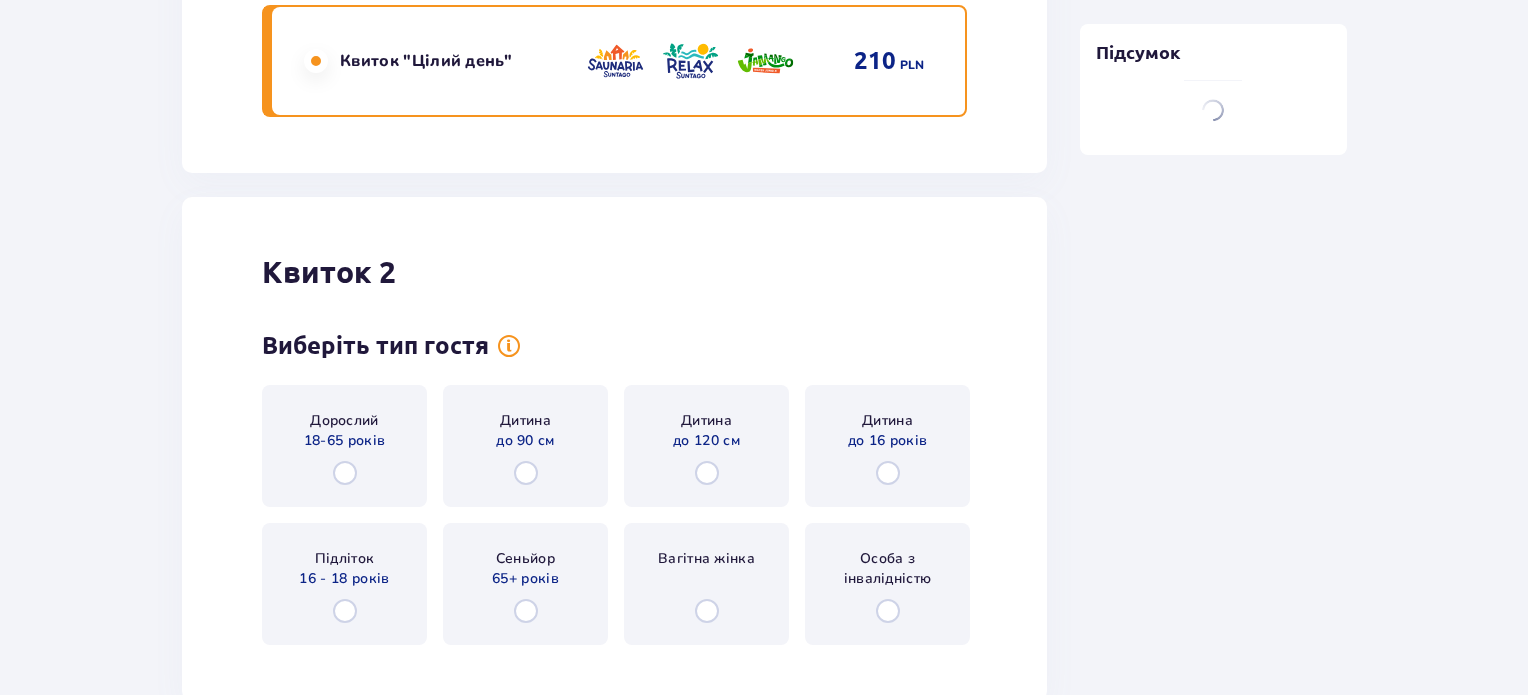 scroll, scrollTop: 2555, scrollLeft: 0, axis: vertical 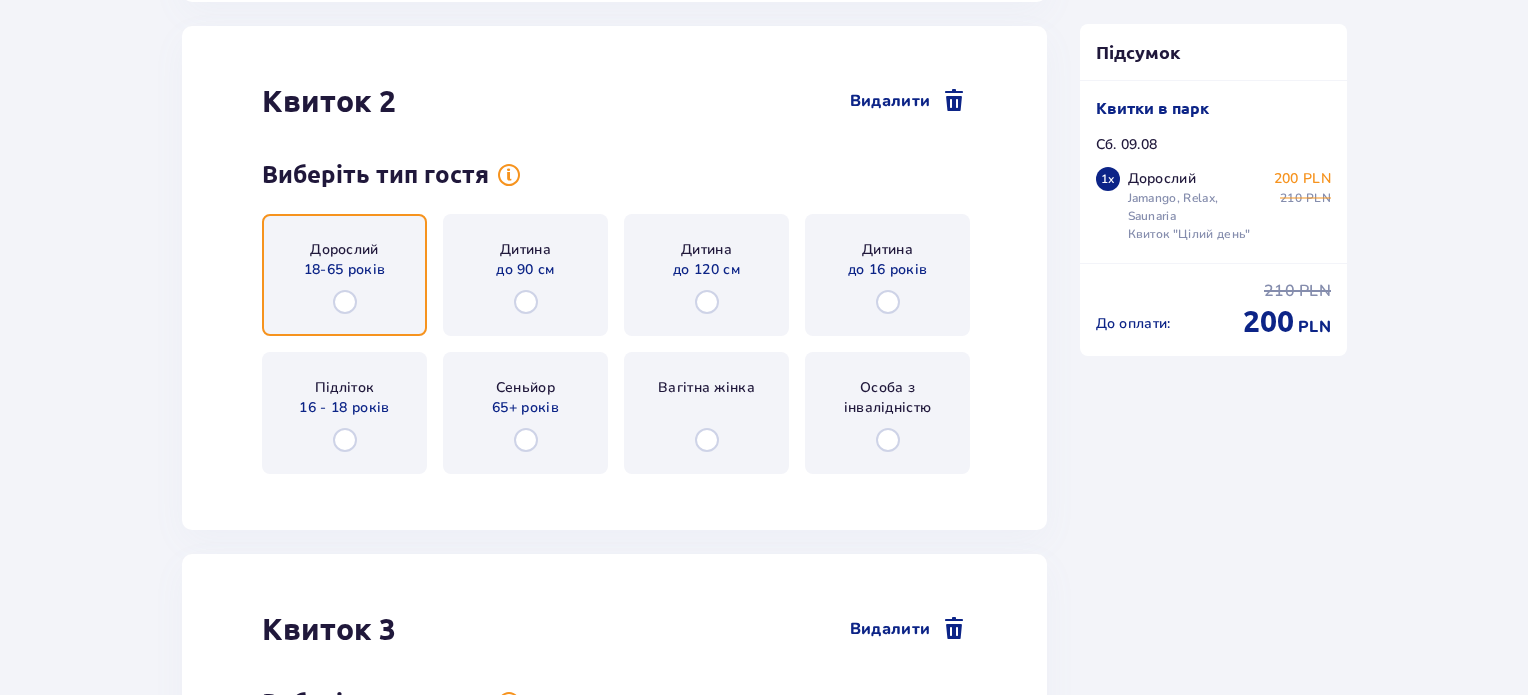click at bounding box center (345, 302) 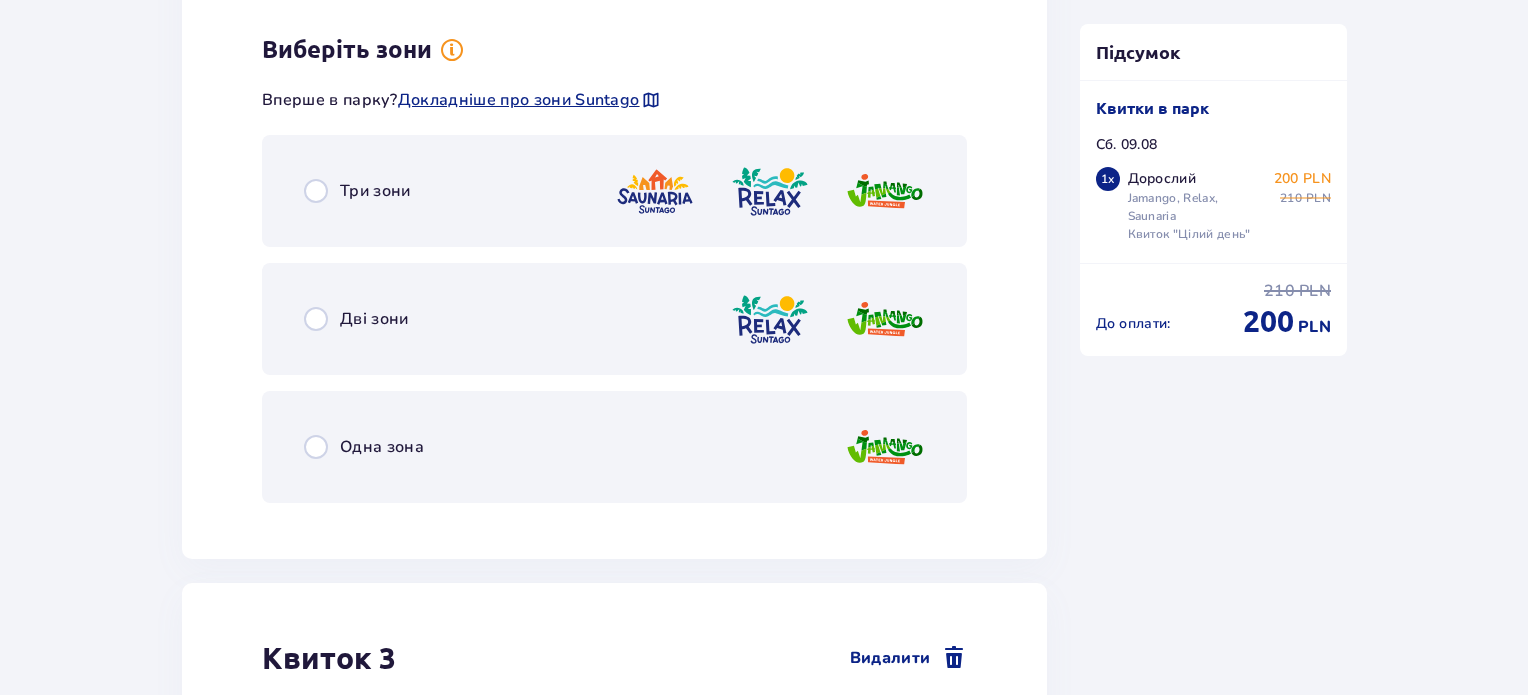 scroll, scrollTop: 3043, scrollLeft: 0, axis: vertical 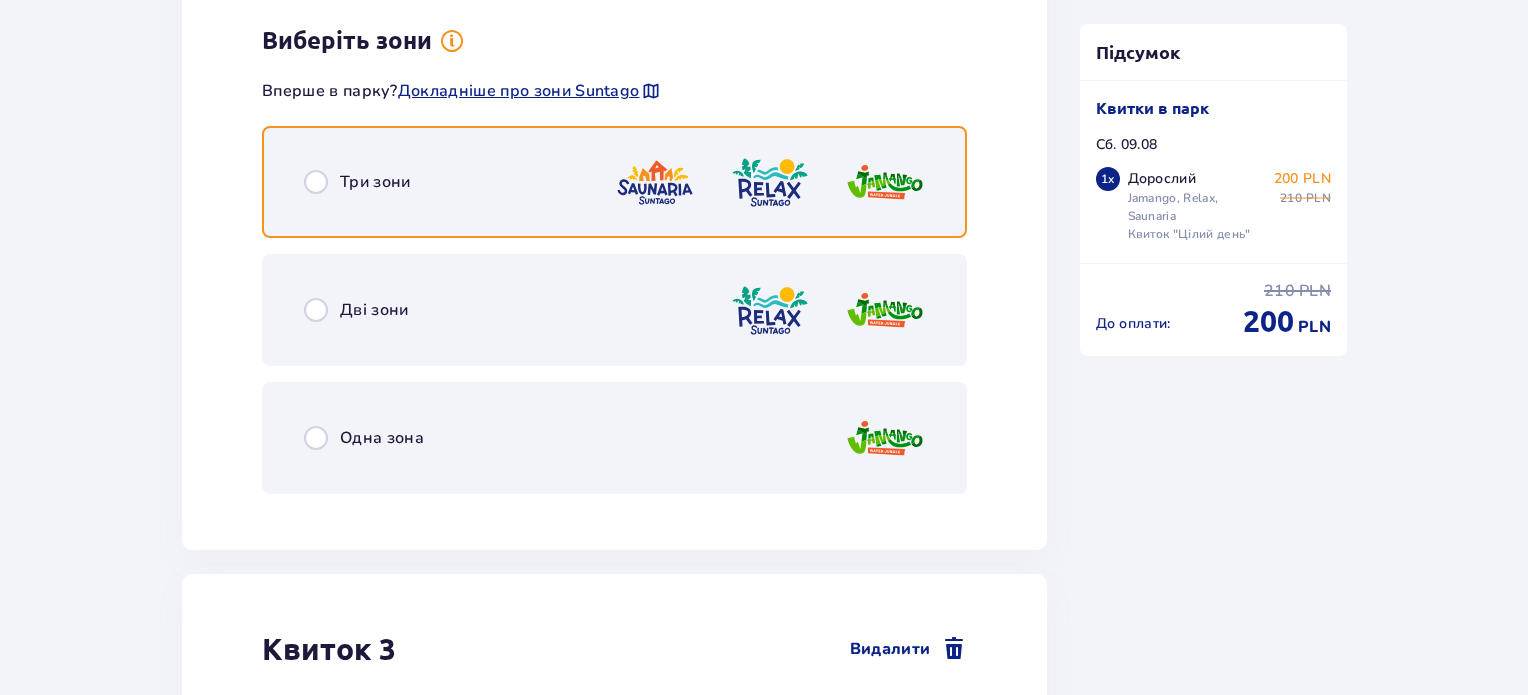 click at bounding box center (316, 182) 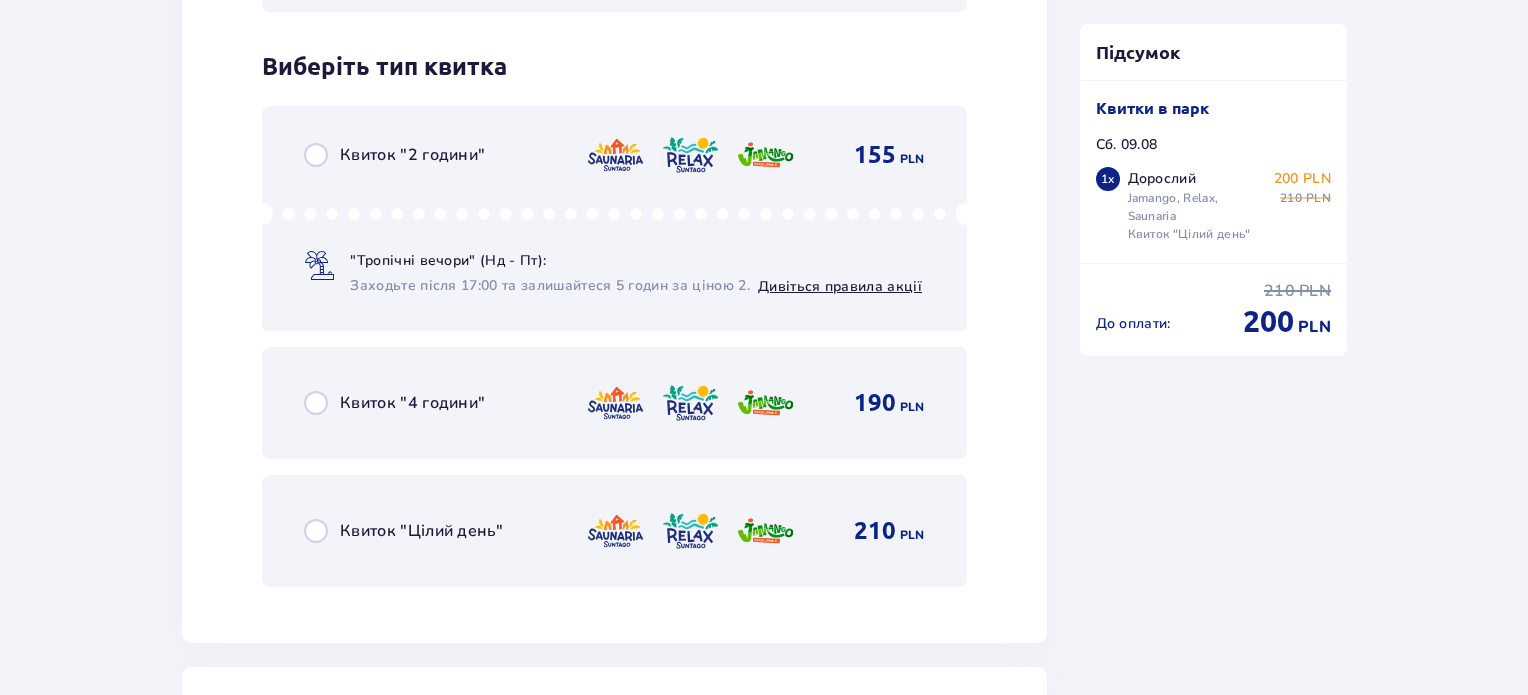 scroll, scrollTop: 3551, scrollLeft: 0, axis: vertical 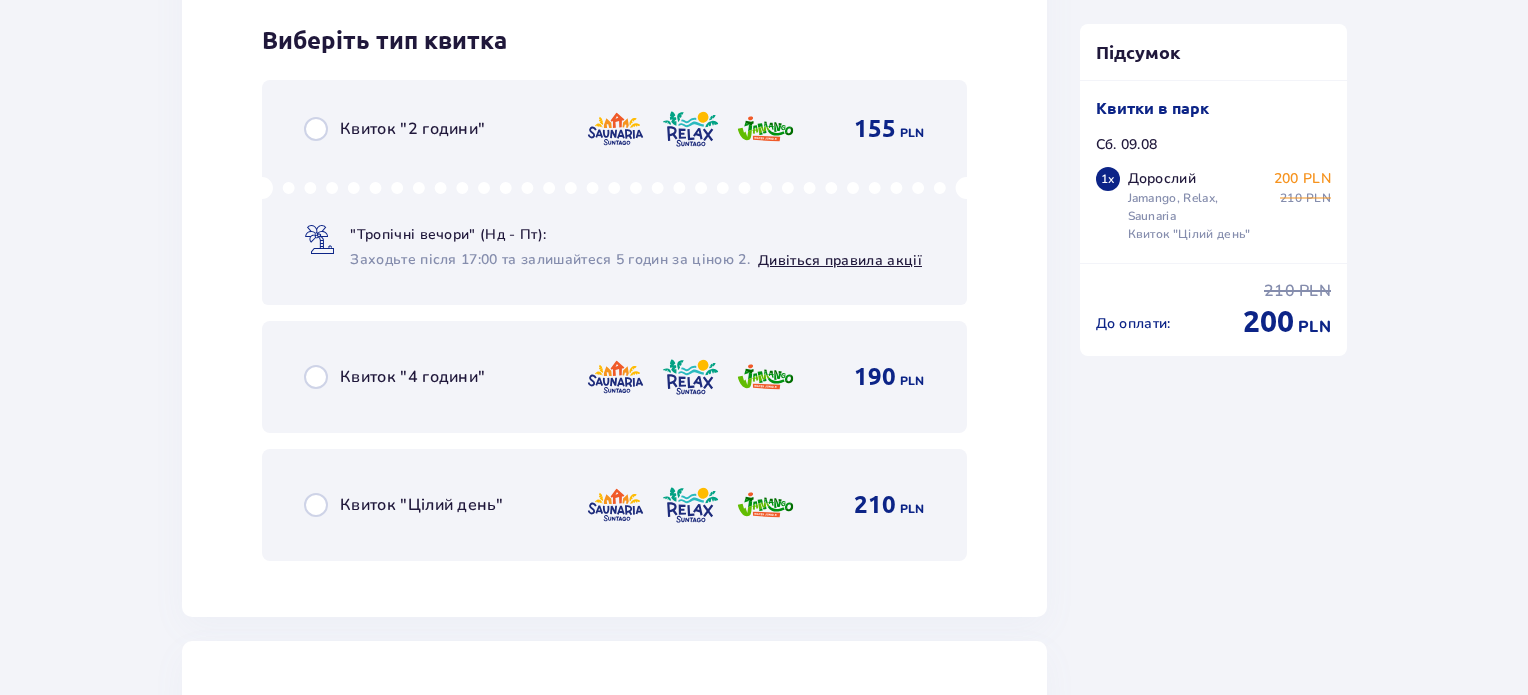 click on "Квиток "Цілий день"" at bounding box center [403, 505] 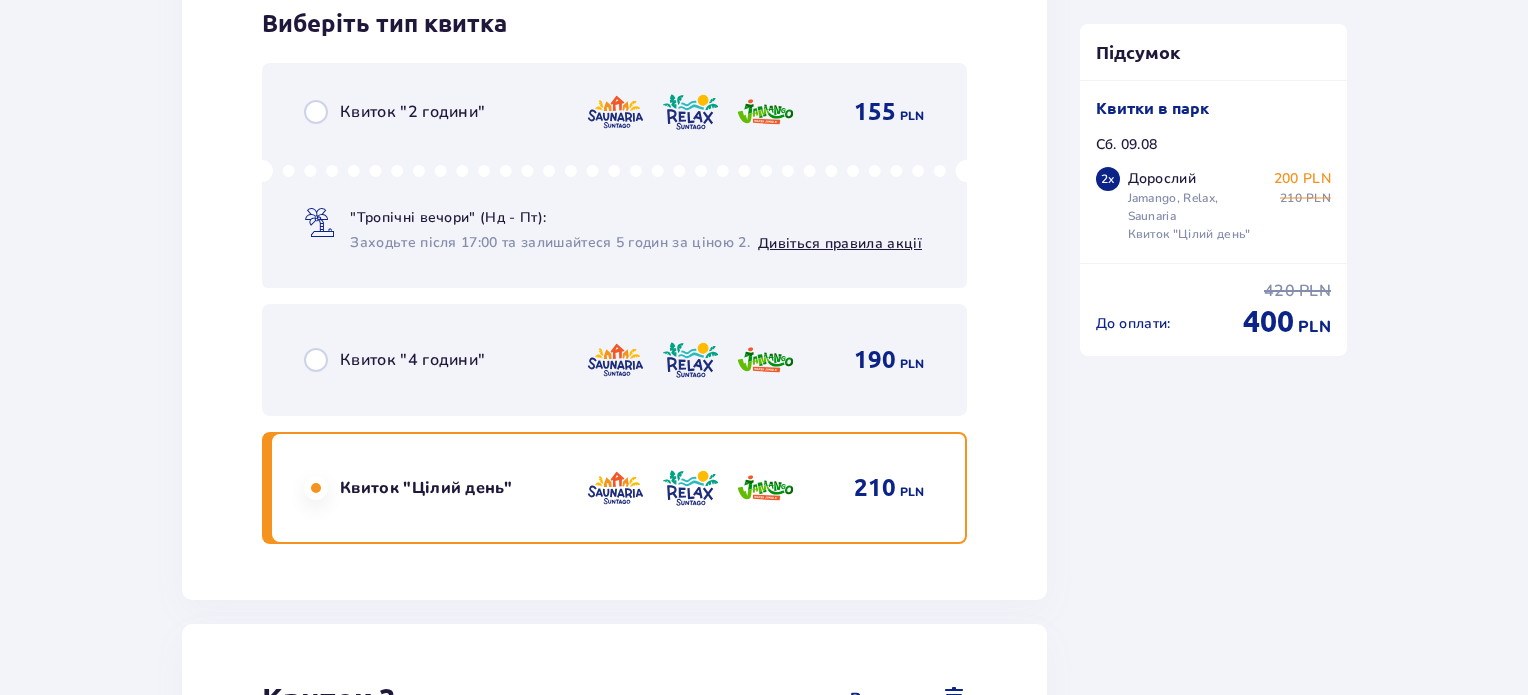 scroll, scrollTop: 4165, scrollLeft: 0, axis: vertical 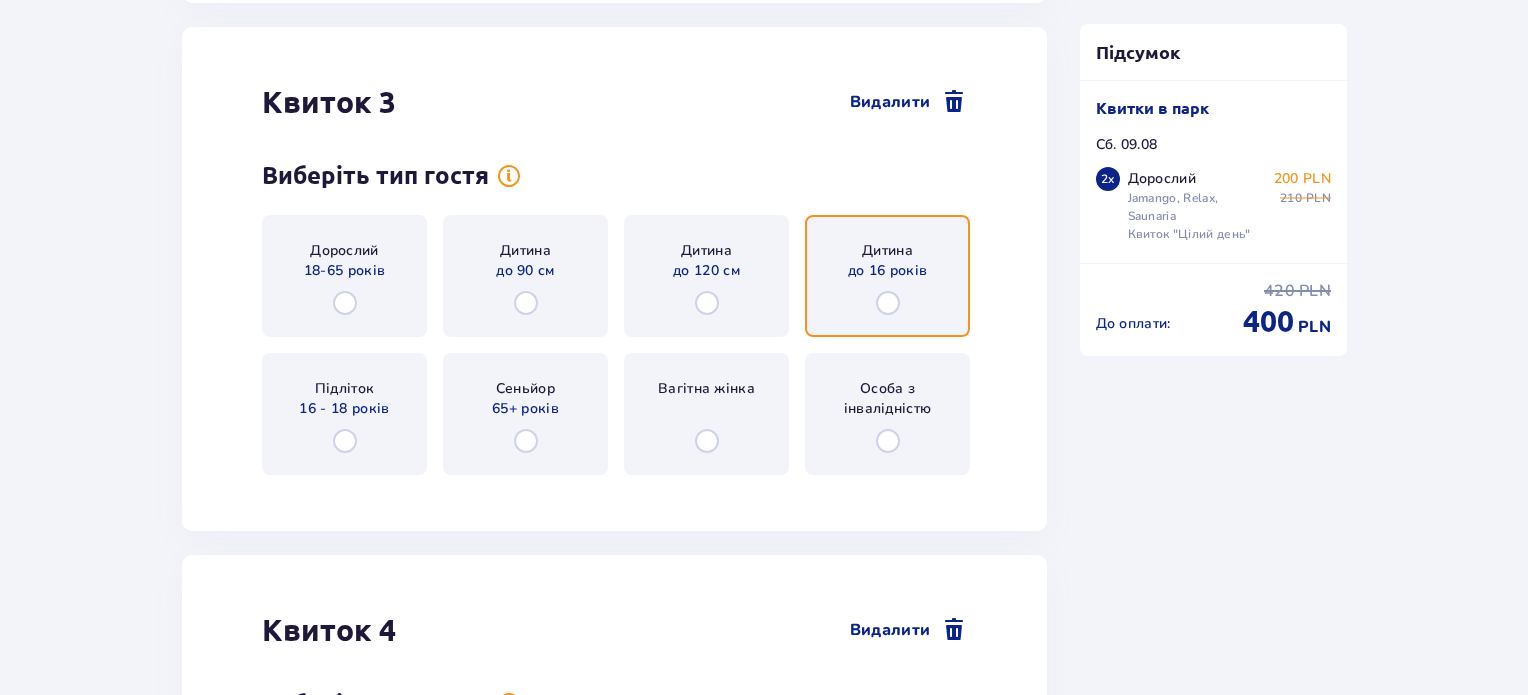 click at bounding box center [888, 303] 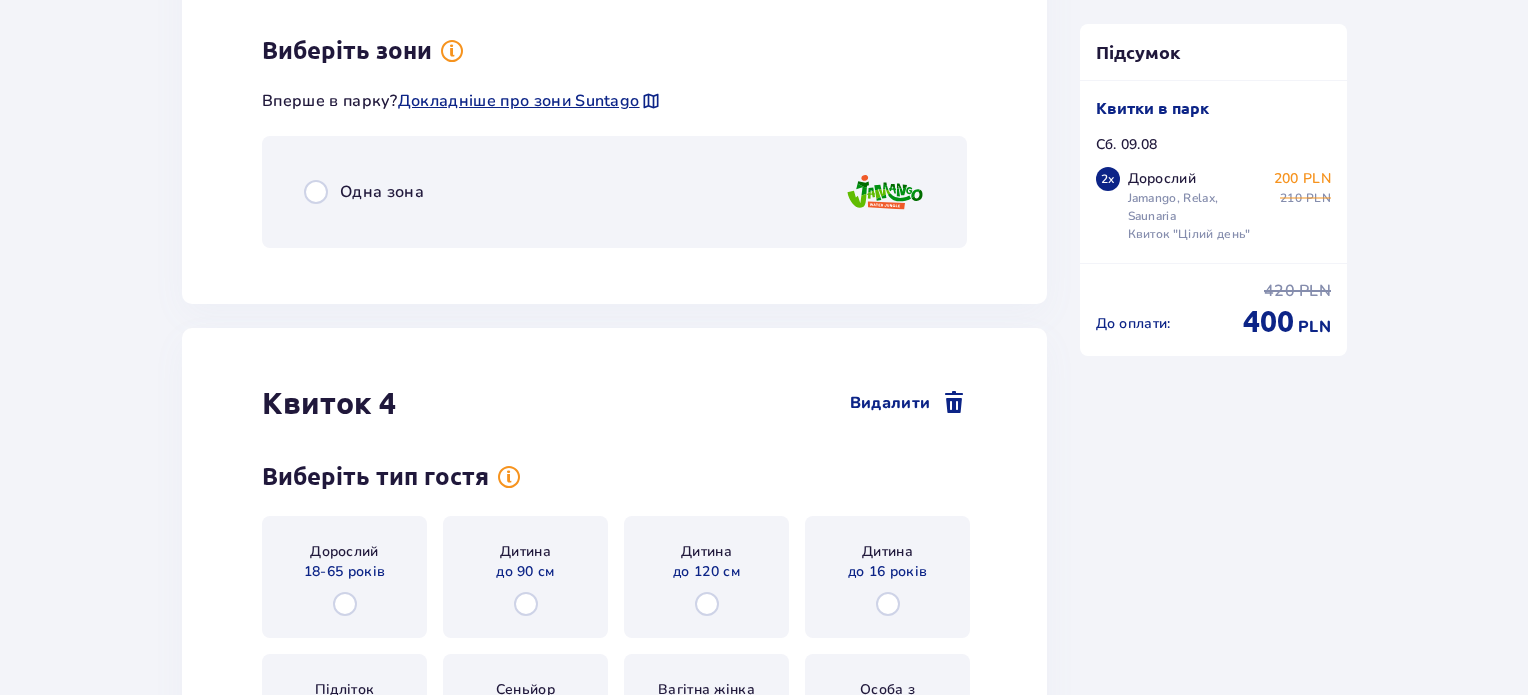 scroll, scrollTop: 4653, scrollLeft: 0, axis: vertical 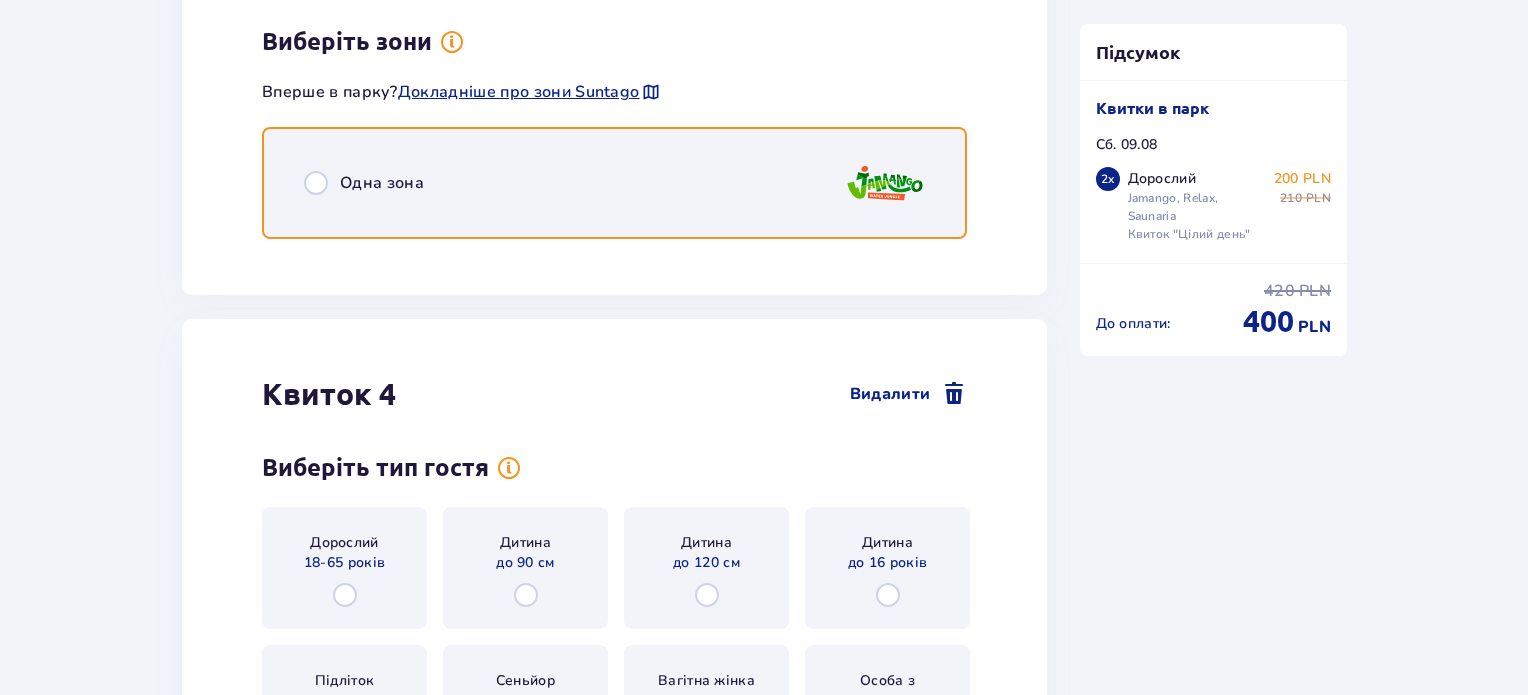 click at bounding box center (316, 183) 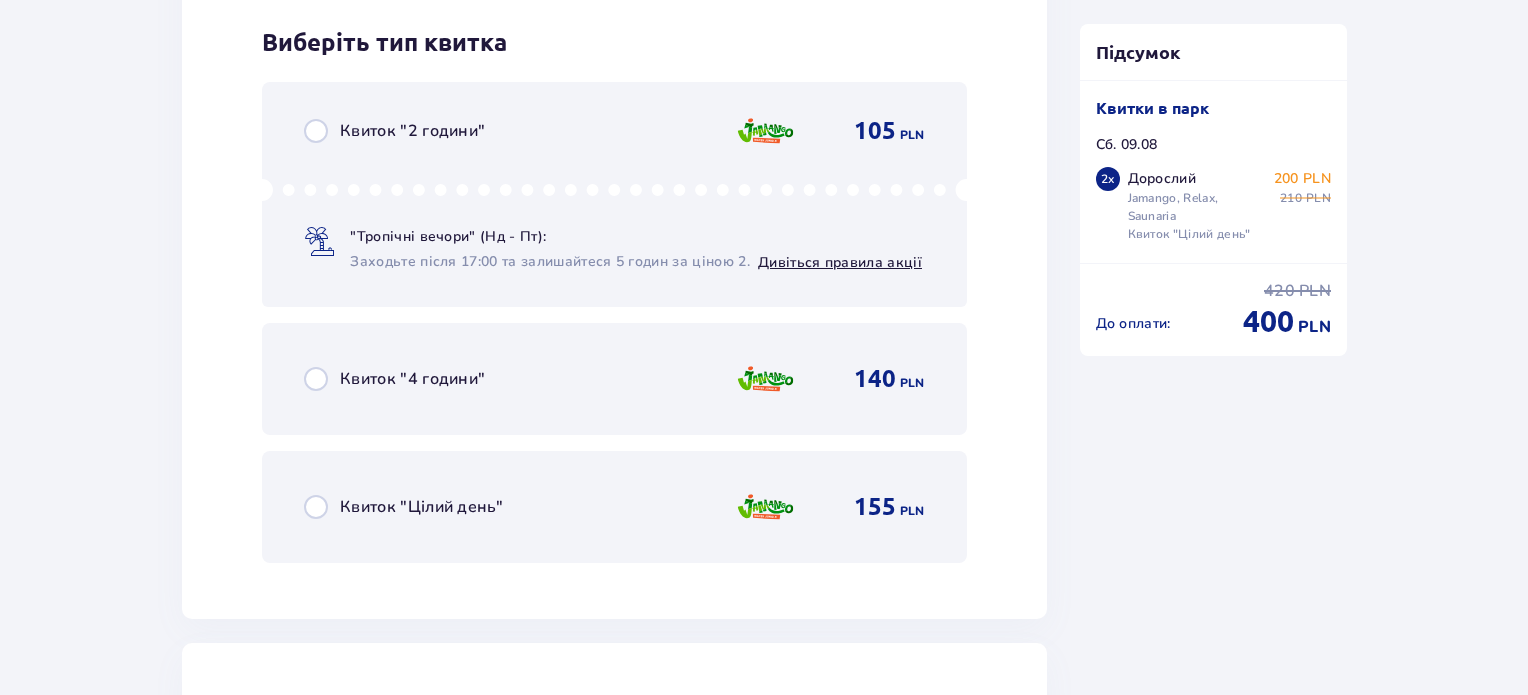 scroll, scrollTop: 4905, scrollLeft: 0, axis: vertical 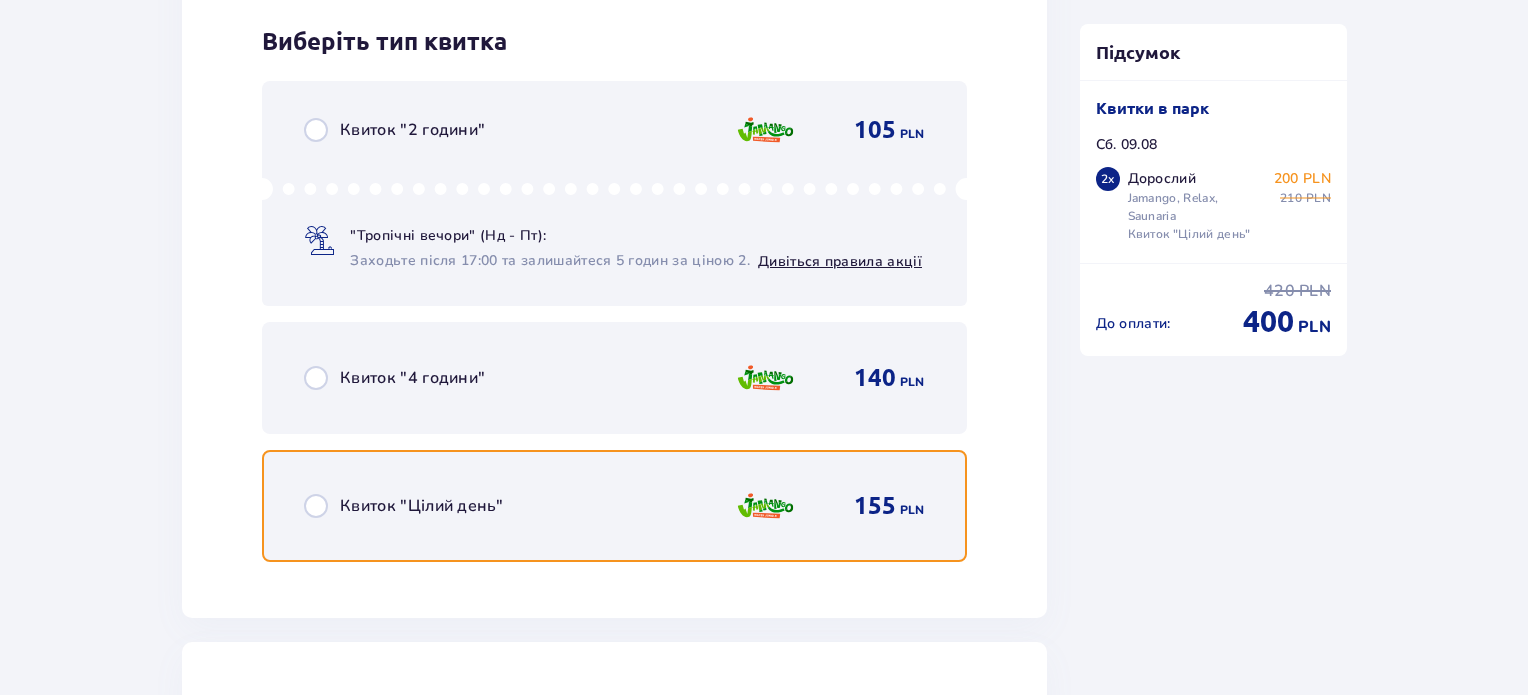 click at bounding box center [316, 506] 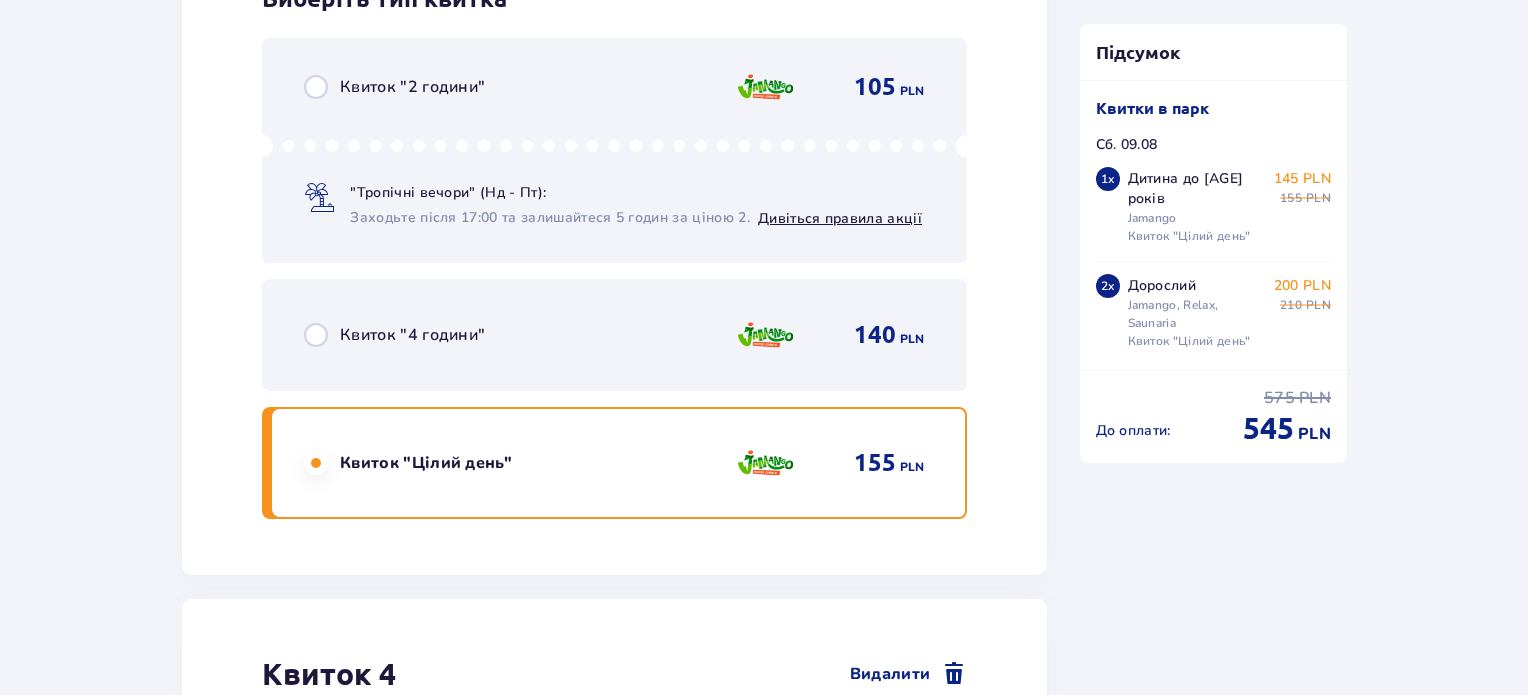 scroll, scrollTop: 5520, scrollLeft: 0, axis: vertical 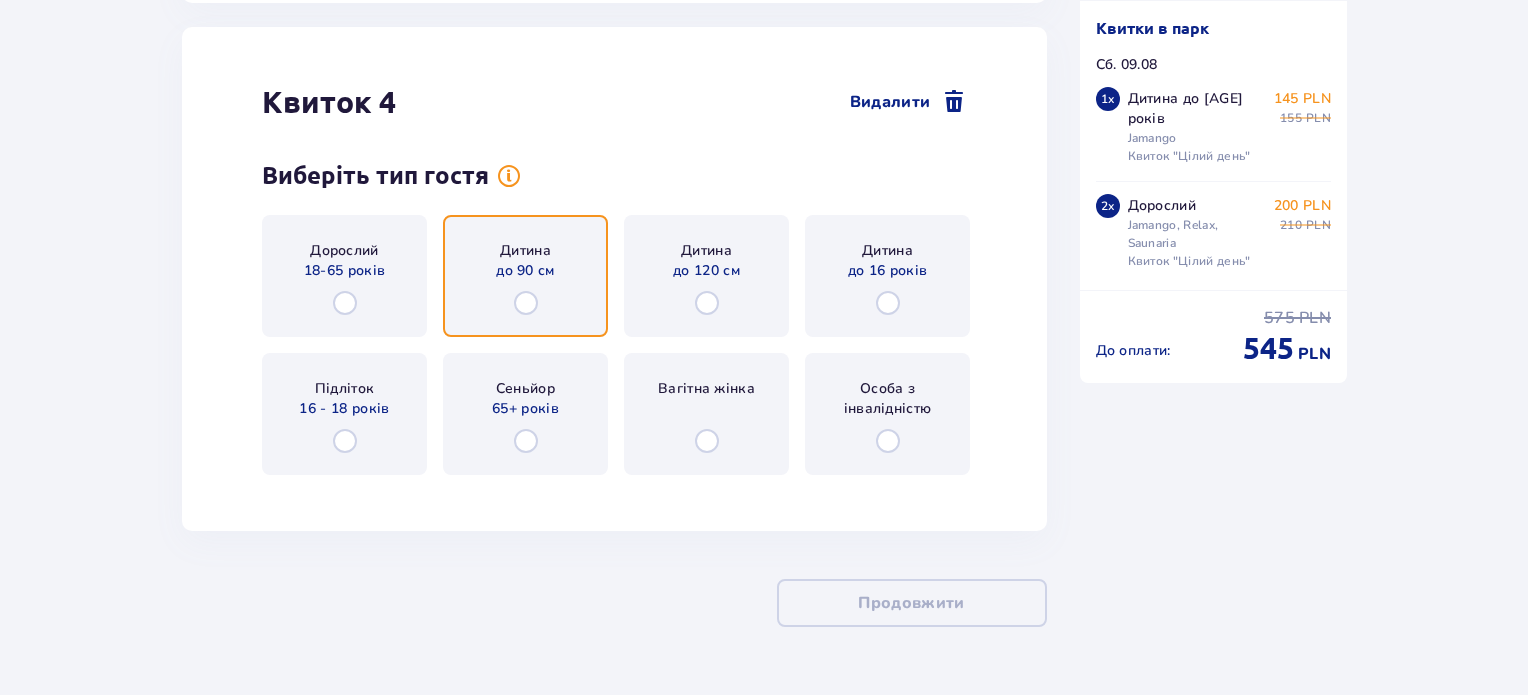 click at bounding box center [526, 303] 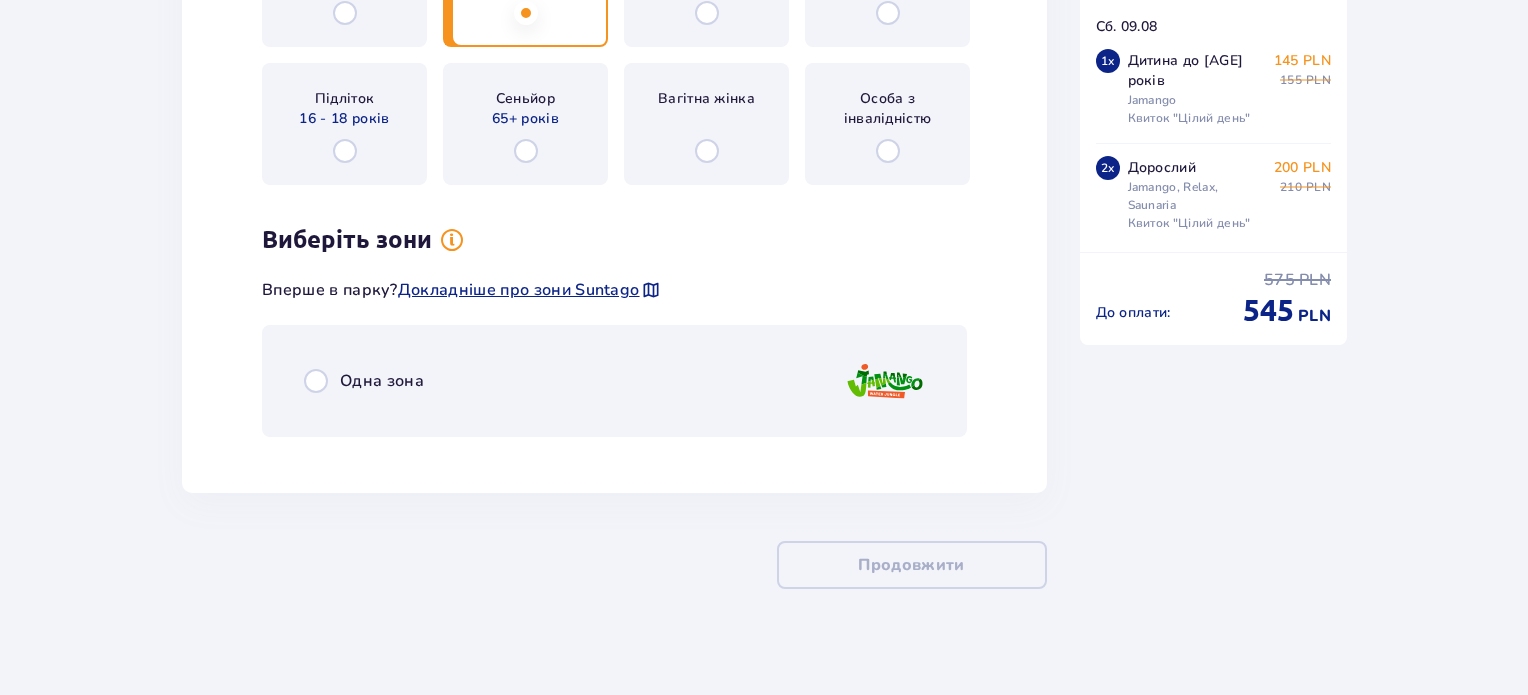 scroll, scrollTop: 5820, scrollLeft: 0, axis: vertical 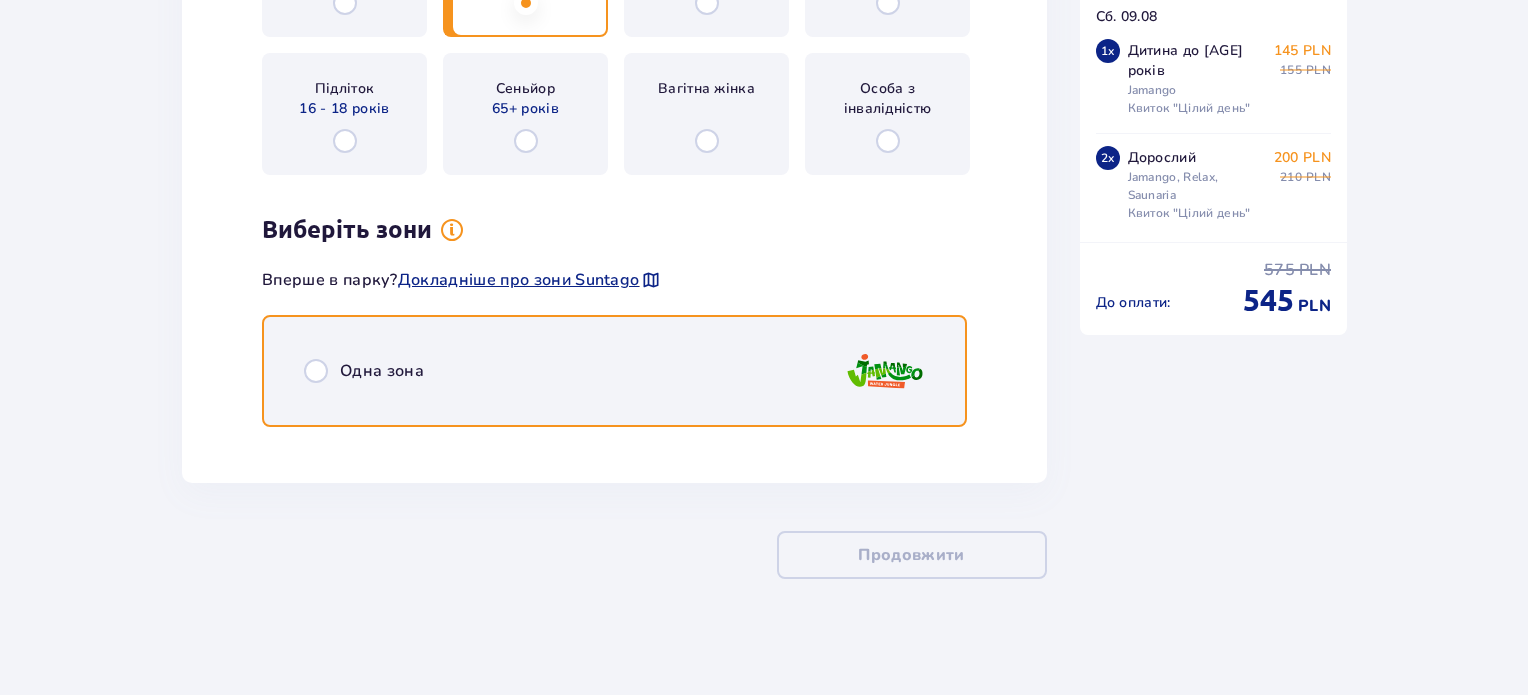 click at bounding box center (316, 371) 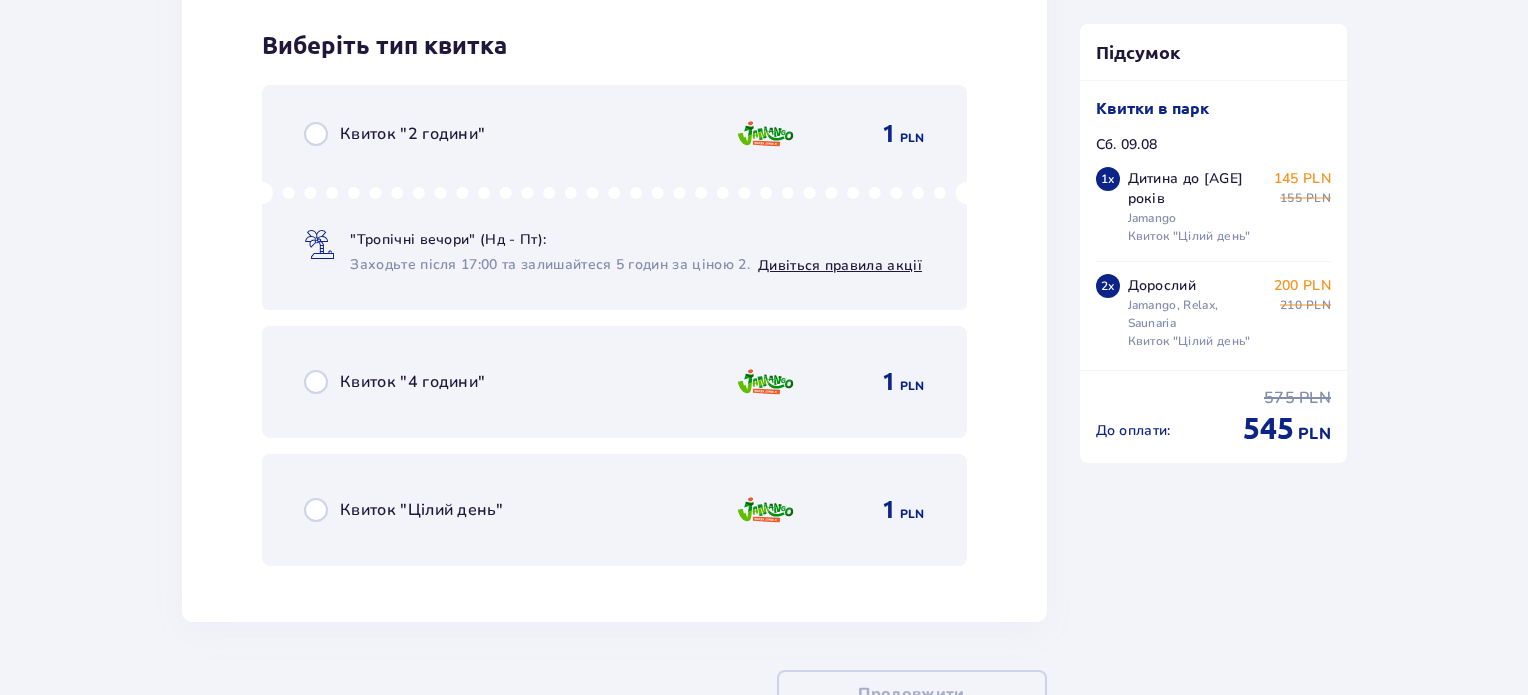 scroll, scrollTop: 6260, scrollLeft: 0, axis: vertical 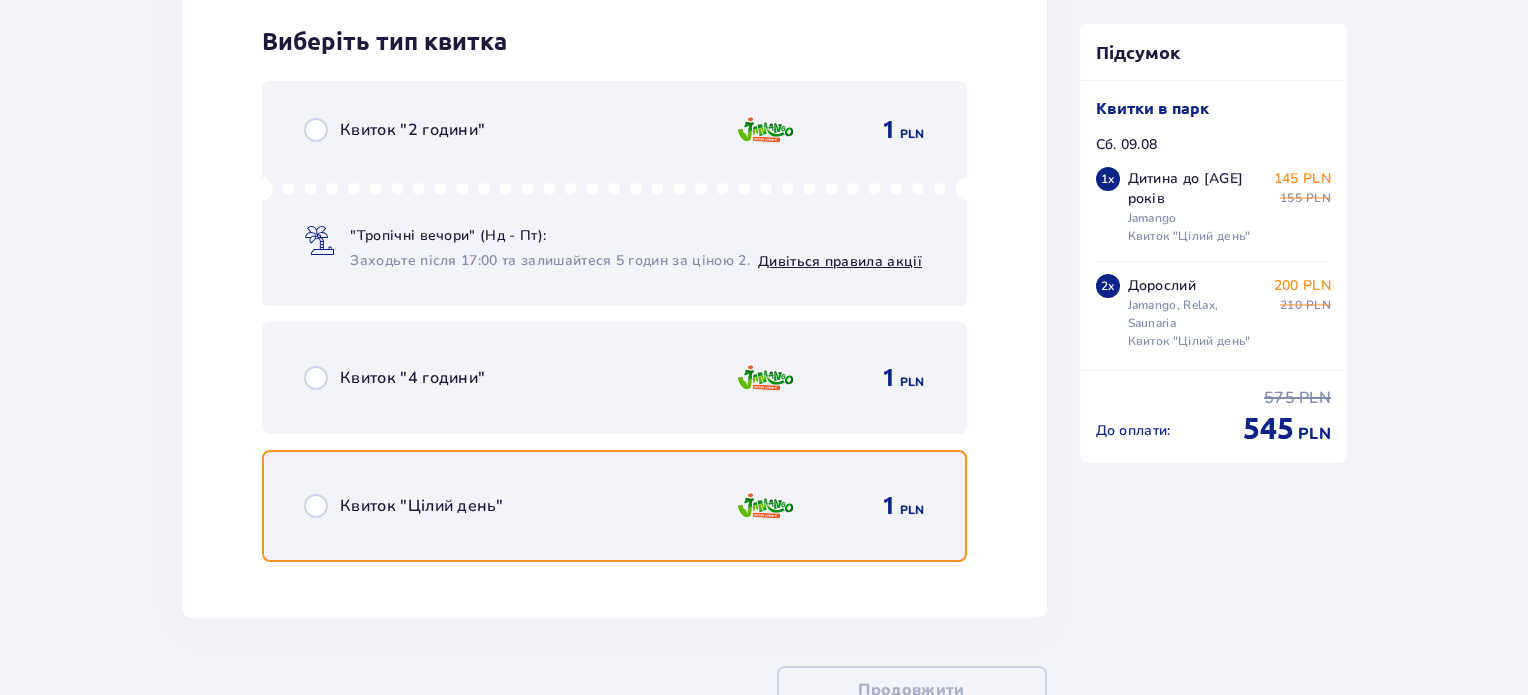click at bounding box center (316, 506) 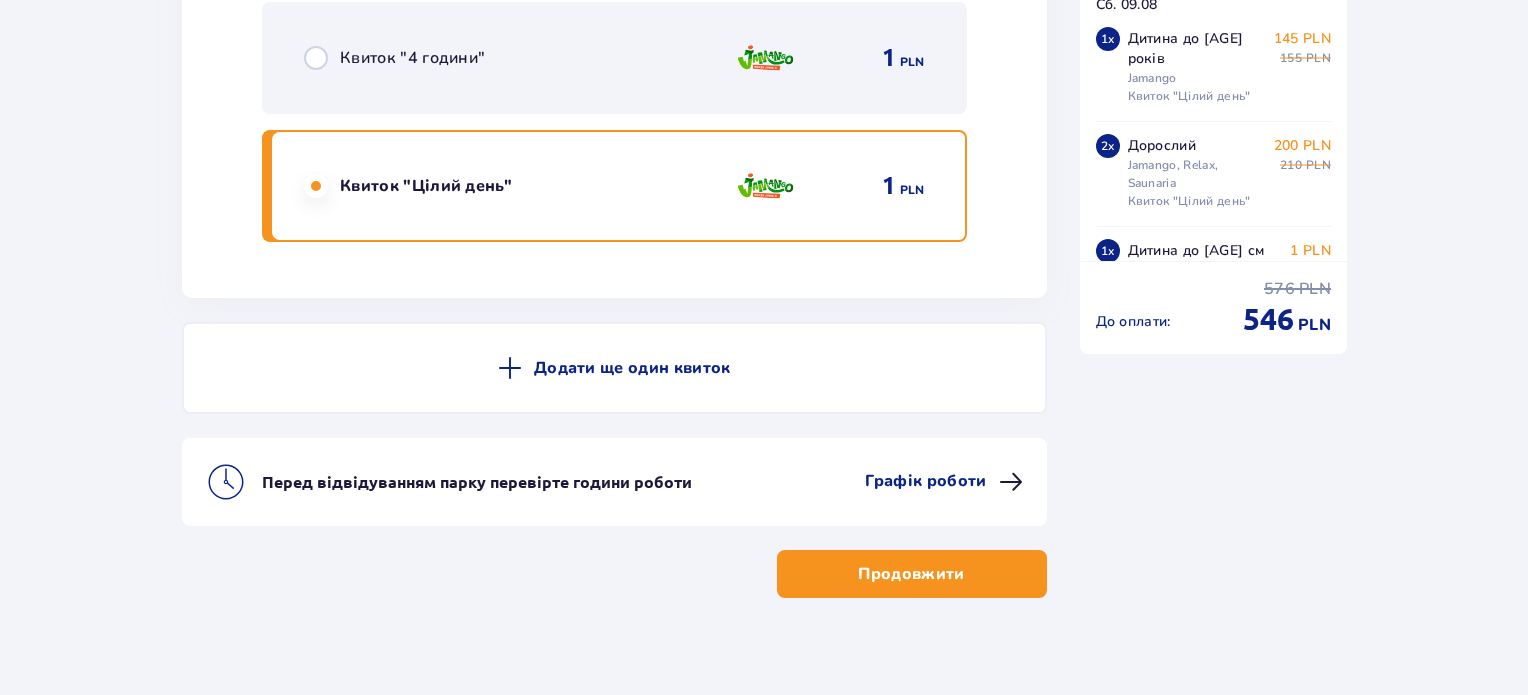 scroll, scrollTop: 6598, scrollLeft: 0, axis: vertical 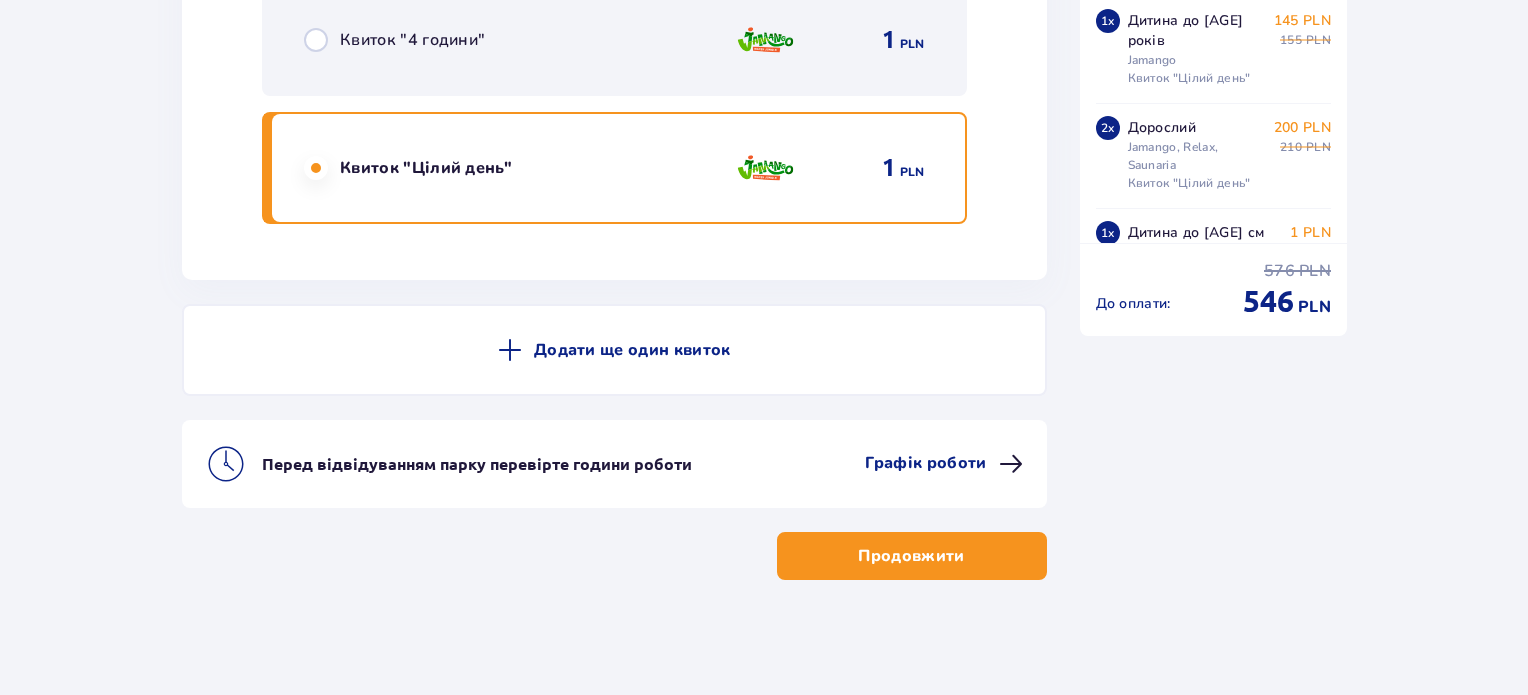 click on "Продовжити" at bounding box center [911, 556] 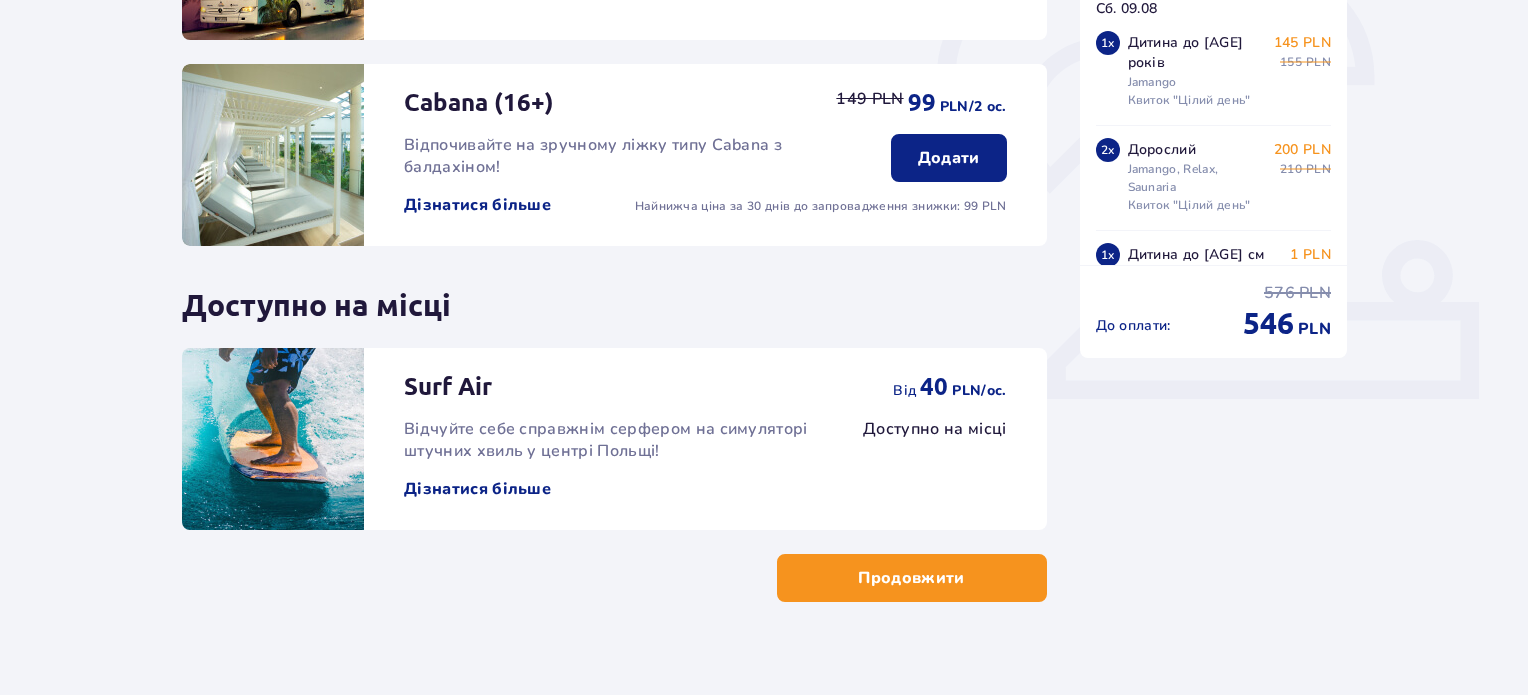 scroll, scrollTop: 660, scrollLeft: 0, axis: vertical 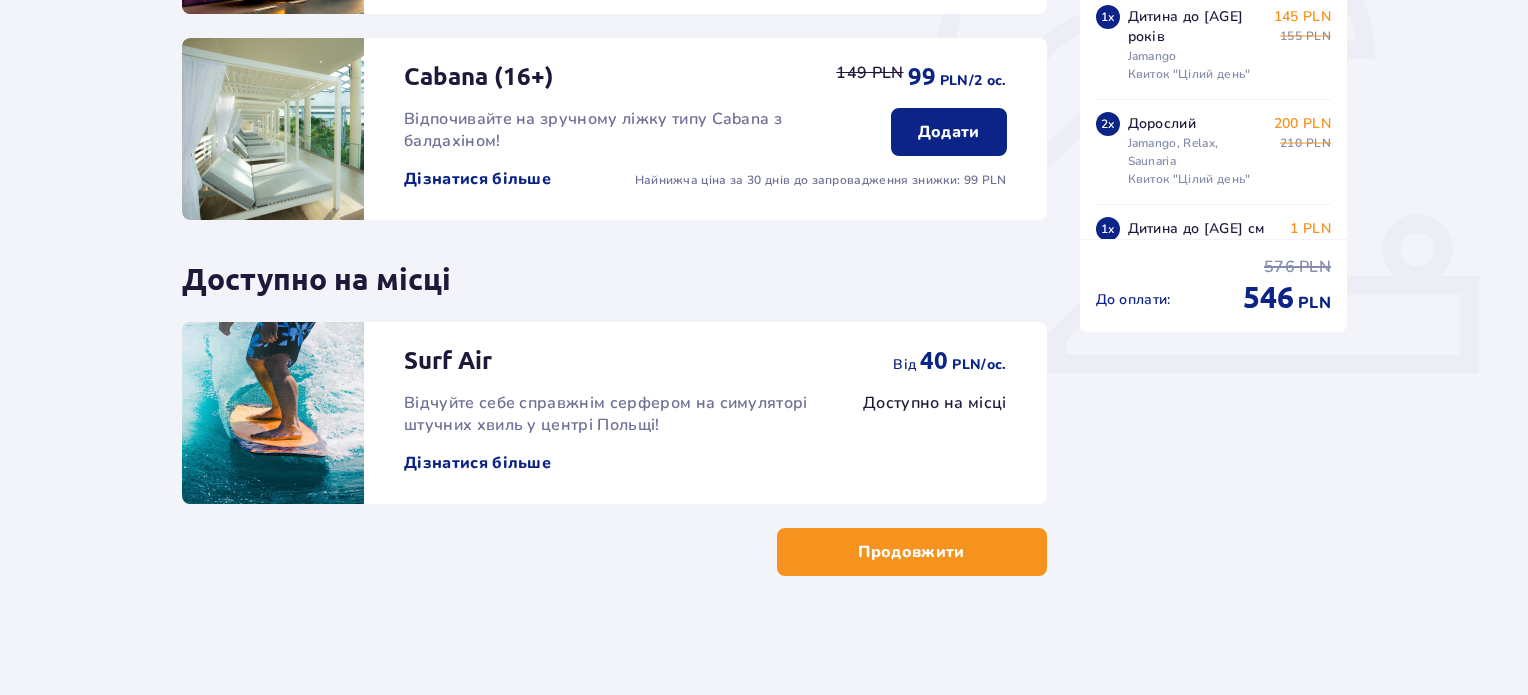 click at bounding box center (969, 552) 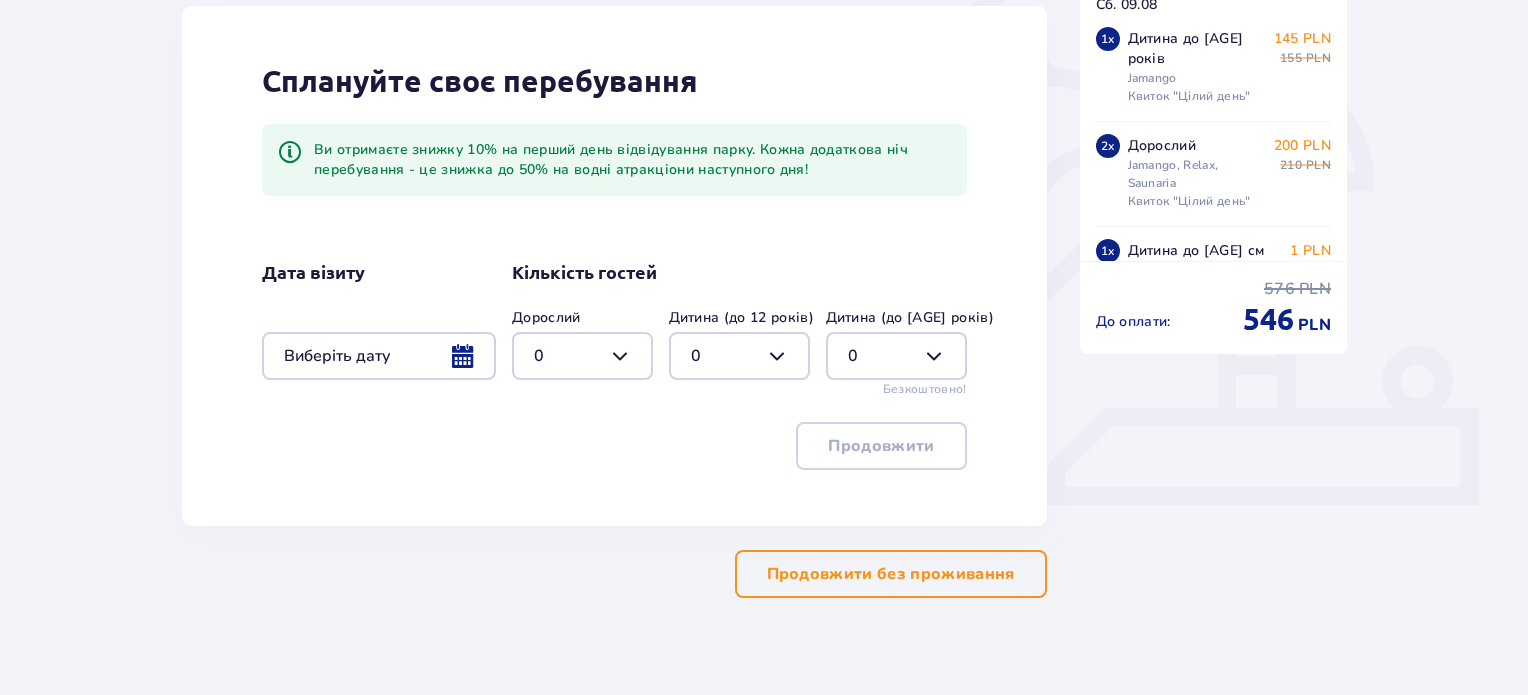 scroll, scrollTop: 551, scrollLeft: 0, axis: vertical 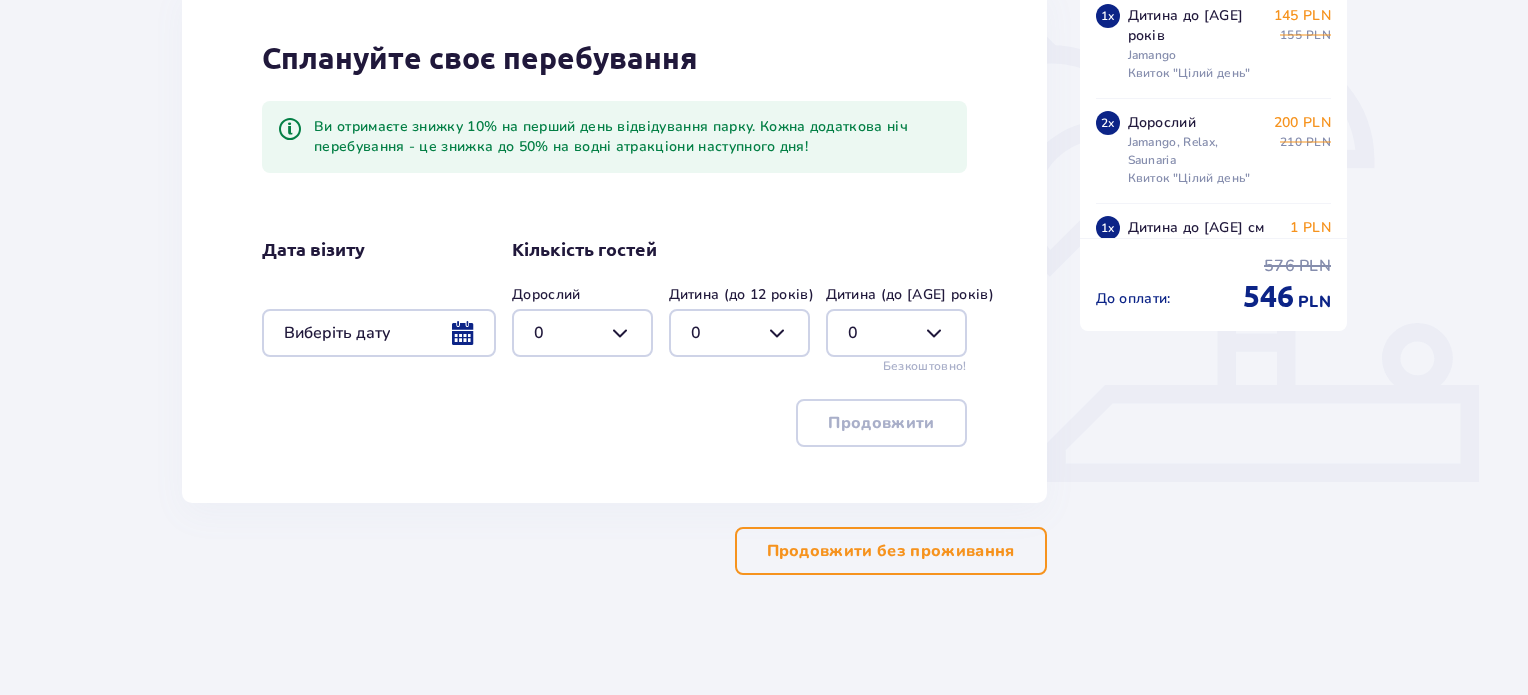 click on "Продовжити без проживання" at bounding box center (891, 551) 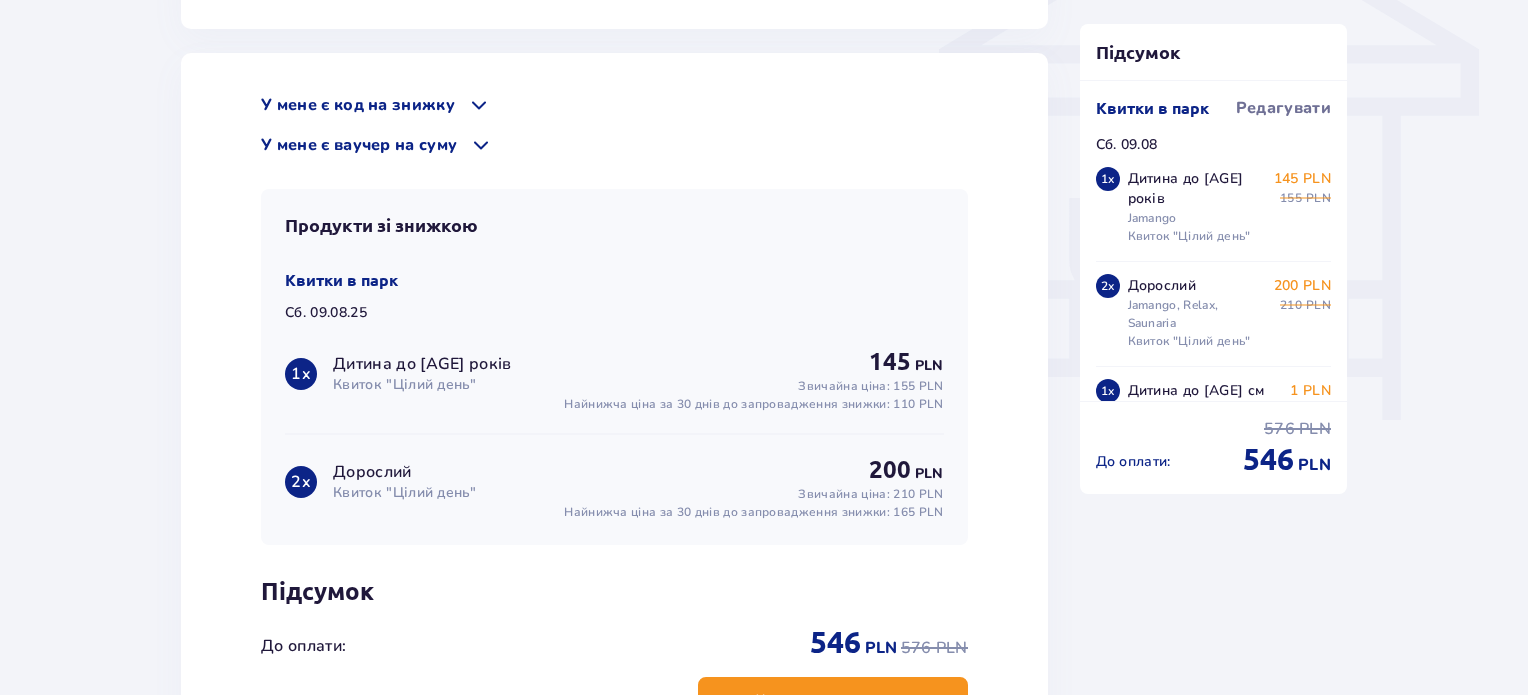 scroll, scrollTop: 1700, scrollLeft: 0, axis: vertical 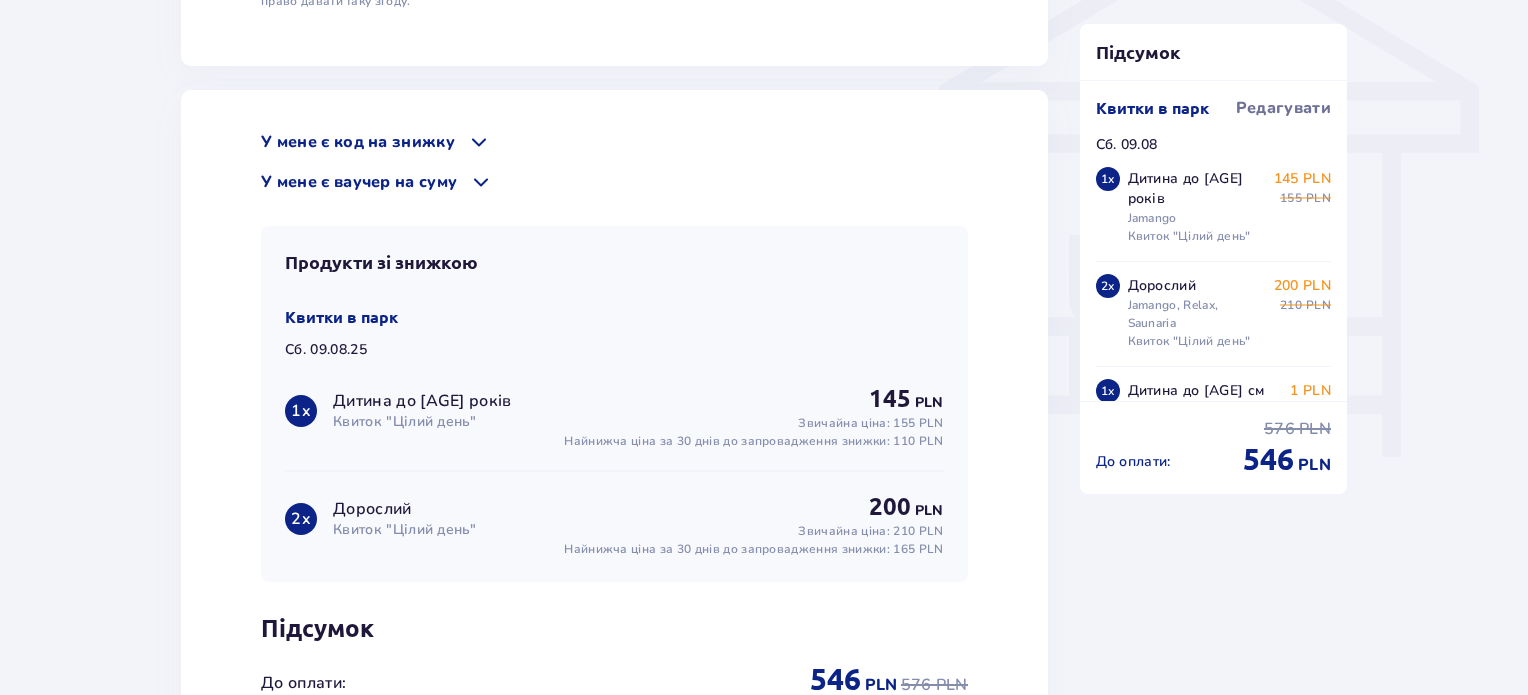 click at bounding box center [481, 182] 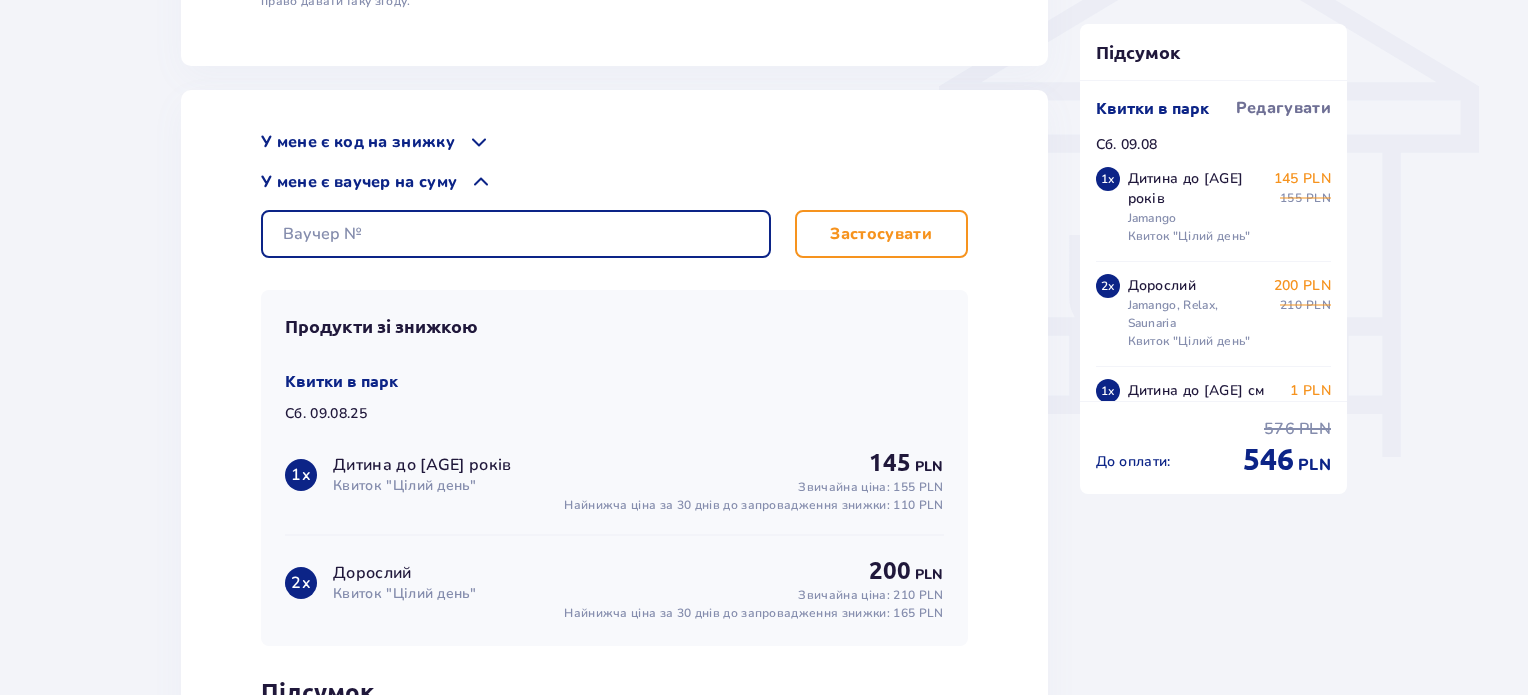 click at bounding box center (516, 234) 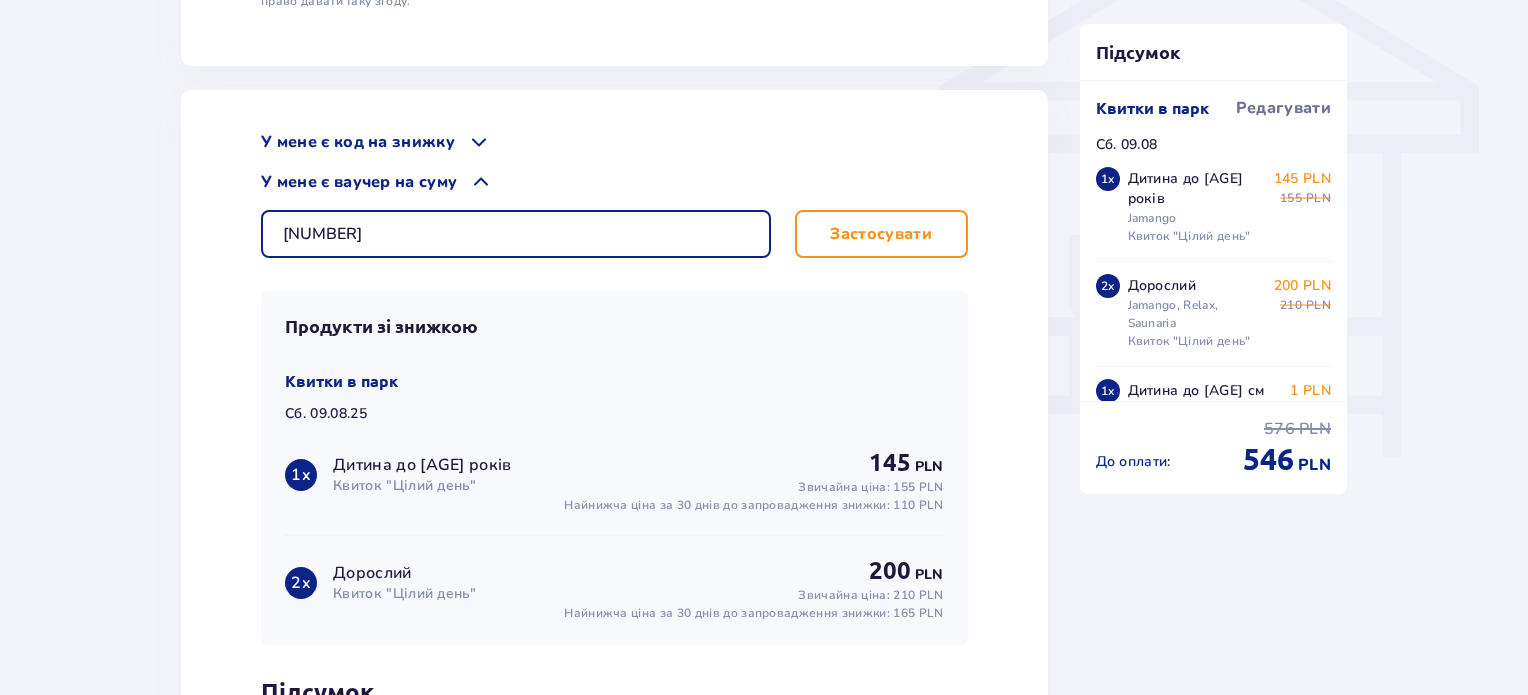 type on "0820000202391670" 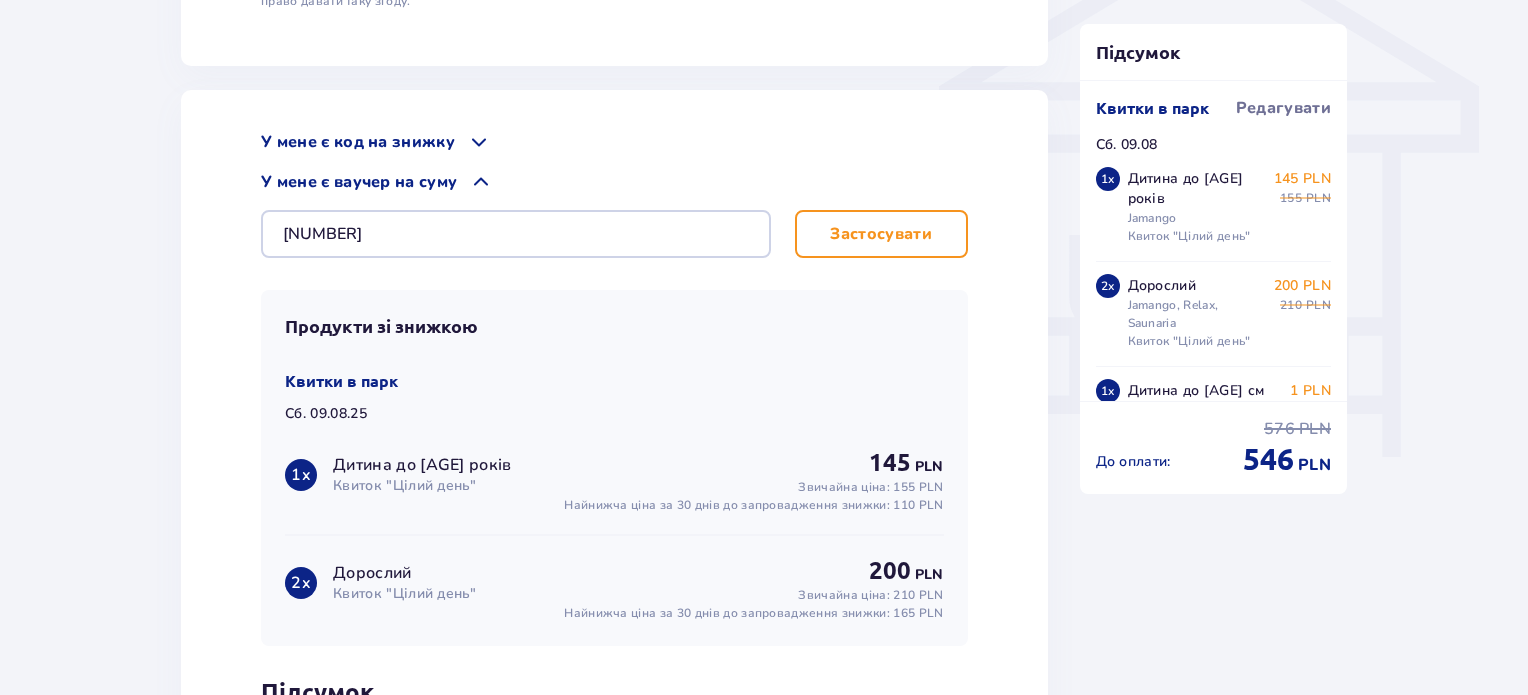 click on "Застосувати" at bounding box center (881, 234) 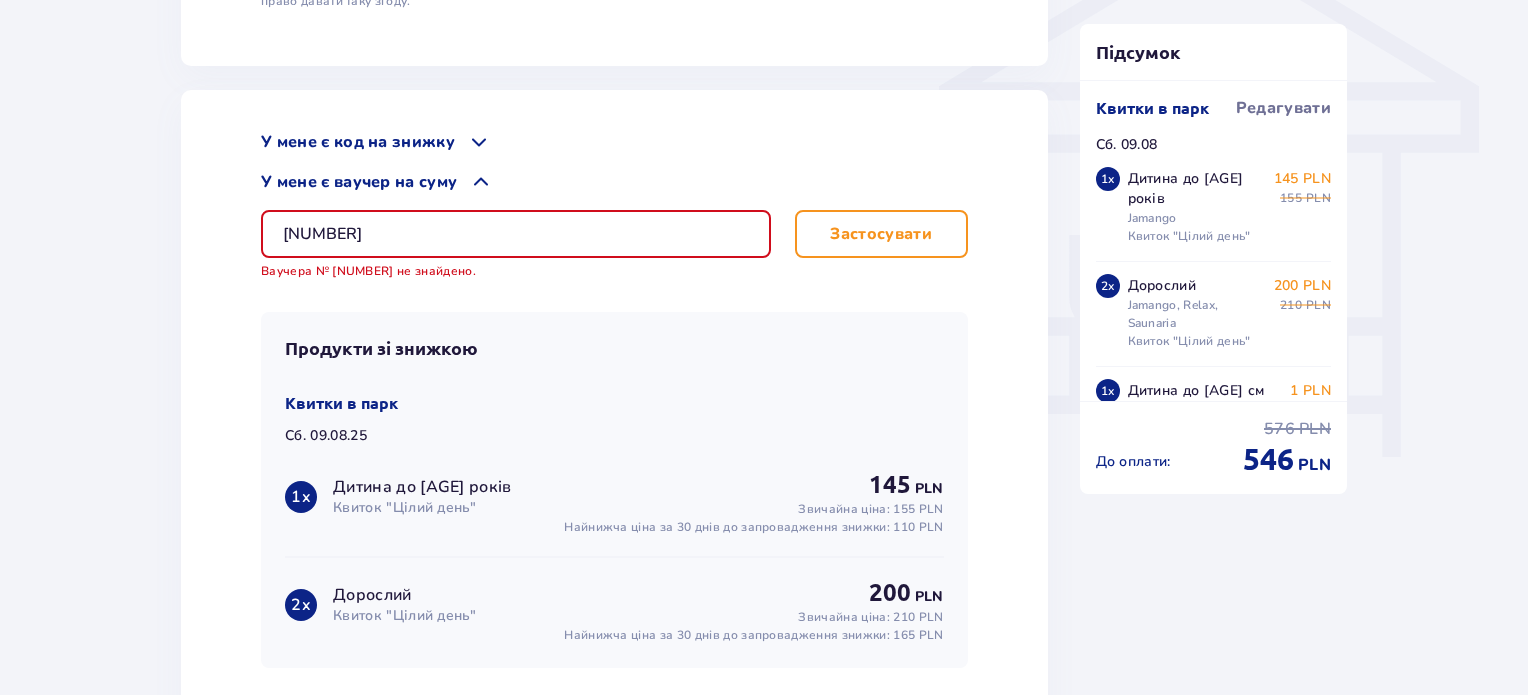 click at bounding box center (479, 142) 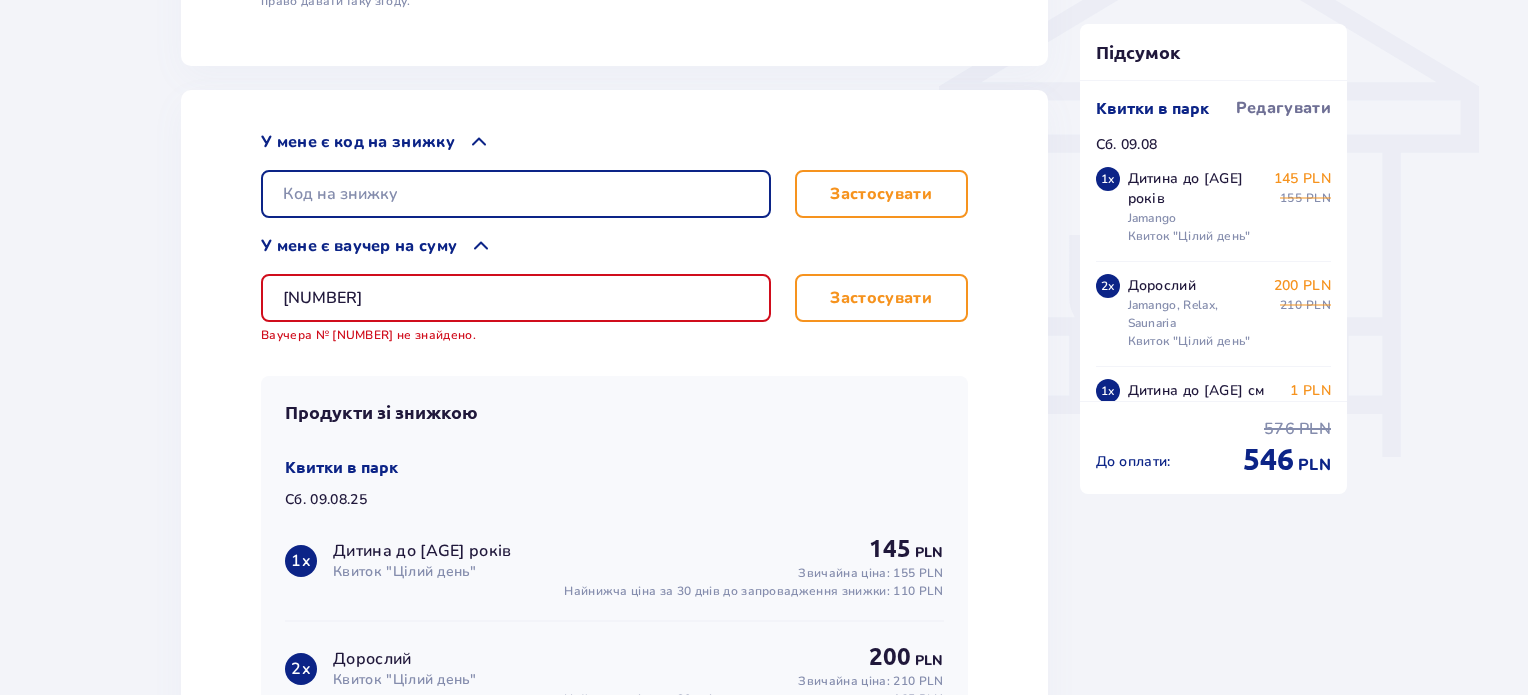 click at bounding box center [516, 194] 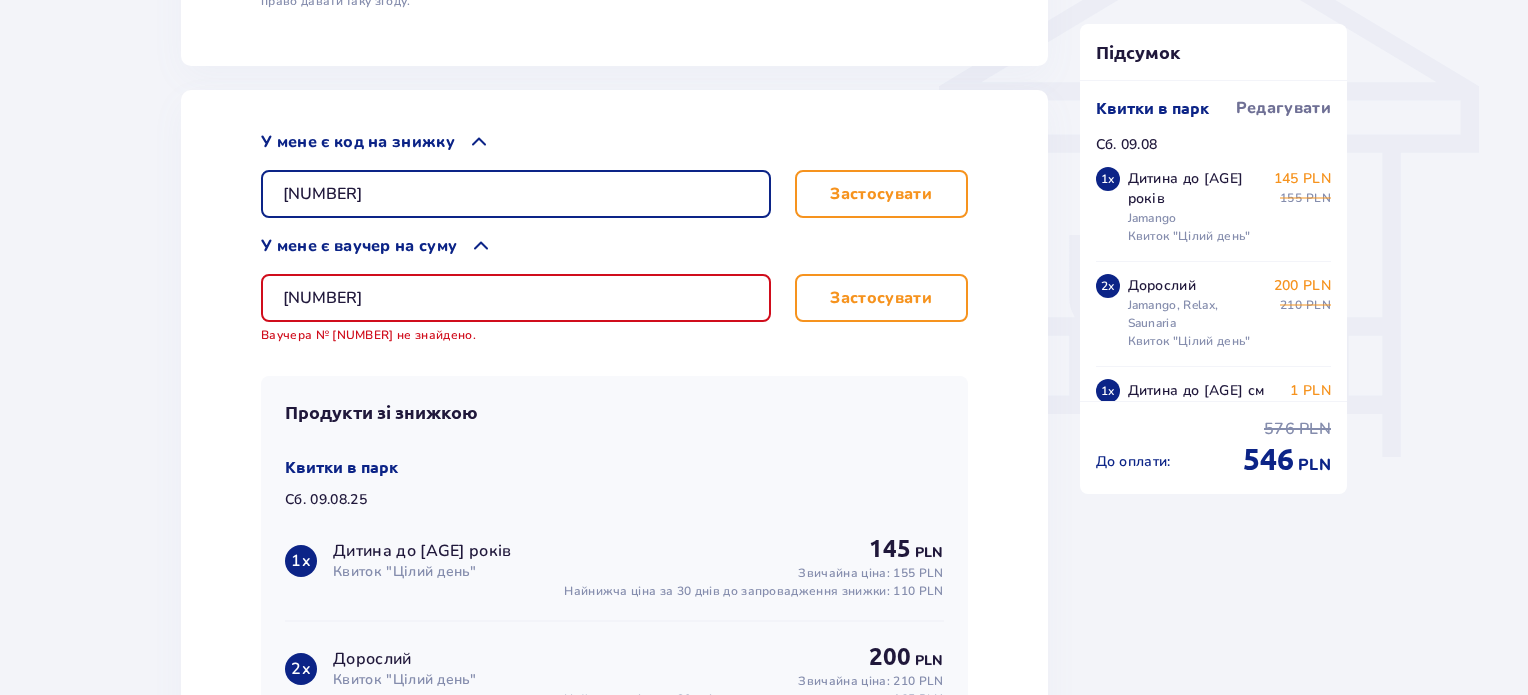 type on "0820000202391670" 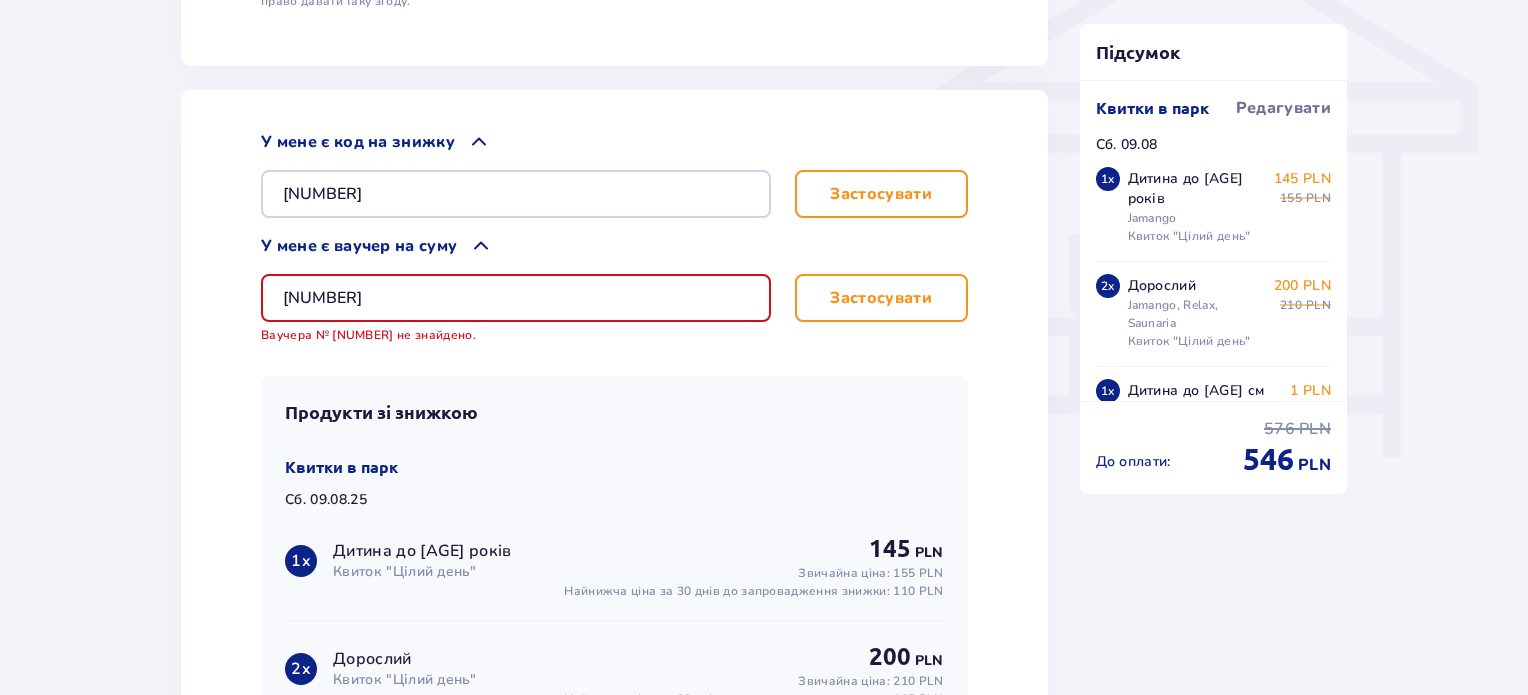 click on "0820000202391670" at bounding box center (516, 298) 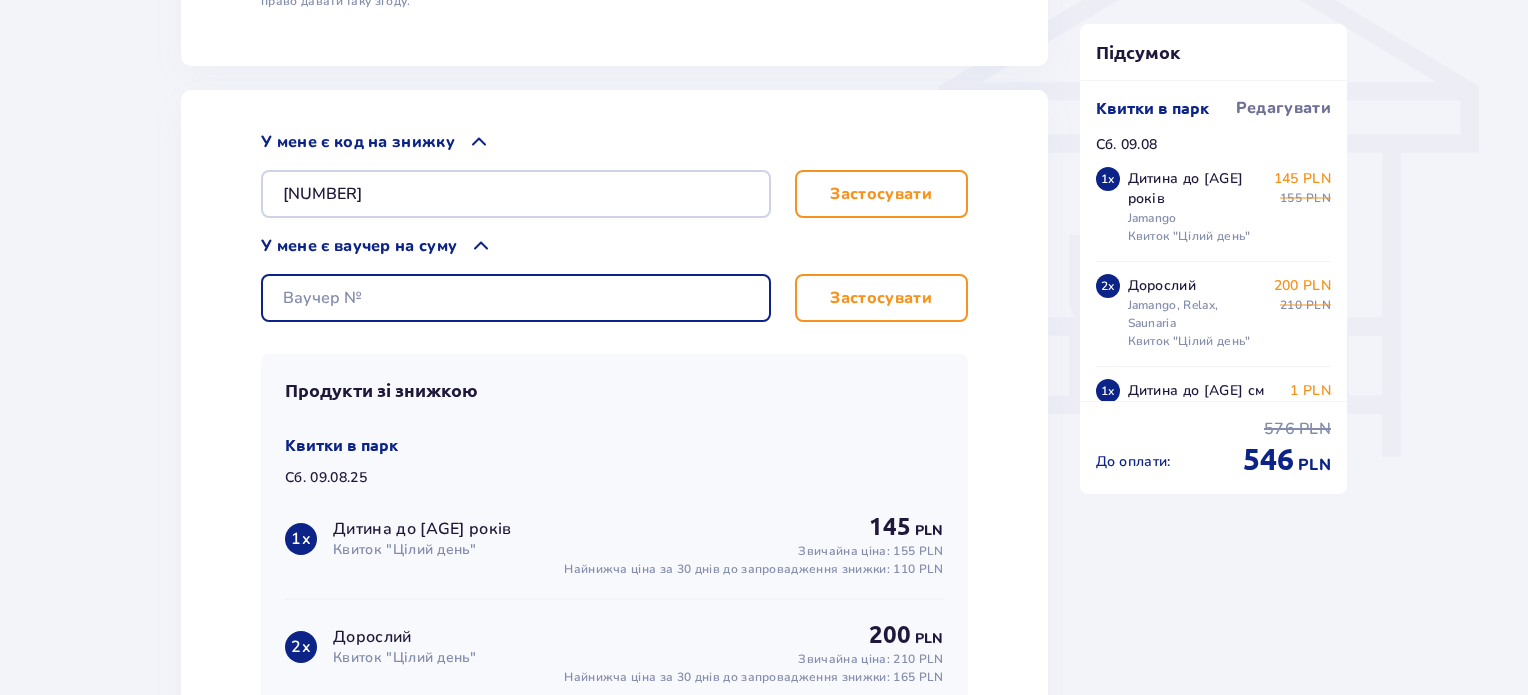 type 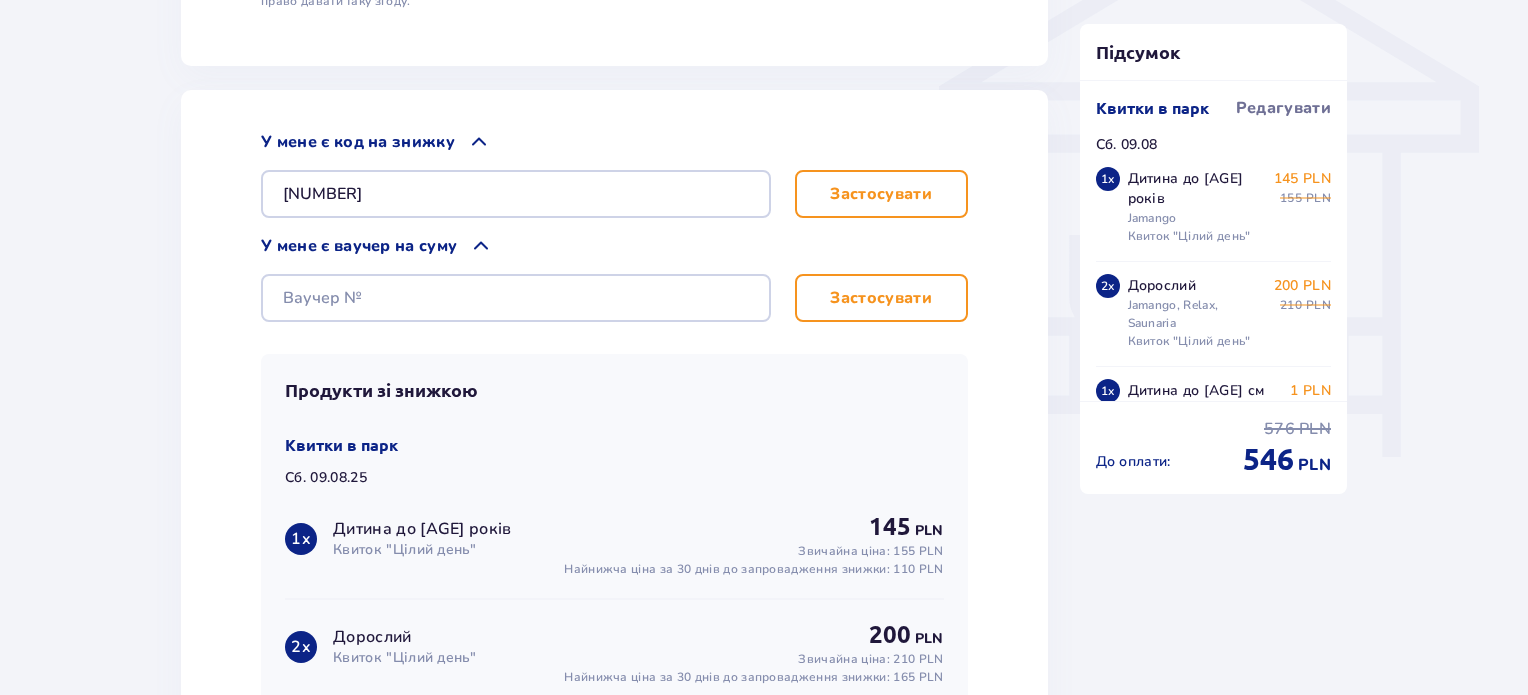 click on "Застосувати" at bounding box center (881, 194) 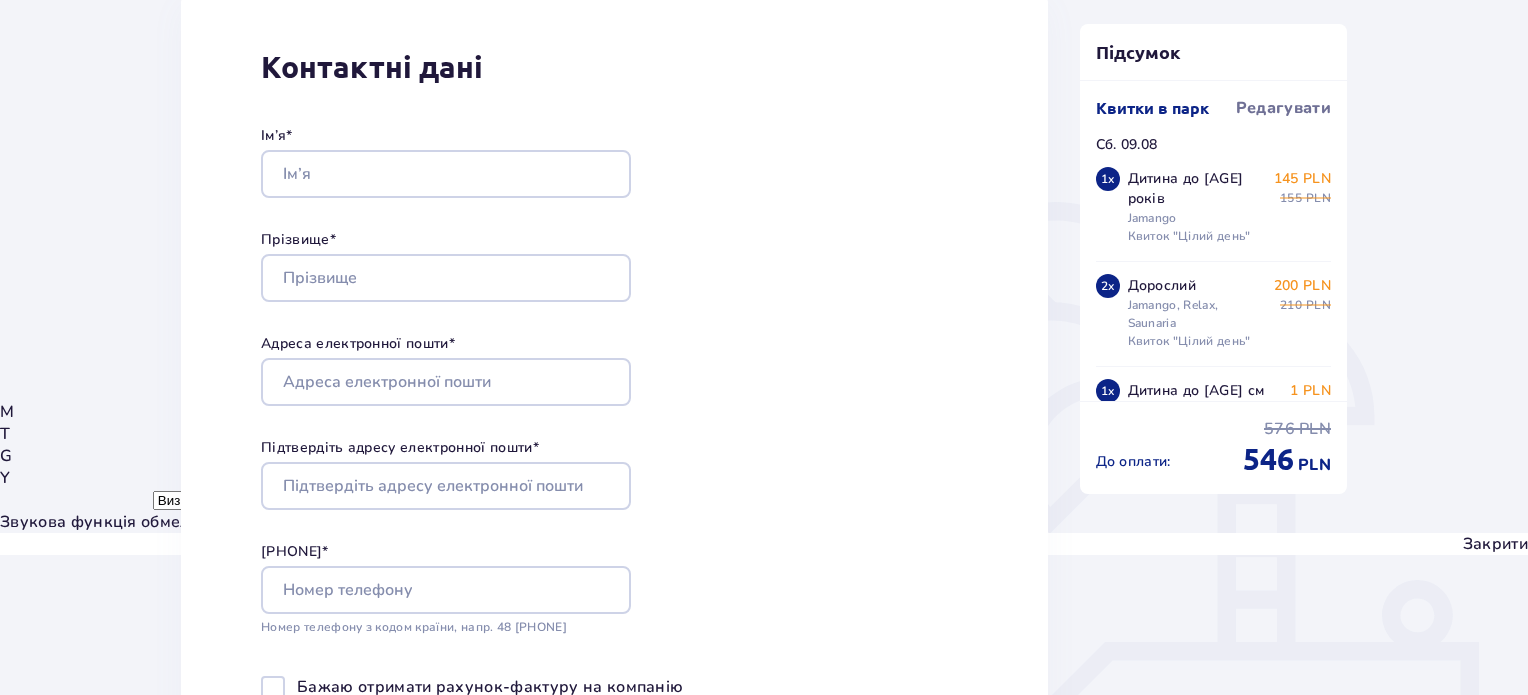 scroll, scrollTop: 300, scrollLeft: 0, axis: vertical 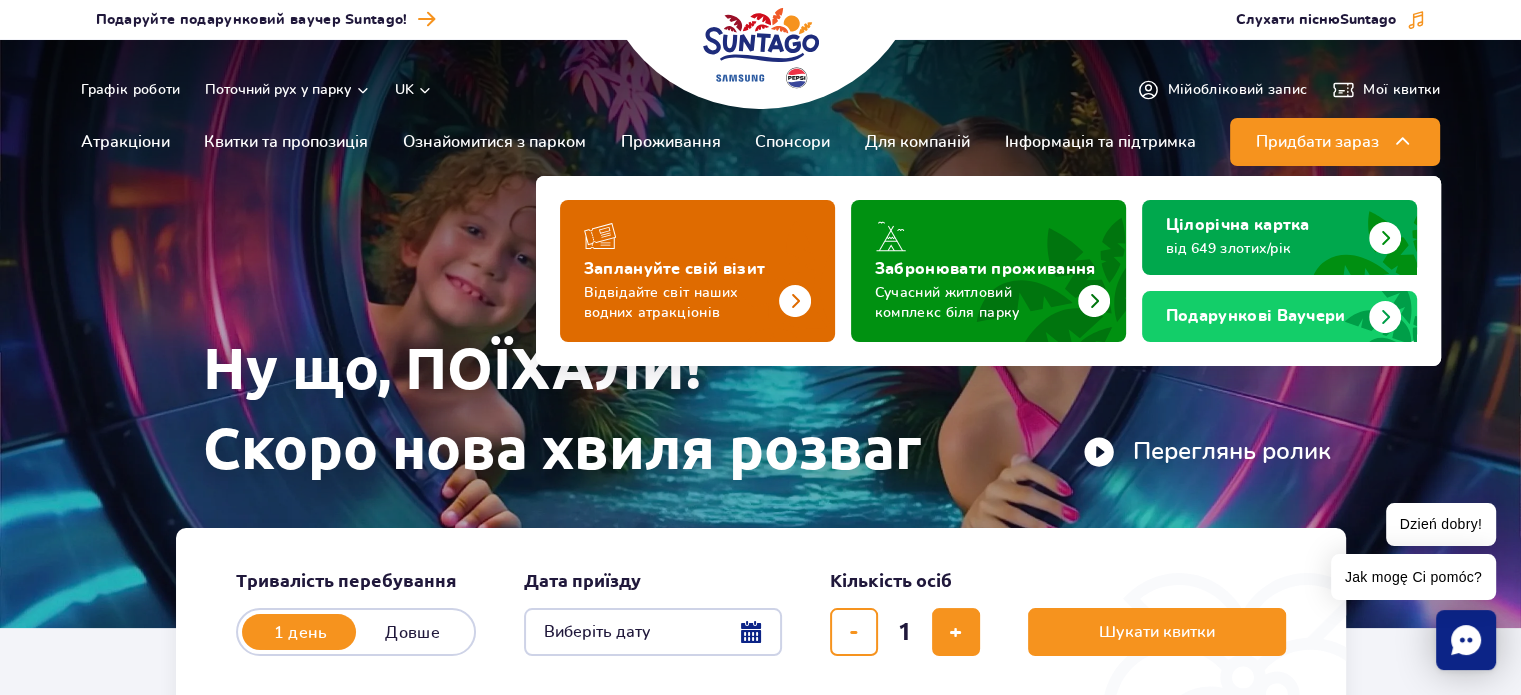 click at bounding box center (755, 264) 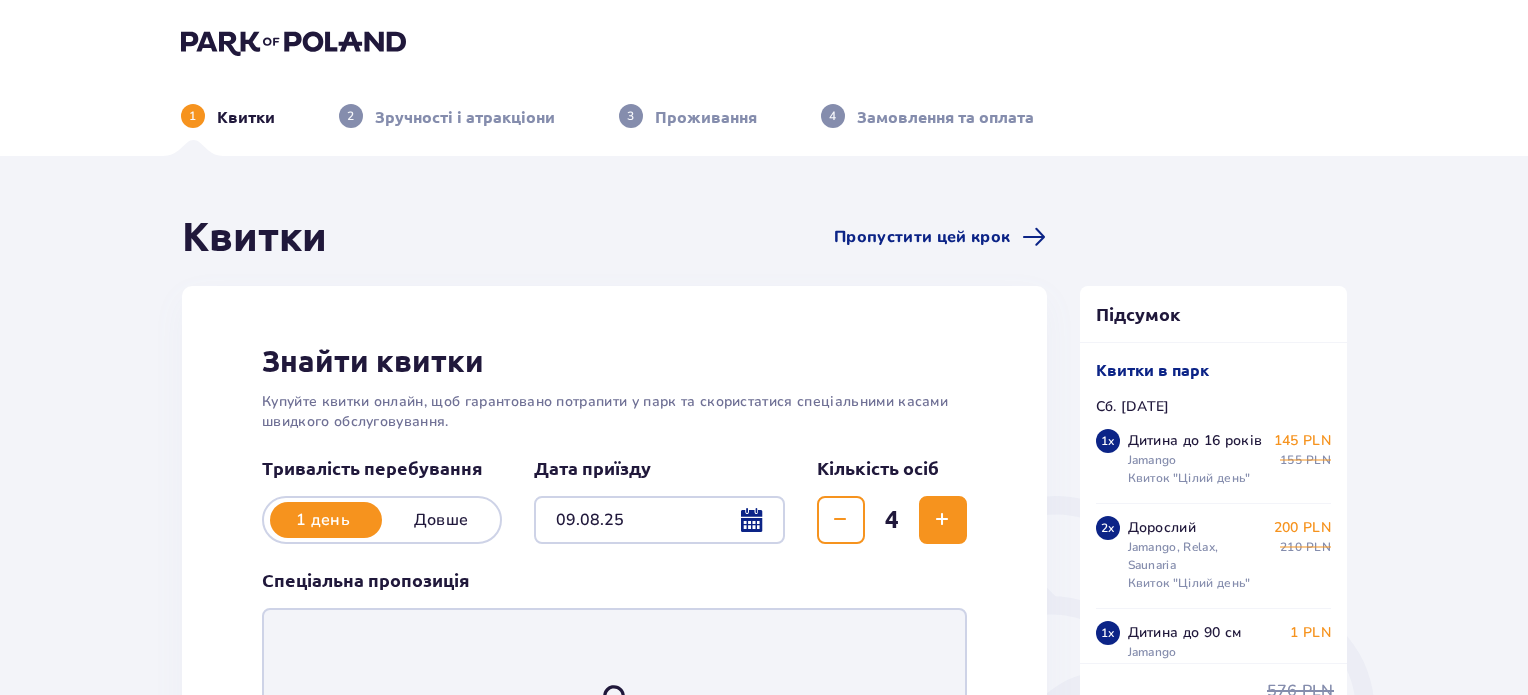 click at bounding box center [659, 520] 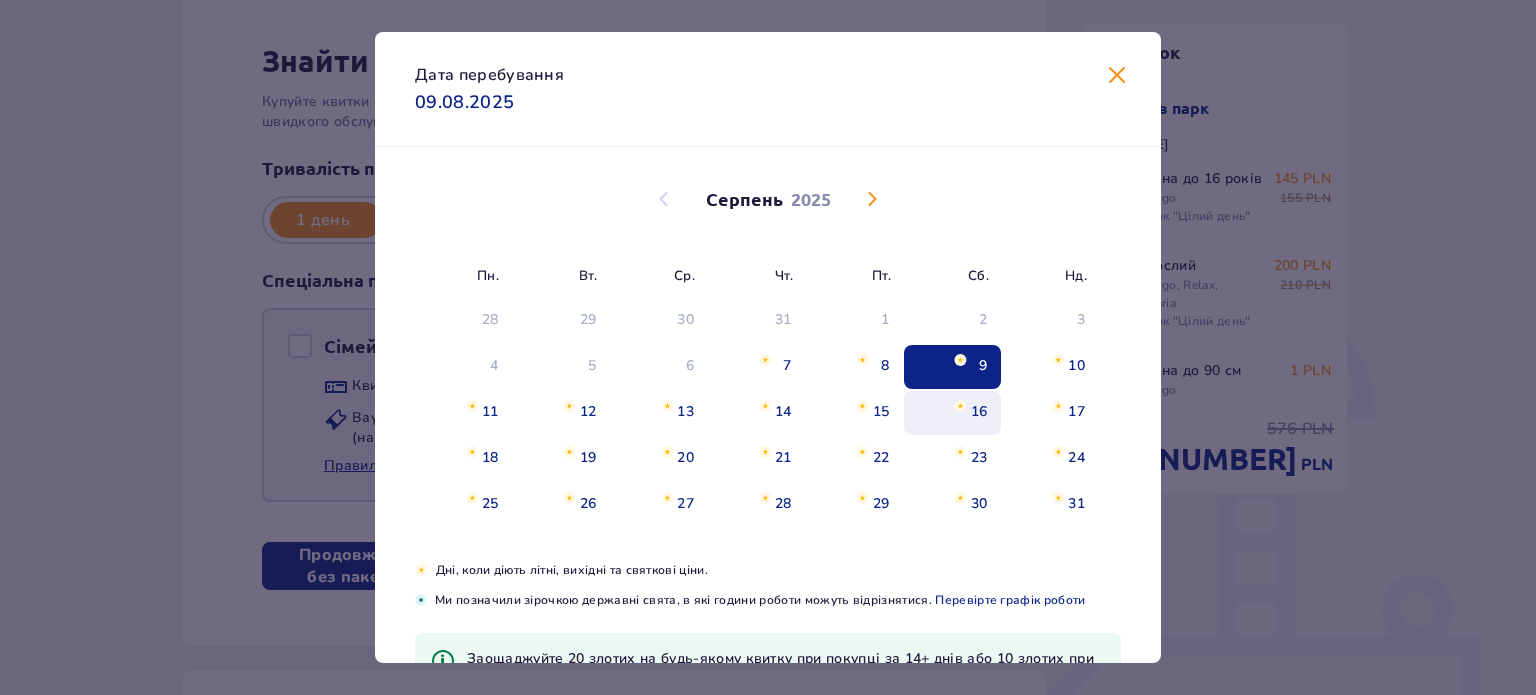 scroll, scrollTop: 300, scrollLeft: 0, axis: vertical 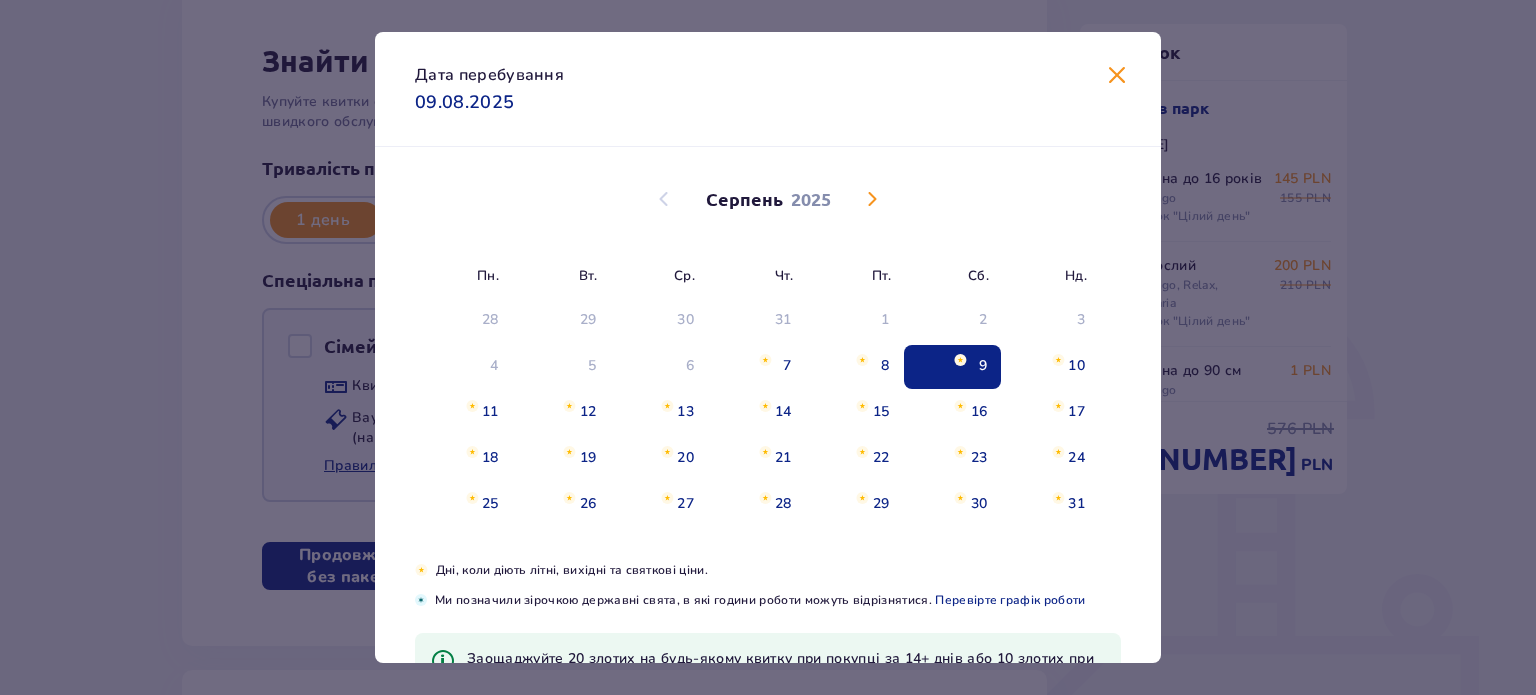 click on "9" at bounding box center [953, 367] 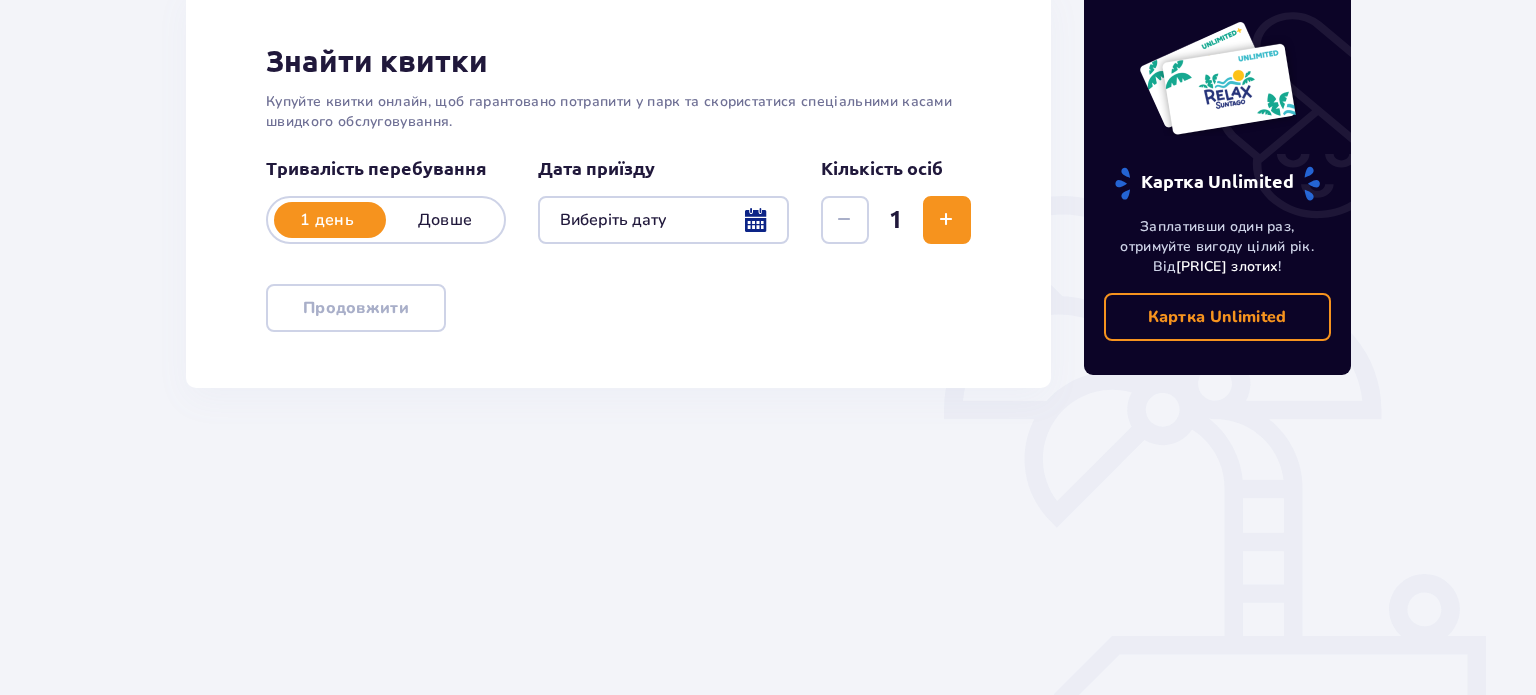 scroll, scrollTop: 112, scrollLeft: 0, axis: vertical 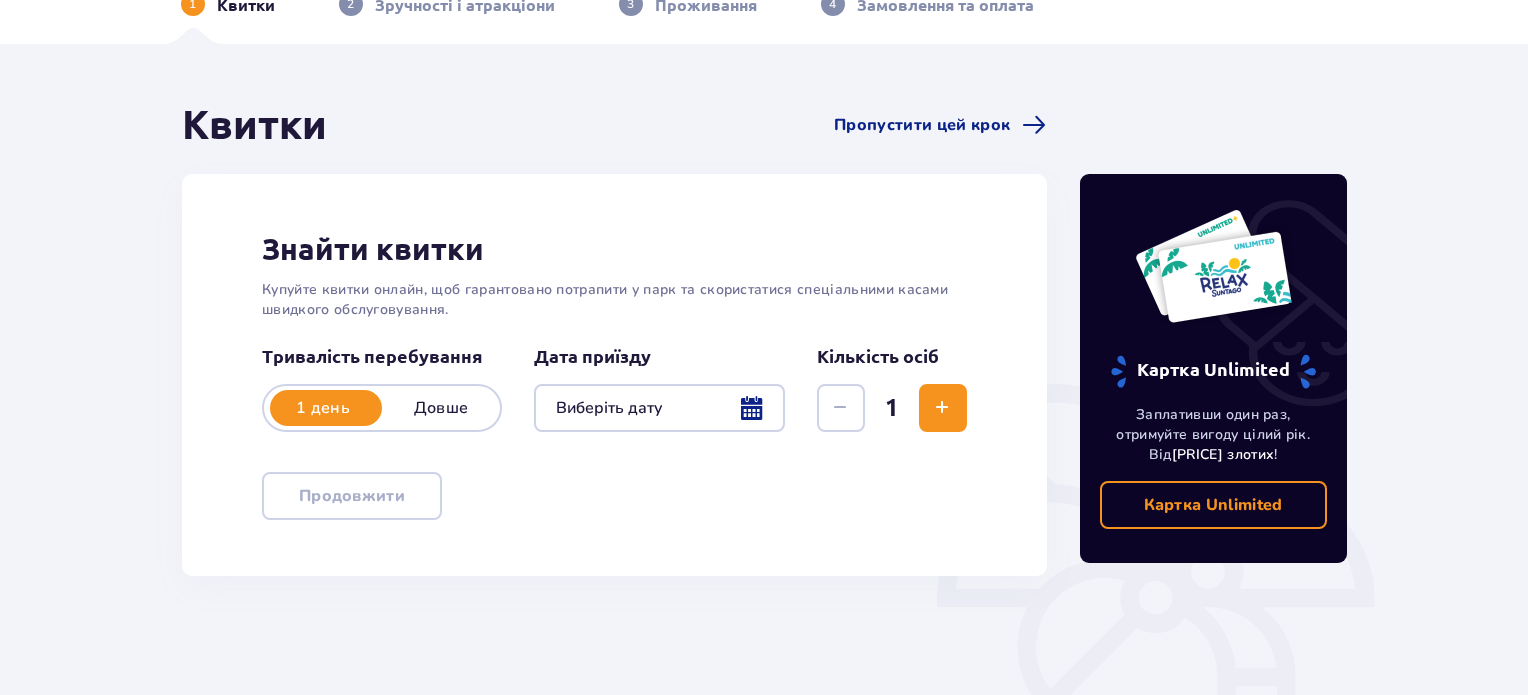 click at bounding box center [942, 408] 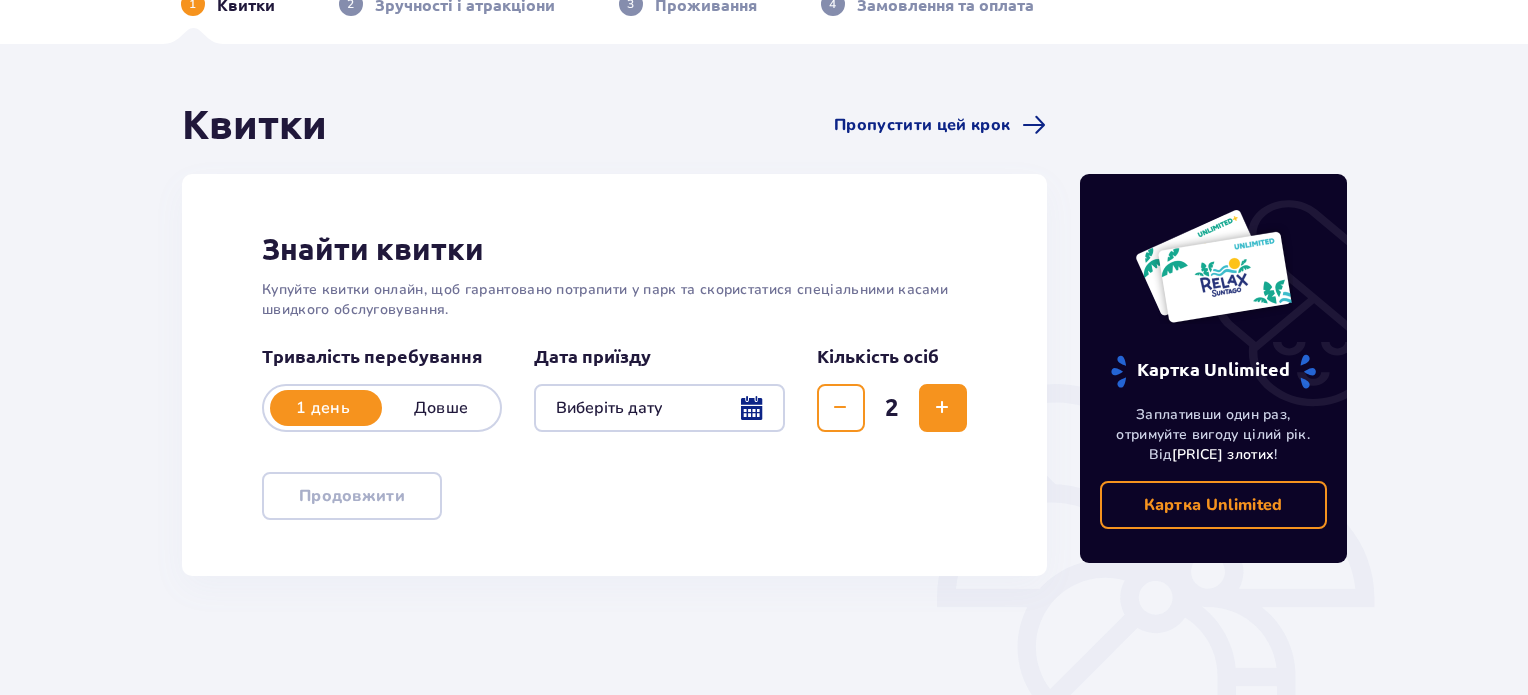 click at bounding box center [659, 408] 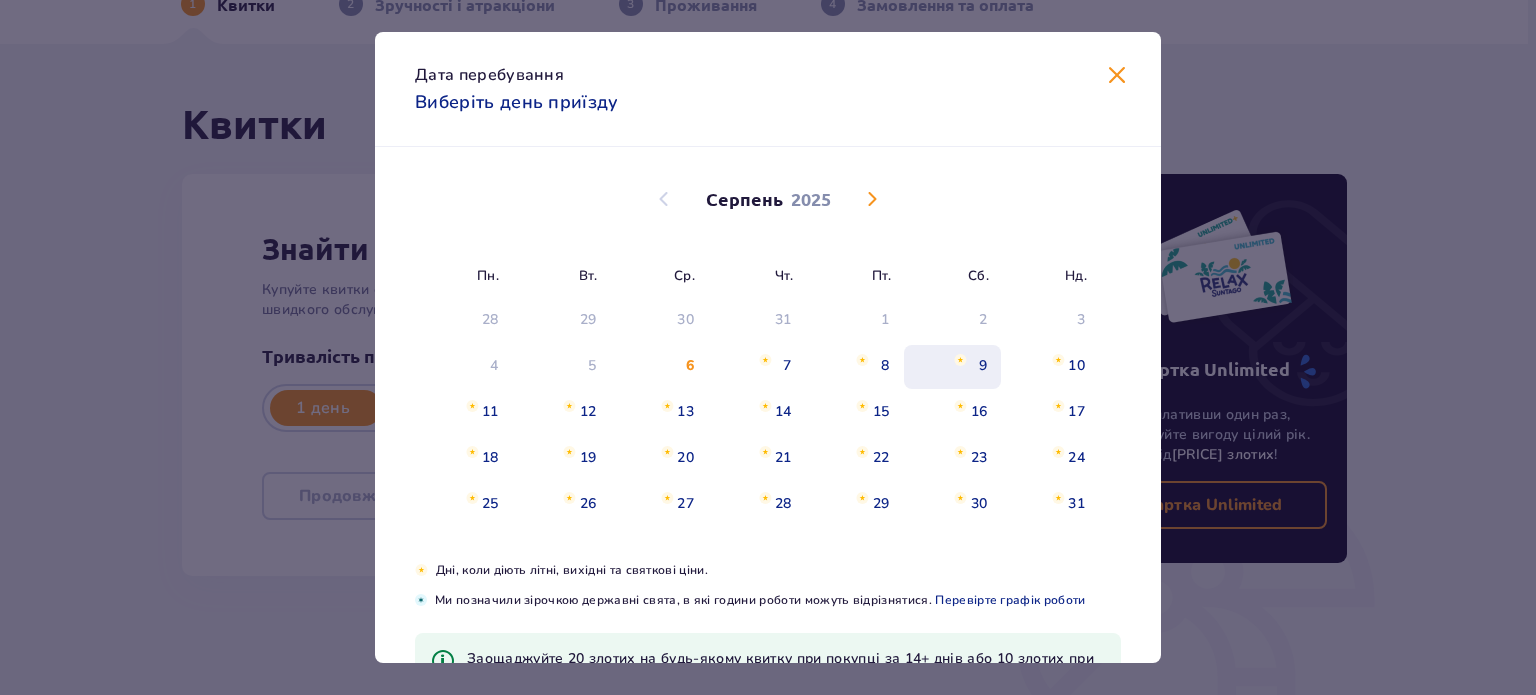 click on "9" at bounding box center [983, 366] 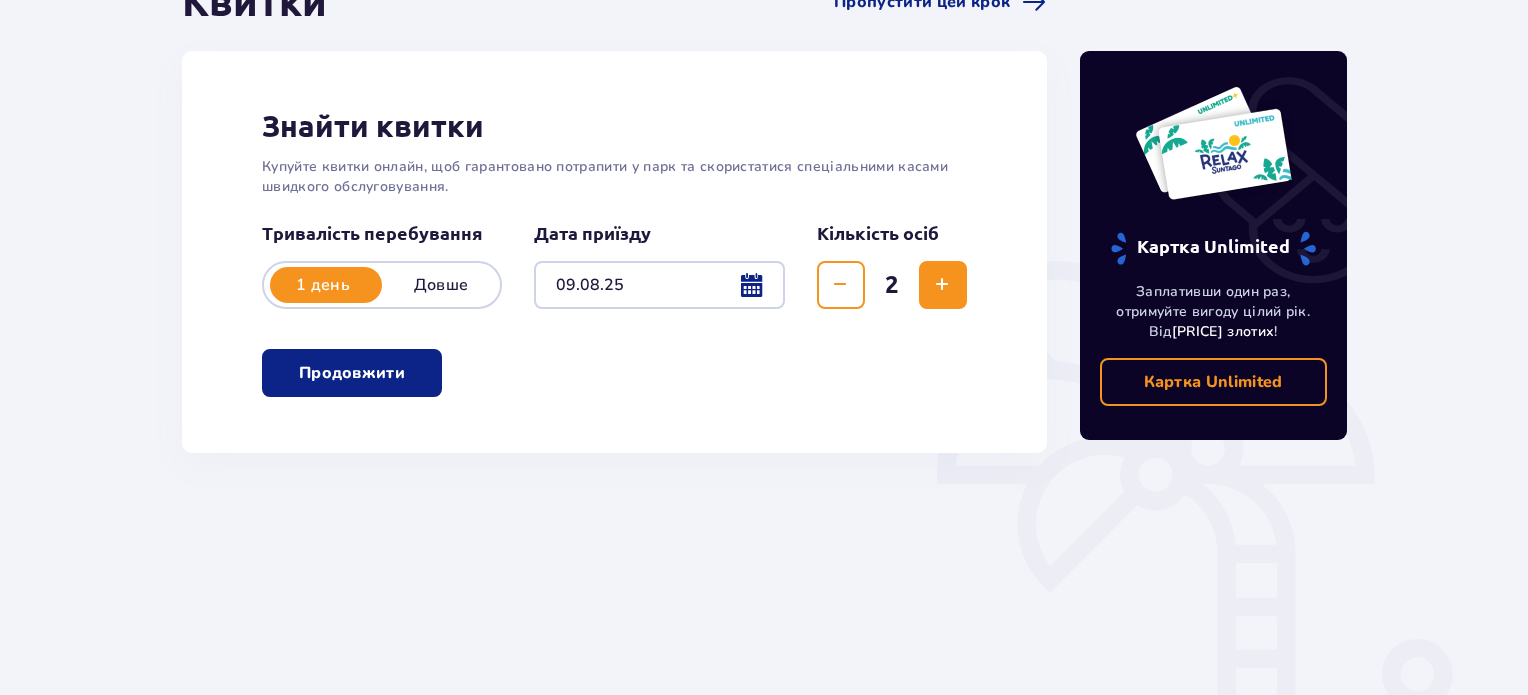 scroll, scrollTop: 300, scrollLeft: 0, axis: vertical 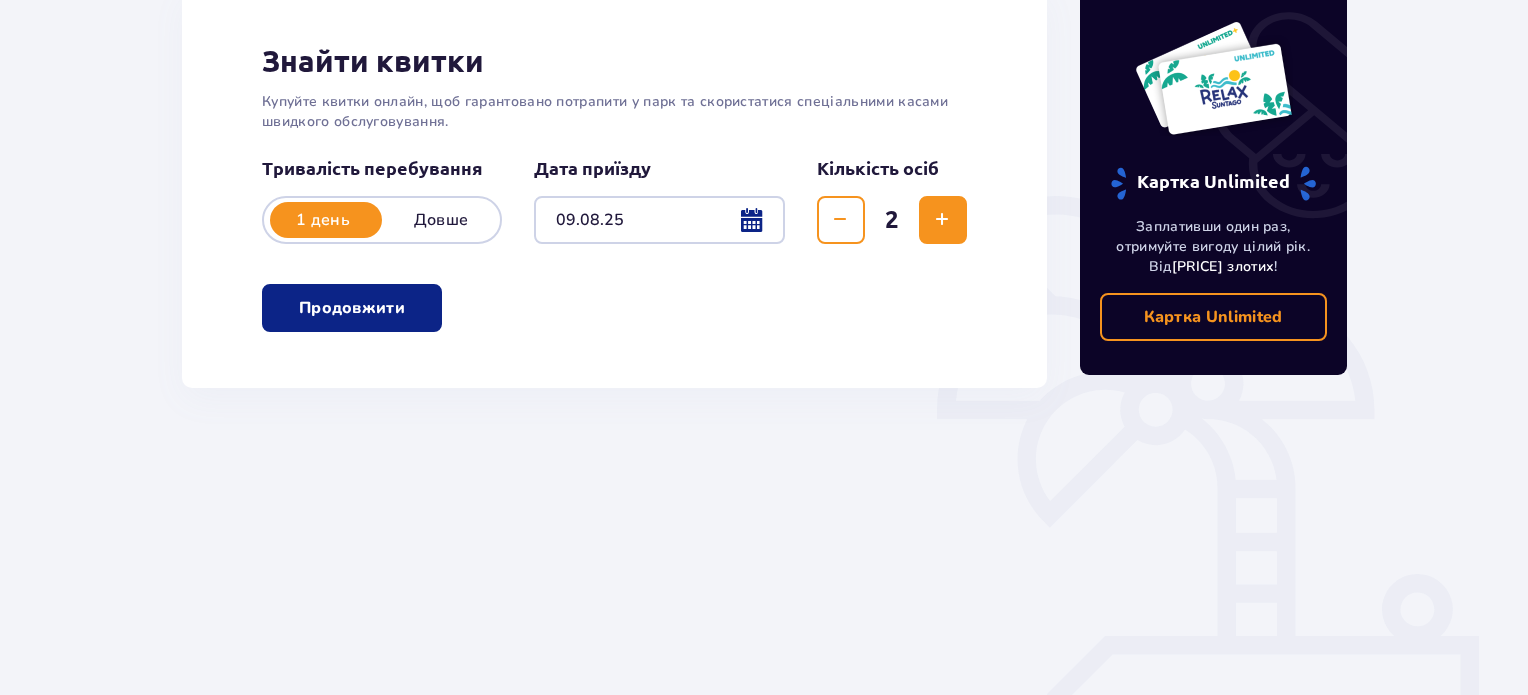 click on "Продовжити" at bounding box center (352, 308) 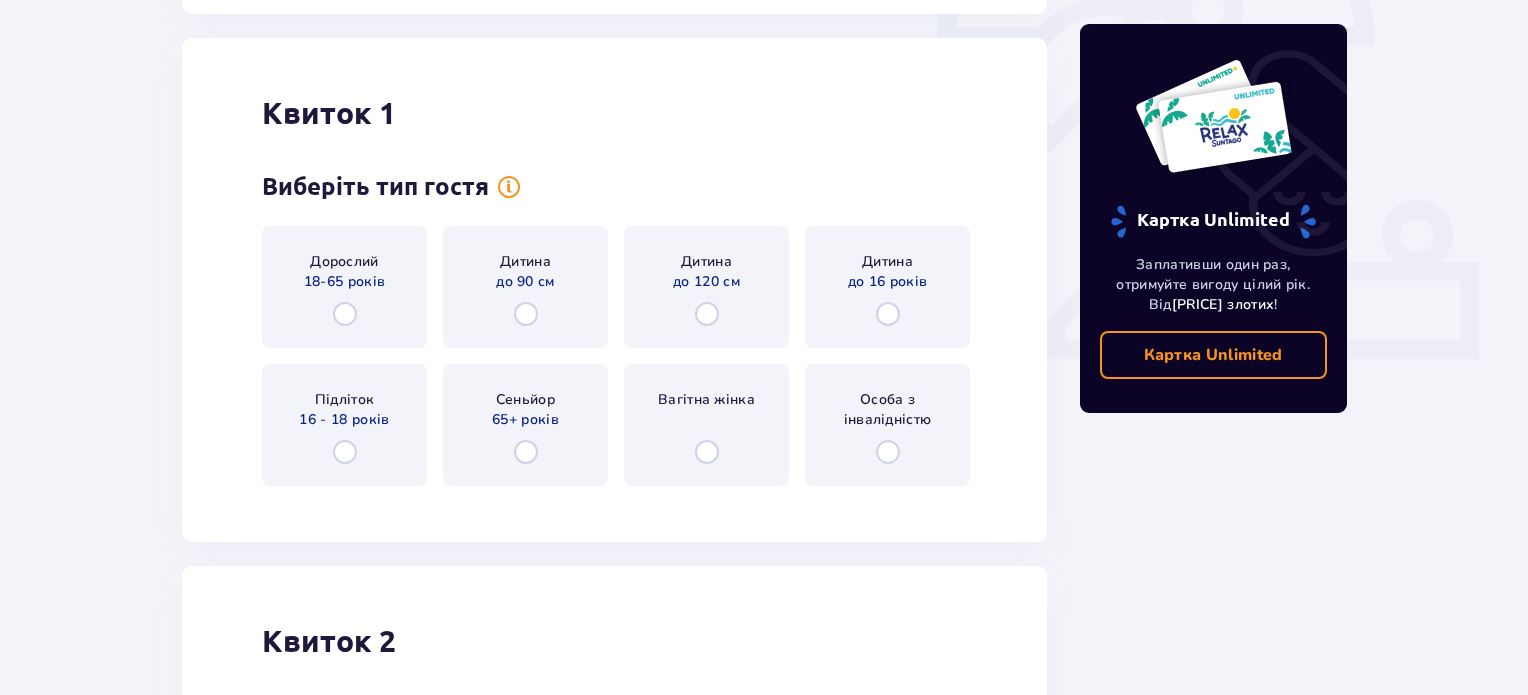 scroll, scrollTop: 688, scrollLeft: 0, axis: vertical 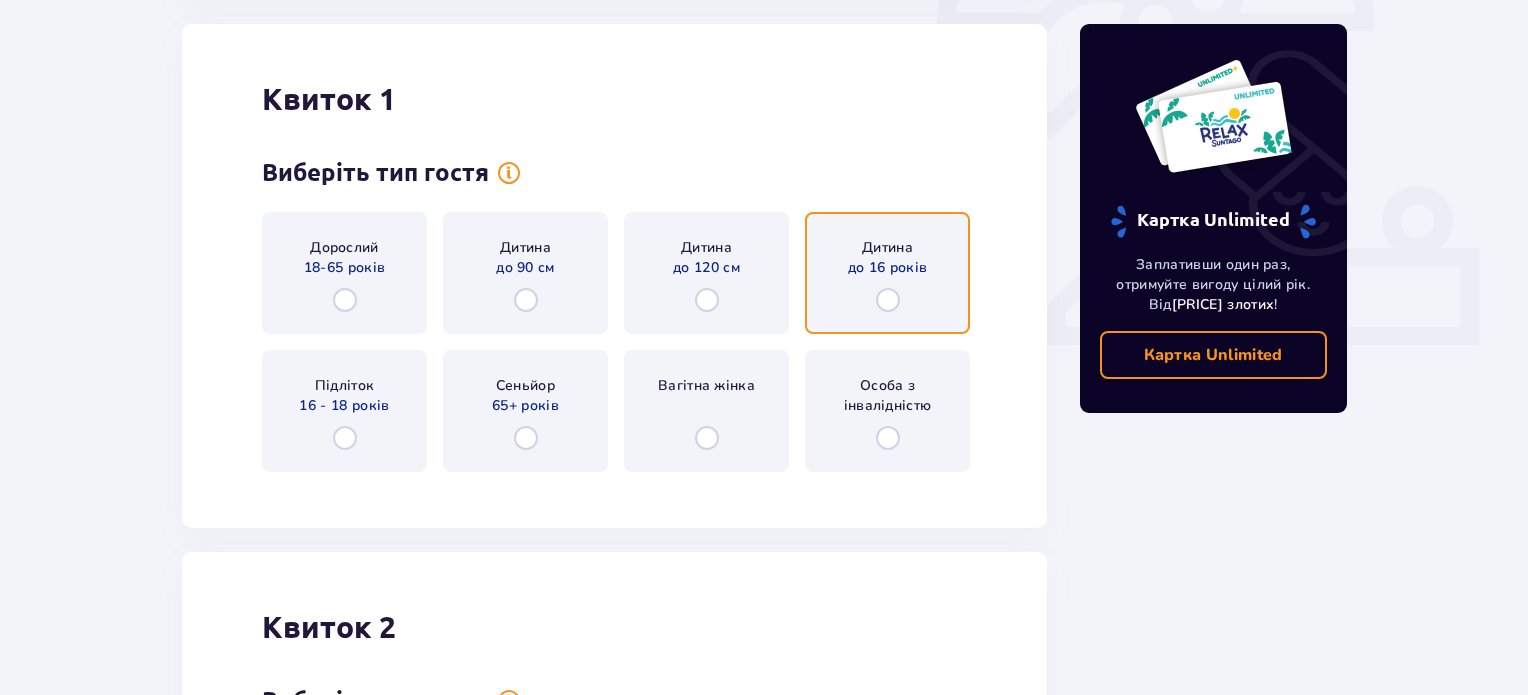 click at bounding box center (888, 300) 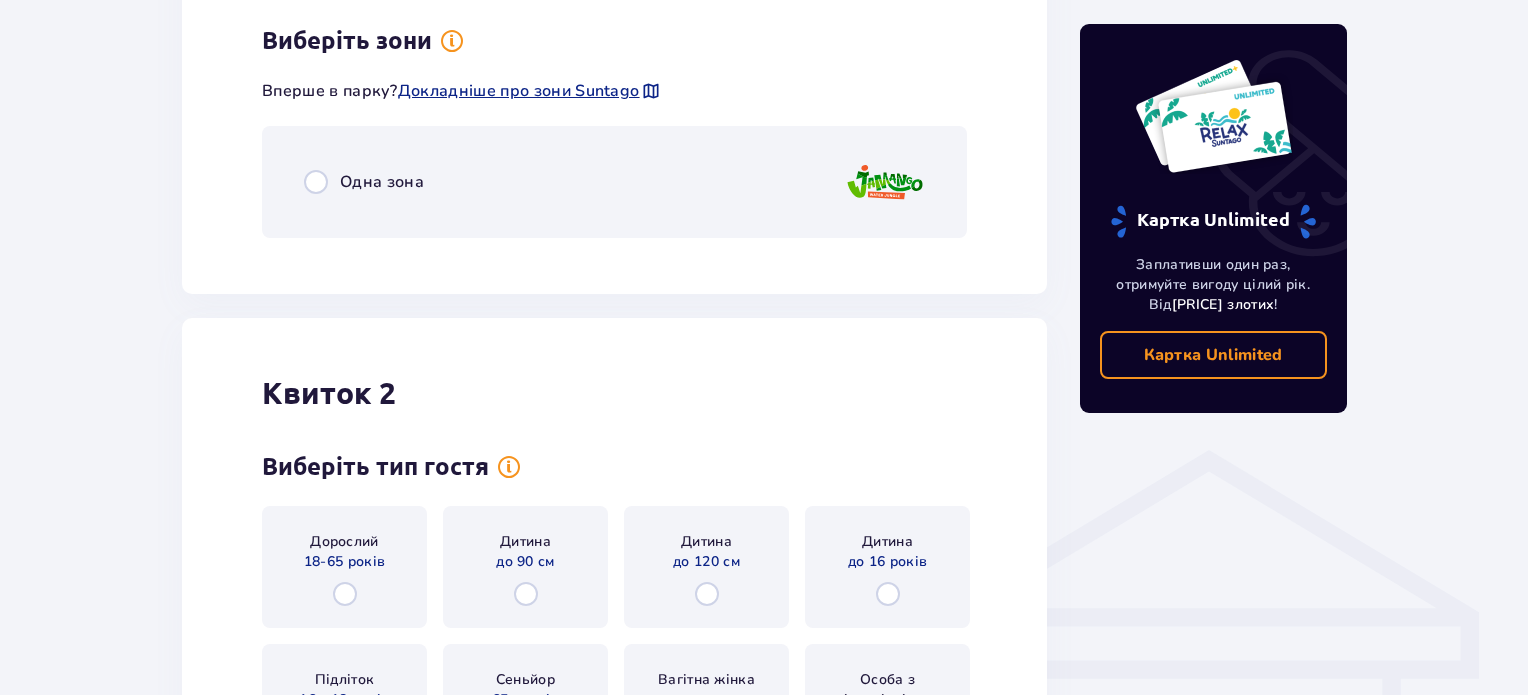 scroll, scrollTop: 1176, scrollLeft: 0, axis: vertical 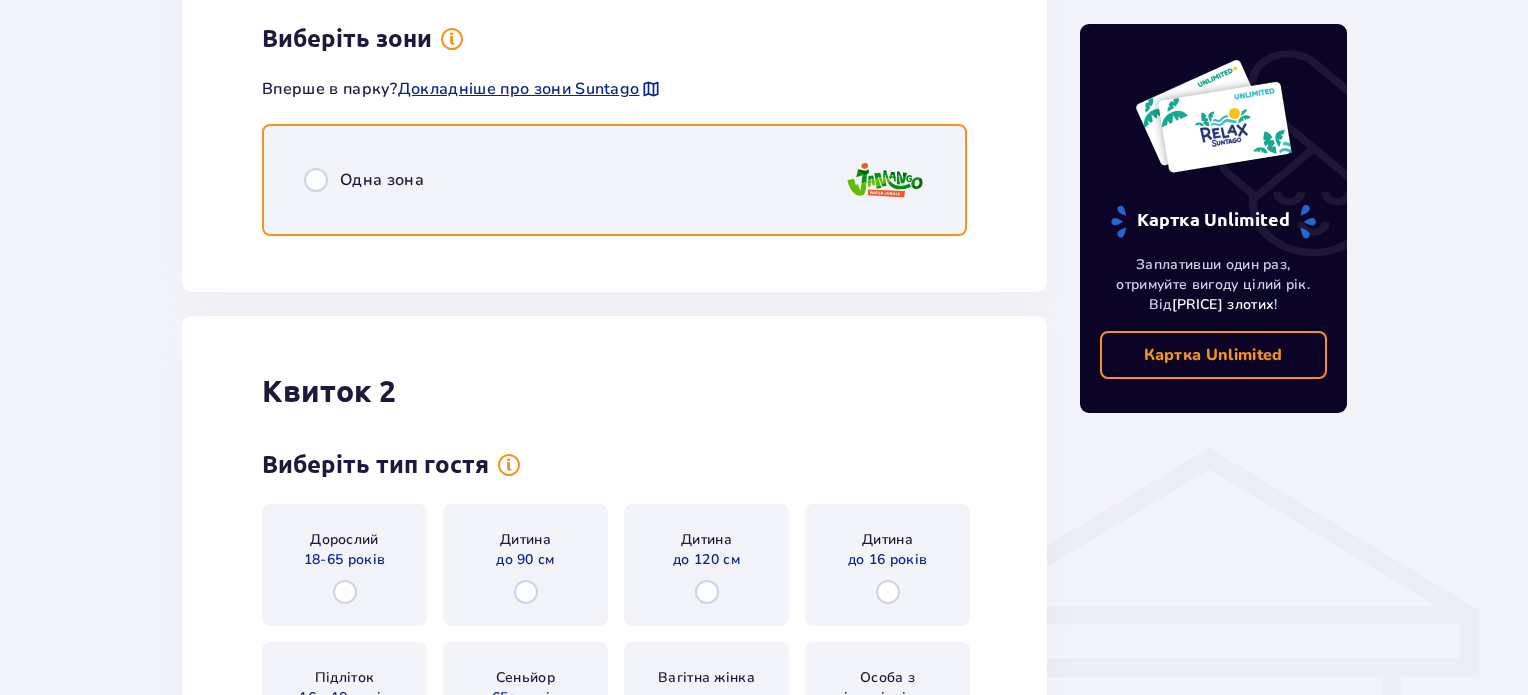 click at bounding box center [316, 180] 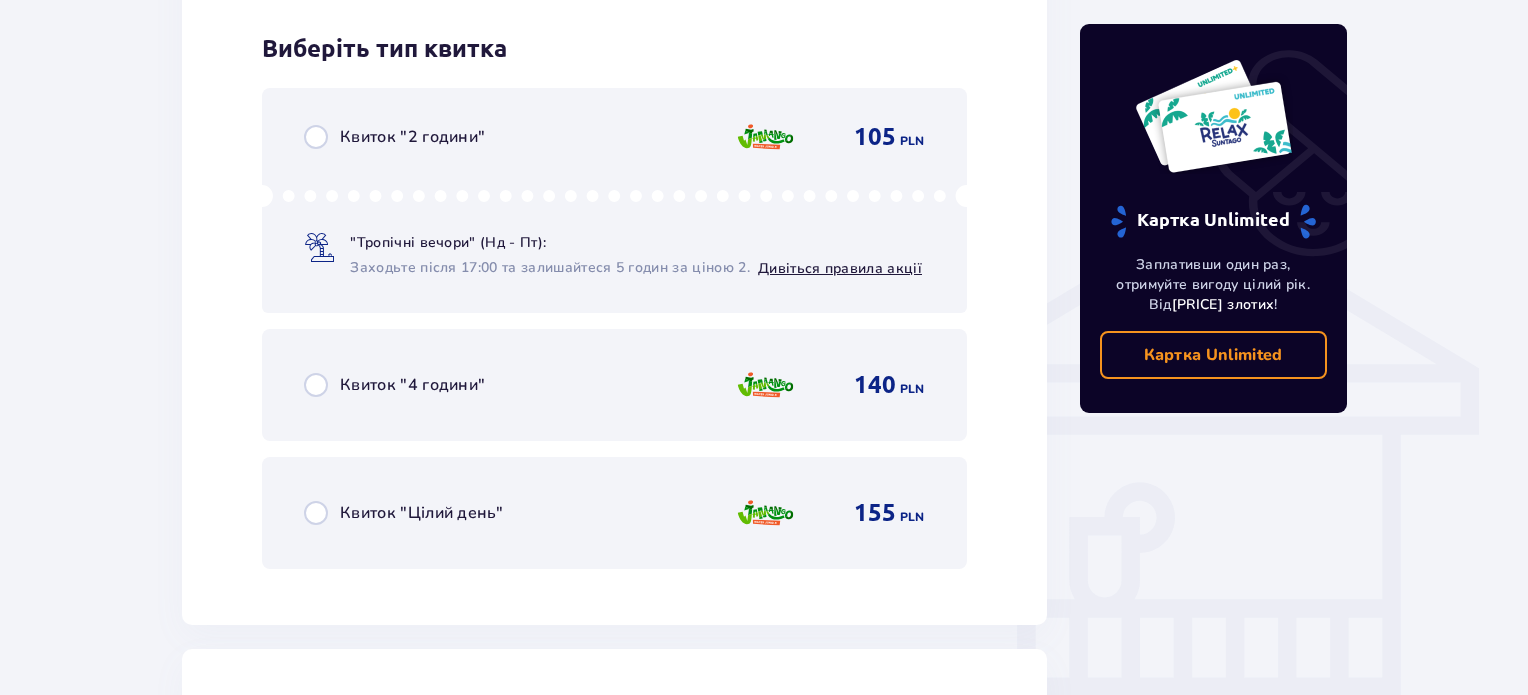 scroll, scrollTop: 1428, scrollLeft: 0, axis: vertical 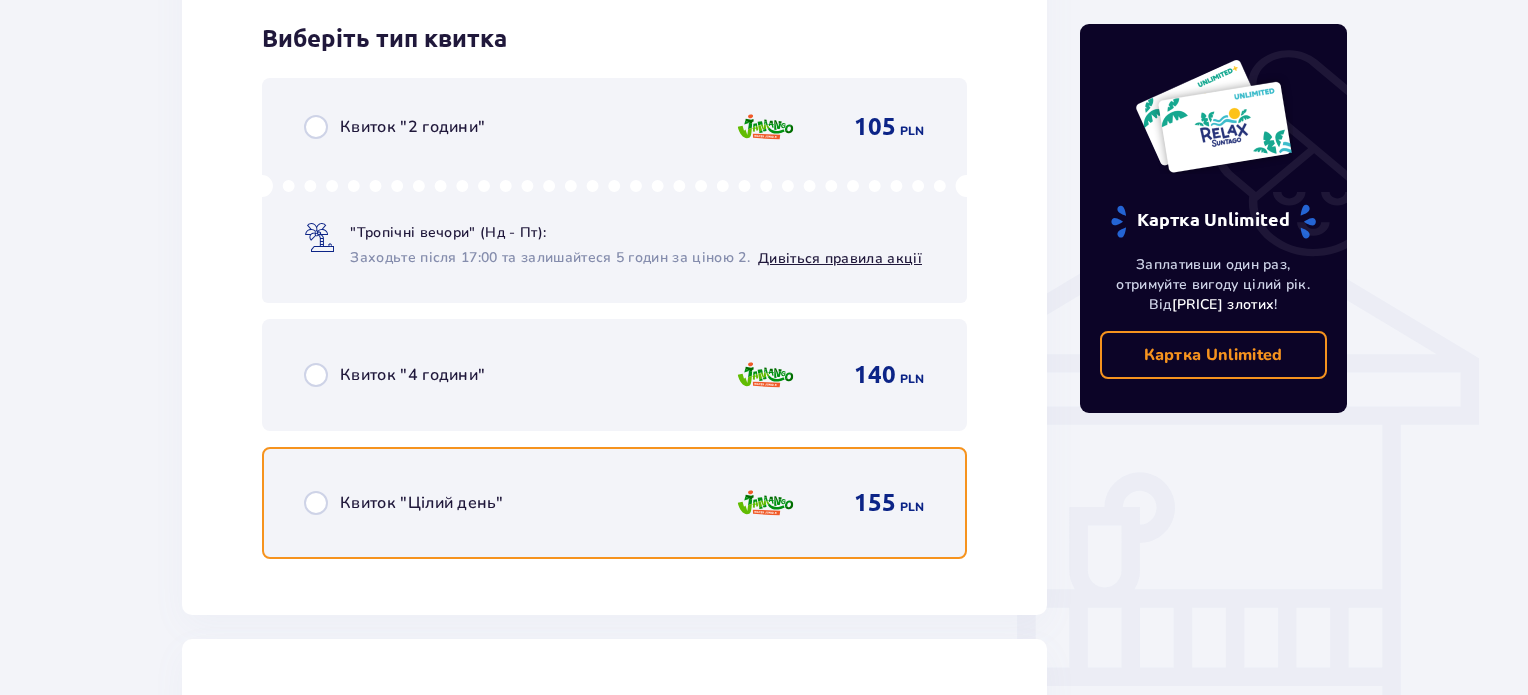 click at bounding box center (316, 503) 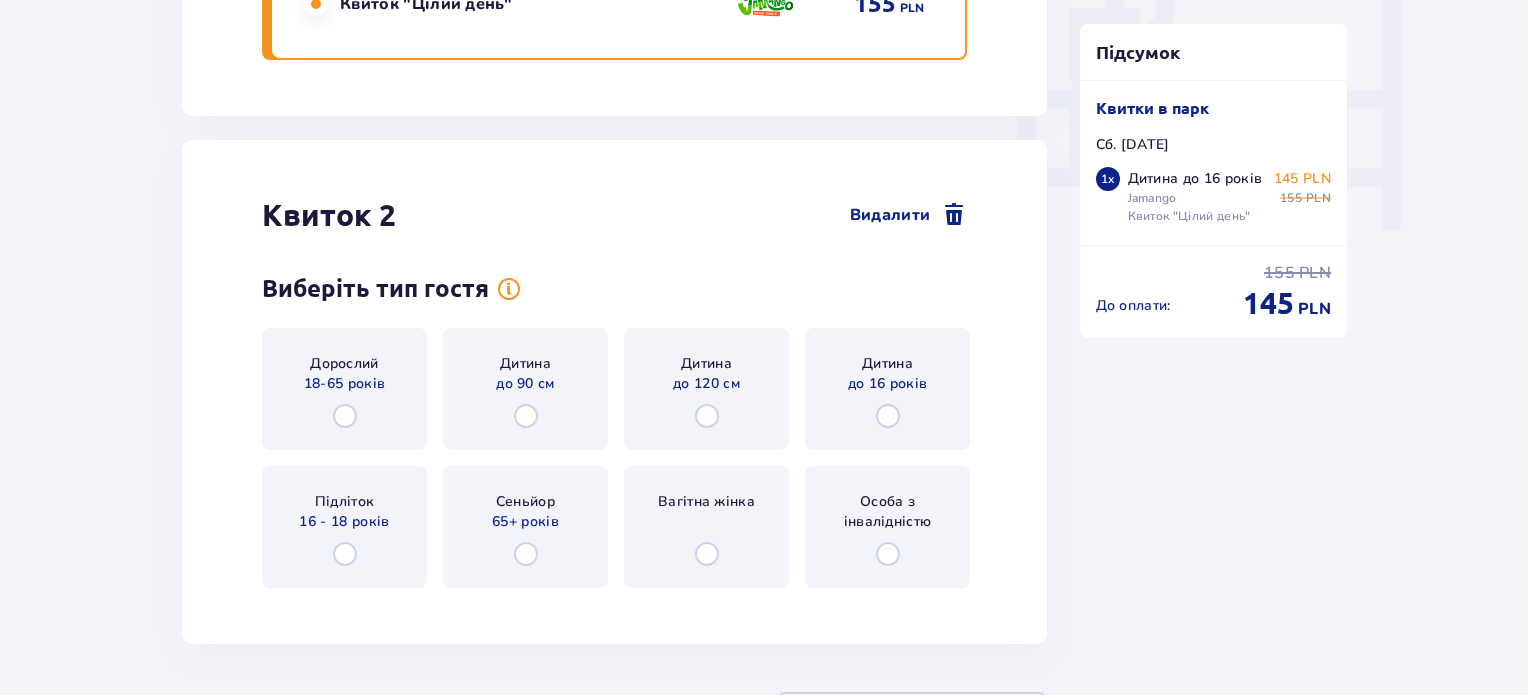 scroll, scrollTop: 2042, scrollLeft: 0, axis: vertical 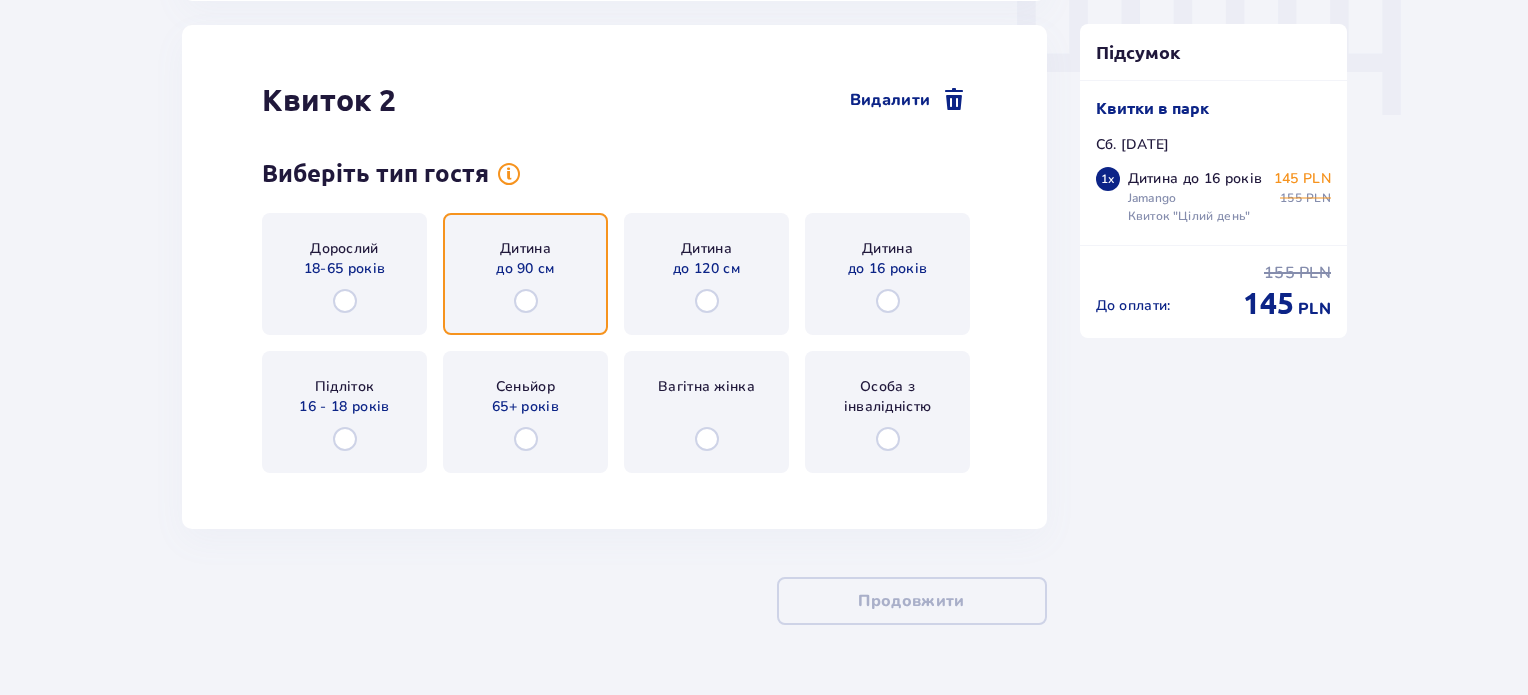 click at bounding box center [526, 301] 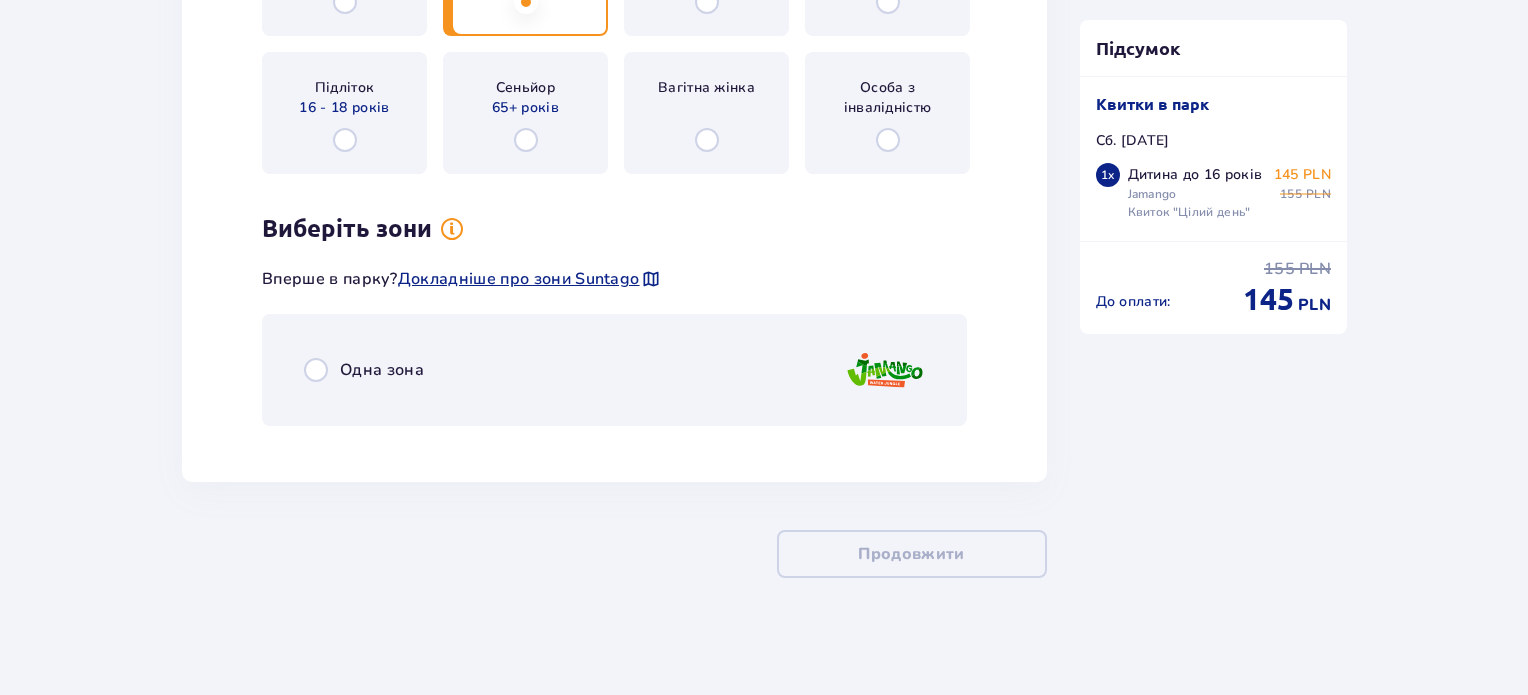 scroll, scrollTop: 2343, scrollLeft: 0, axis: vertical 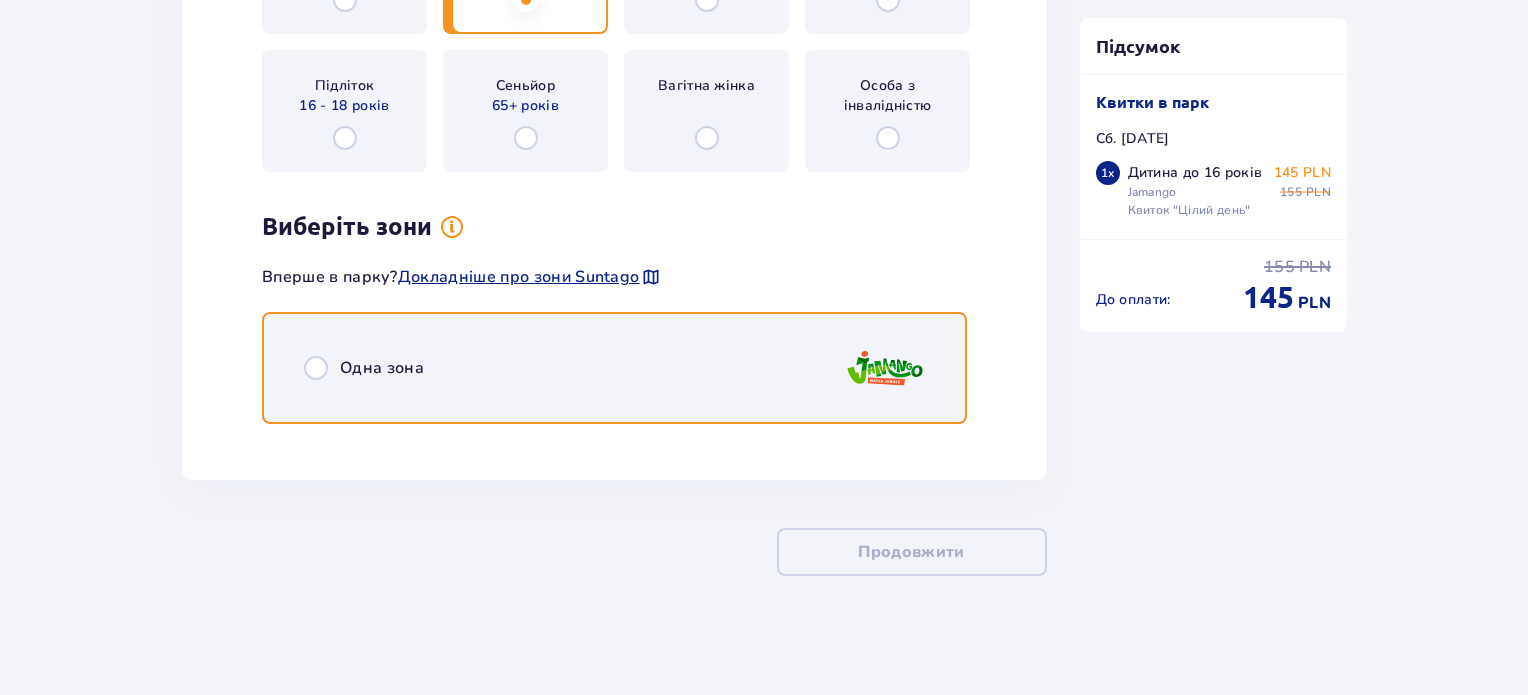 click at bounding box center [316, 368] 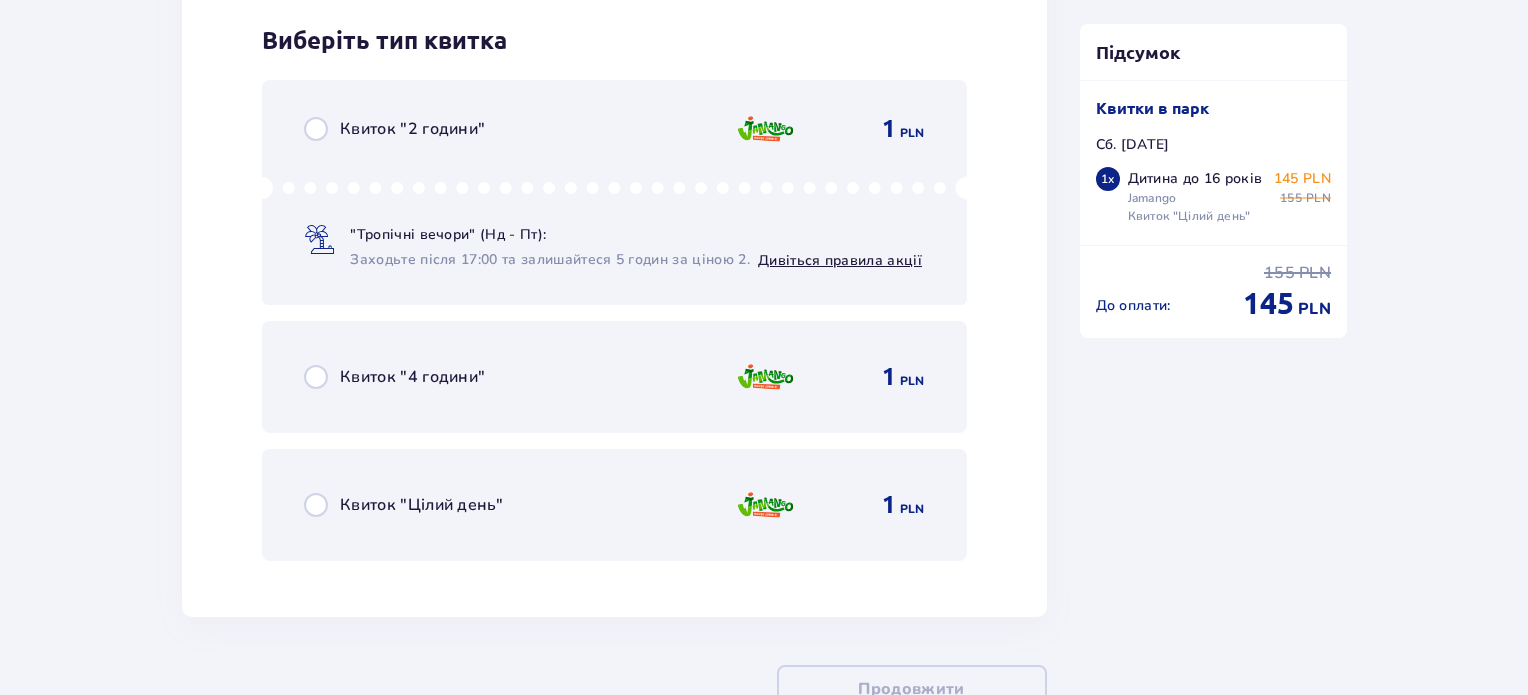 scroll, scrollTop: 2782, scrollLeft: 0, axis: vertical 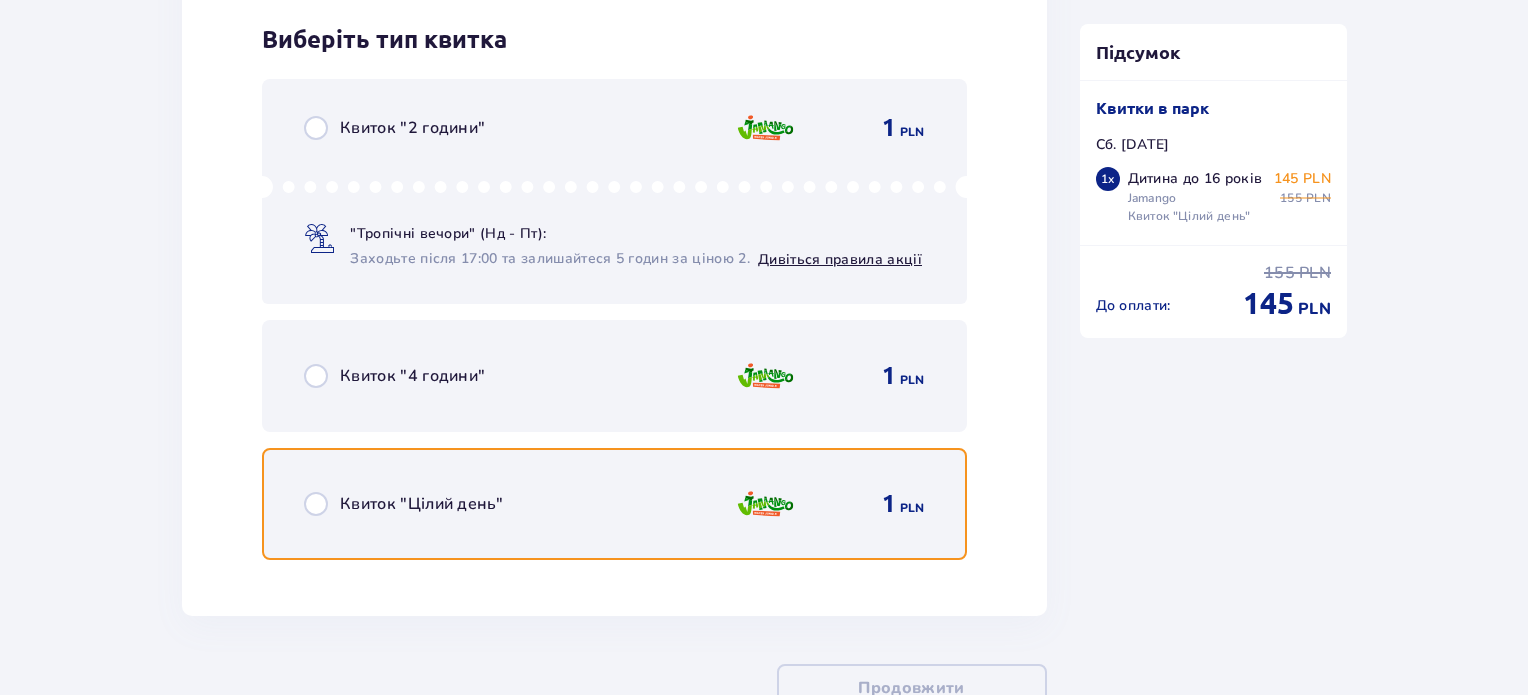 click at bounding box center (316, 504) 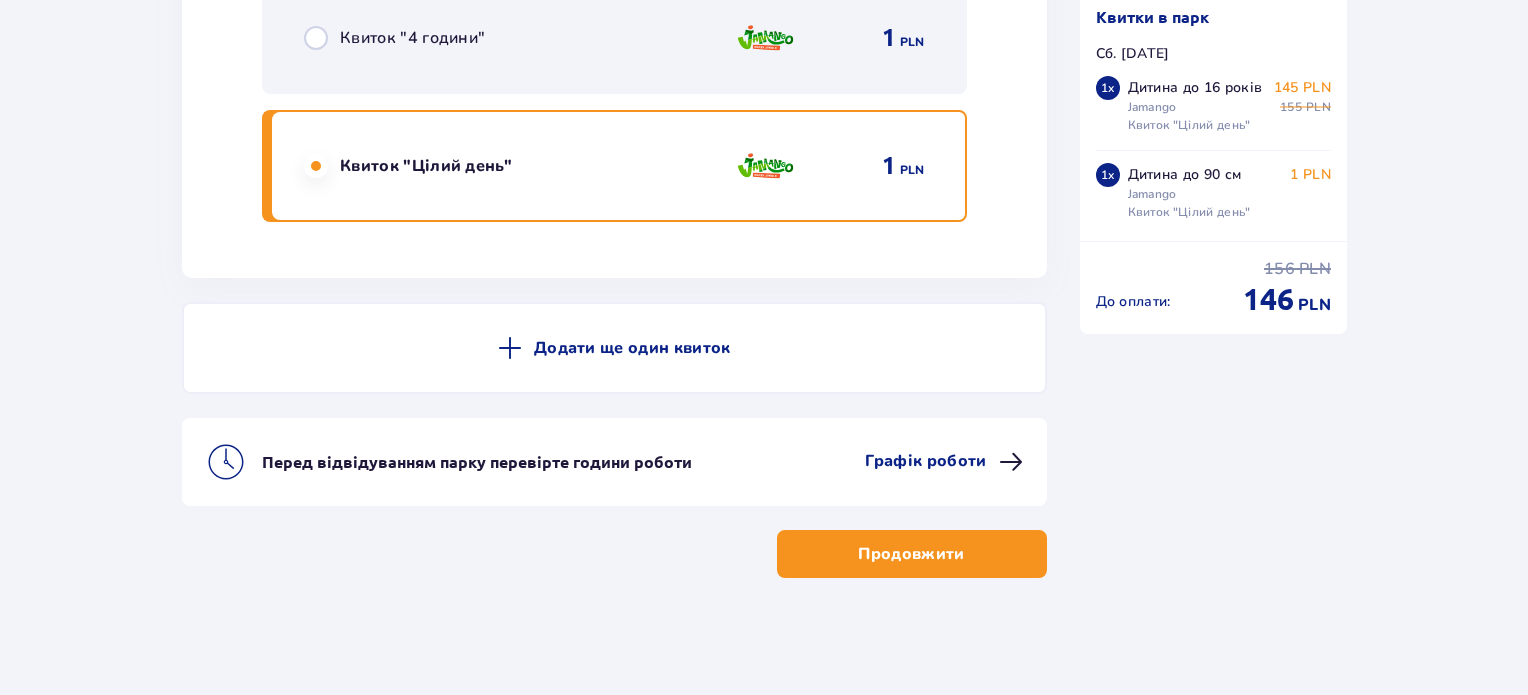 scroll, scrollTop: 3120, scrollLeft: 0, axis: vertical 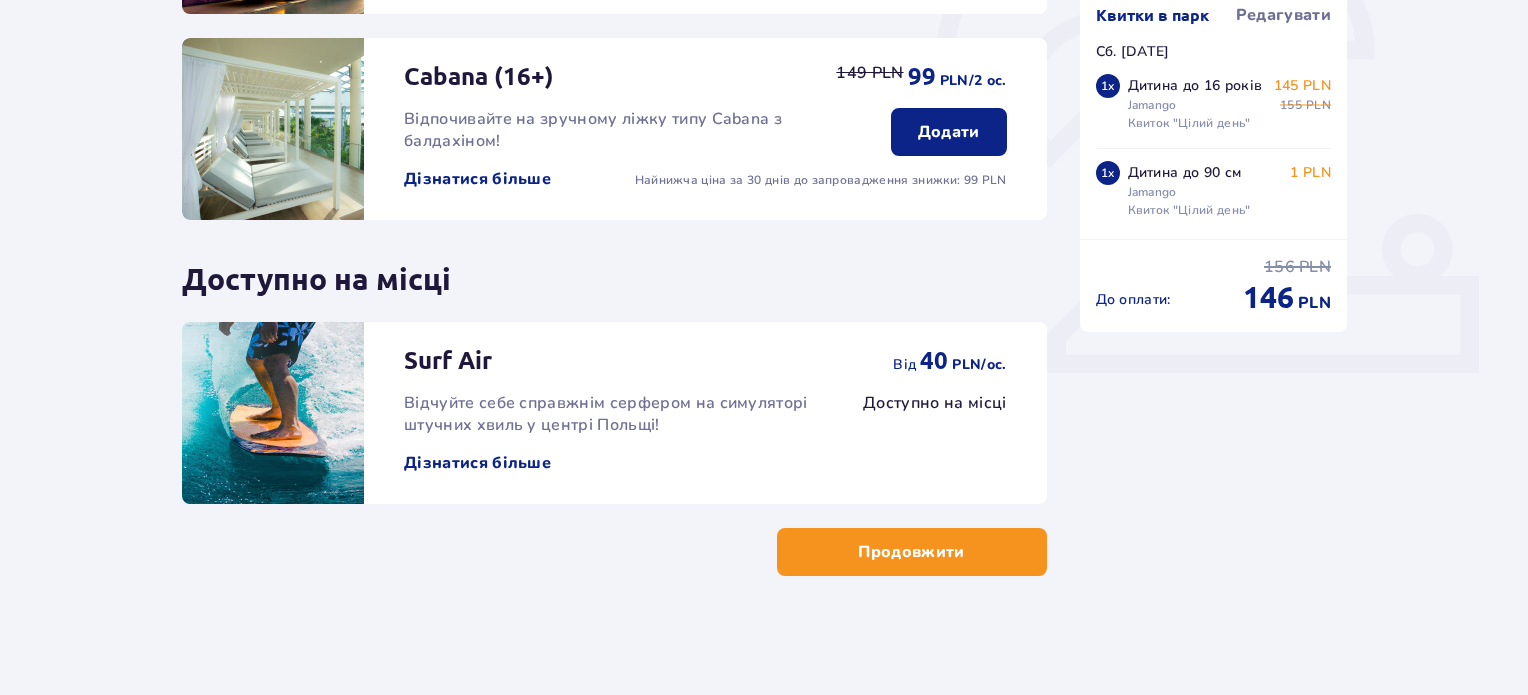 click at bounding box center (969, 552) 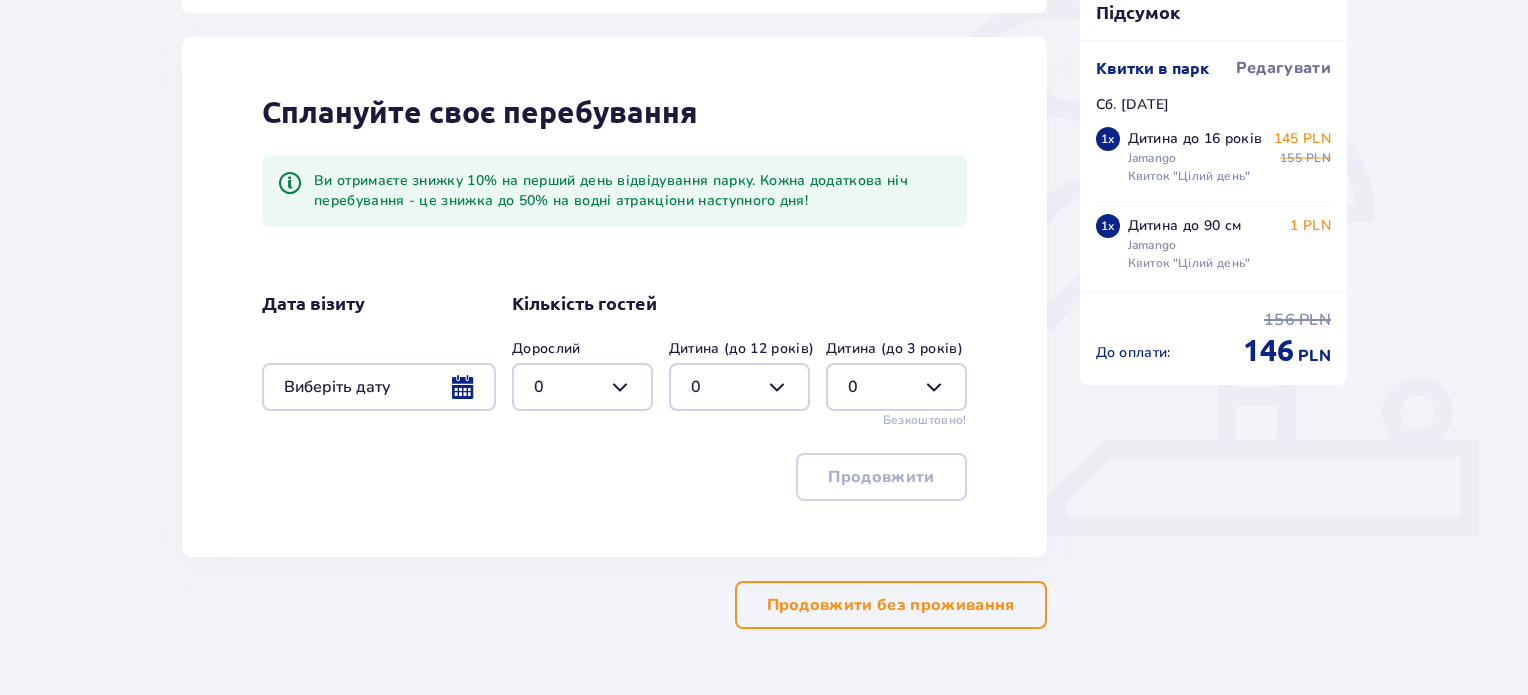 scroll, scrollTop: 500, scrollLeft: 0, axis: vertical 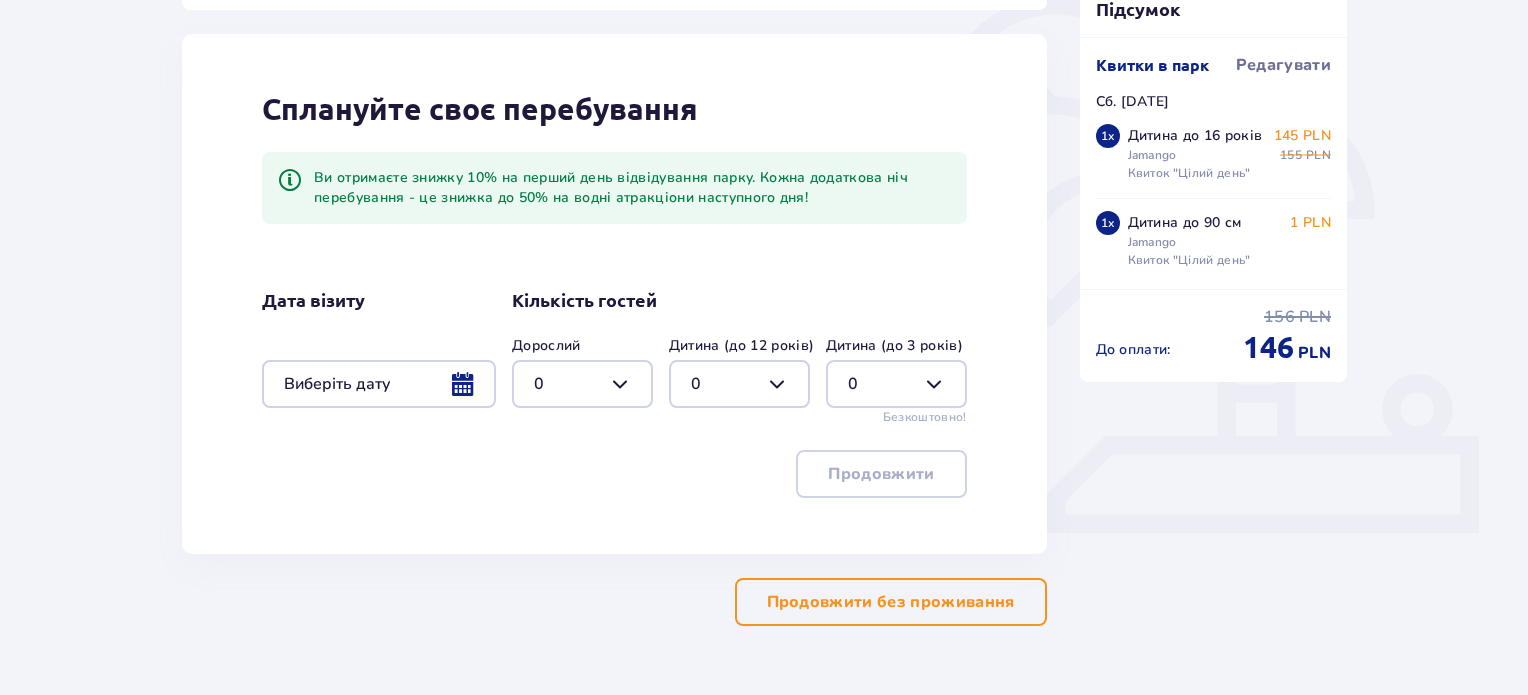 click on "Продовжити без проживання" at bounding box center [891, 602] 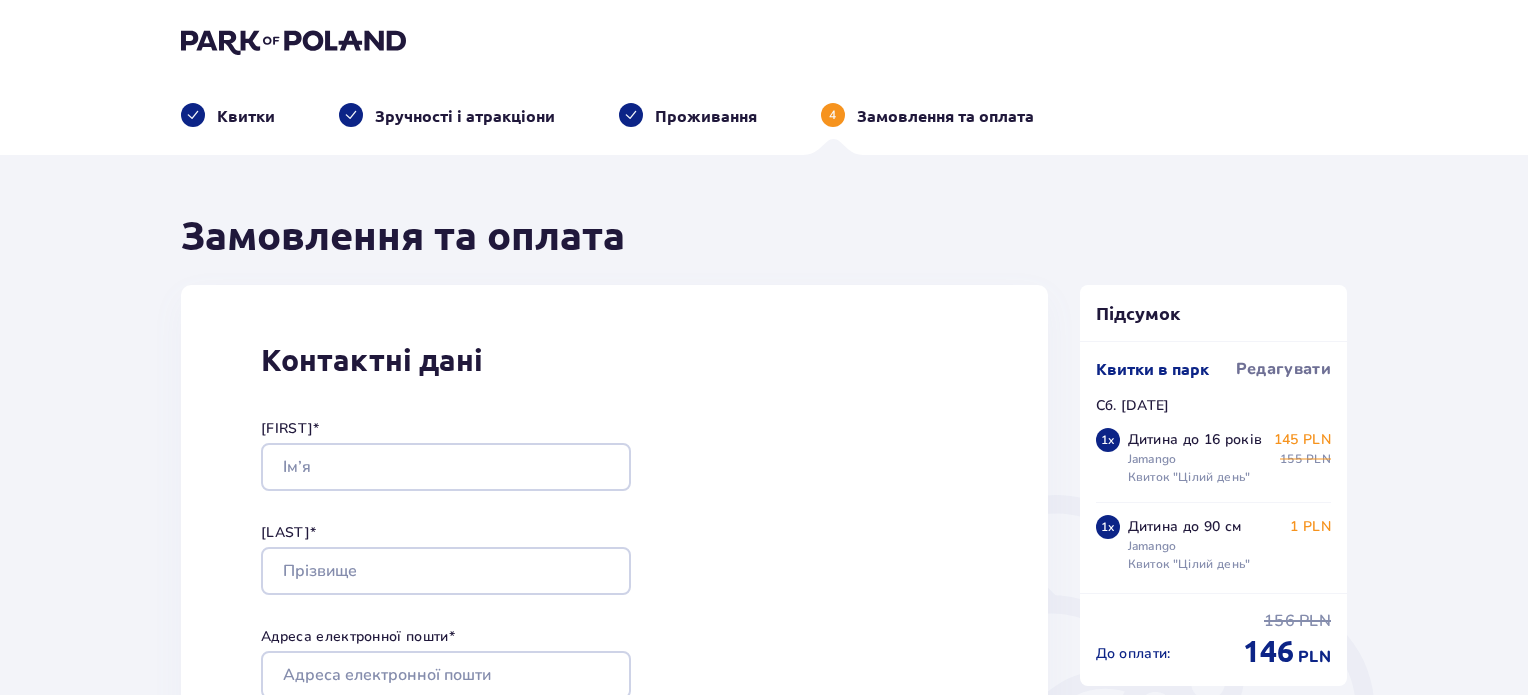 scroll, scrollTop: 0, scrollLeft: 0, axis: both 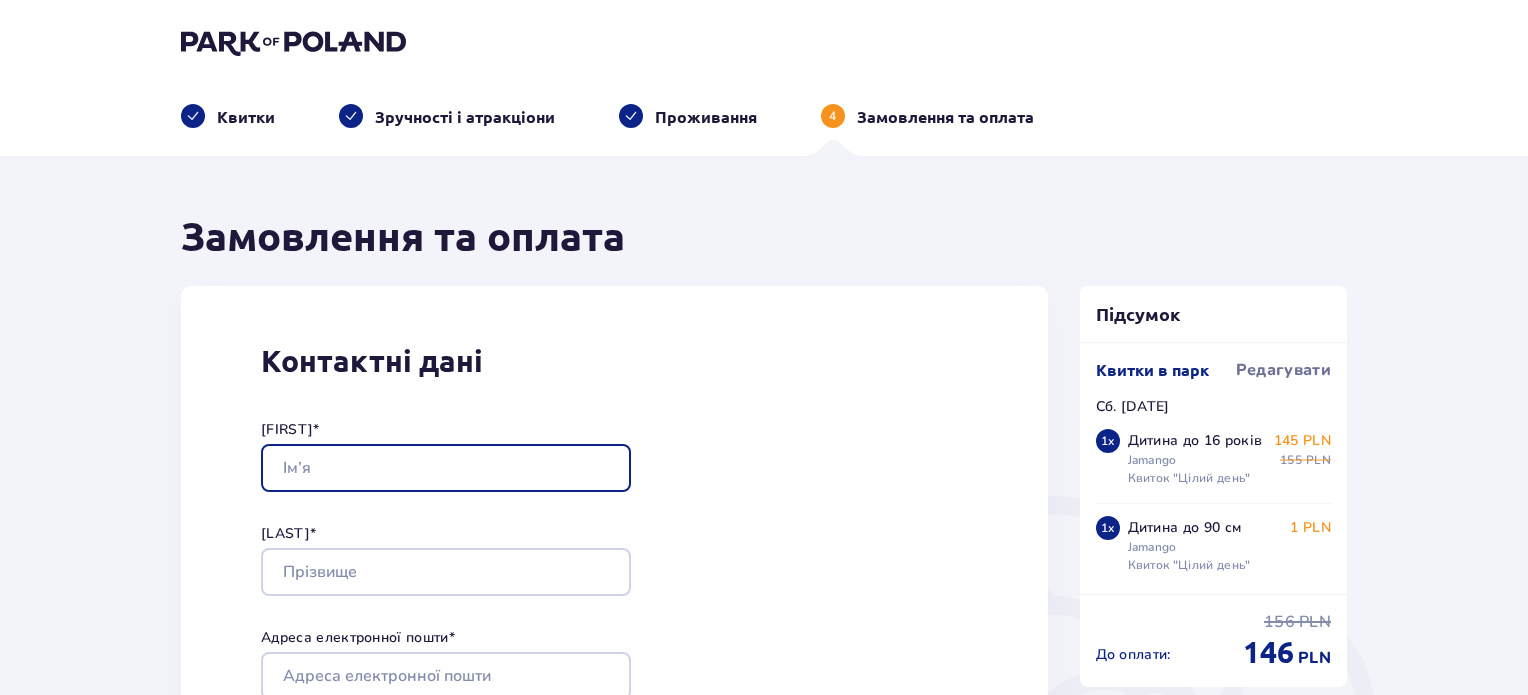 click on "Ім’я *" at bounding box center [446, 468] 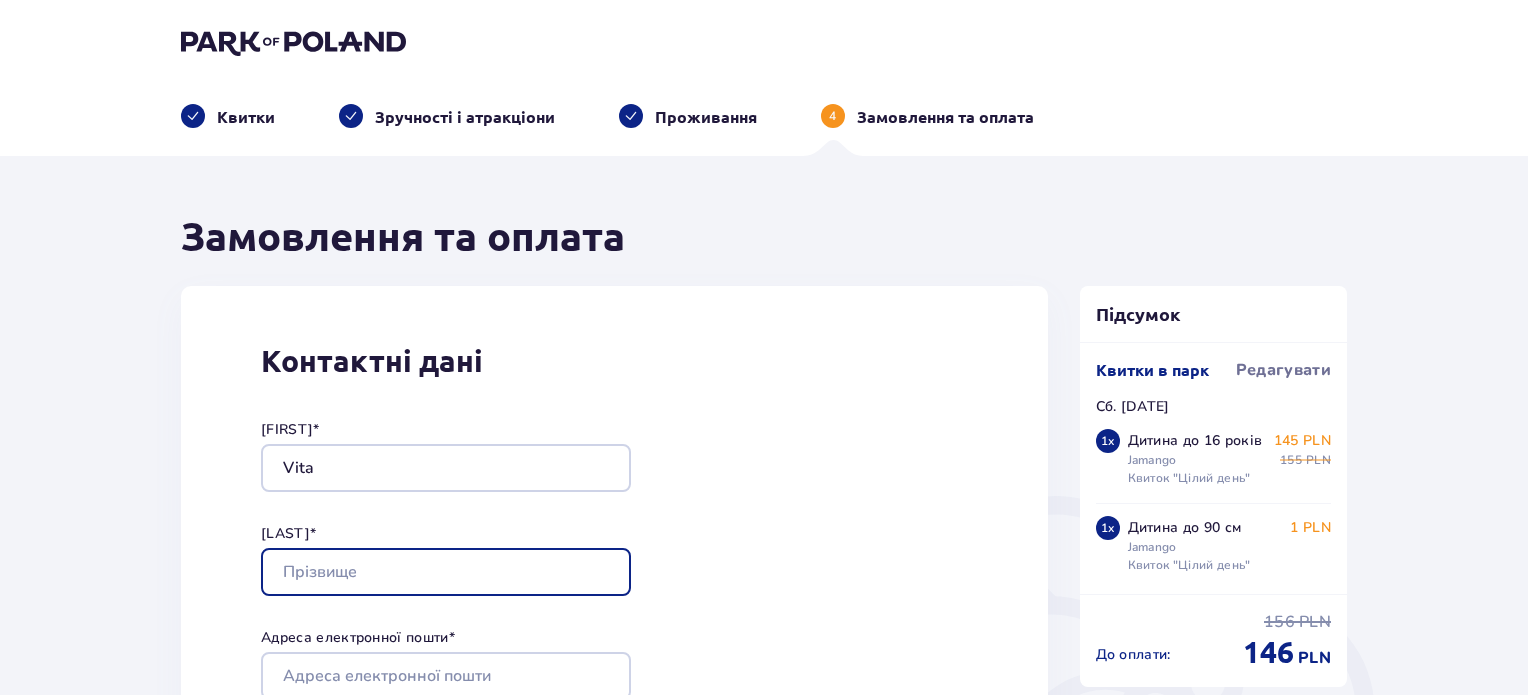 type on "Myshchyshyn" 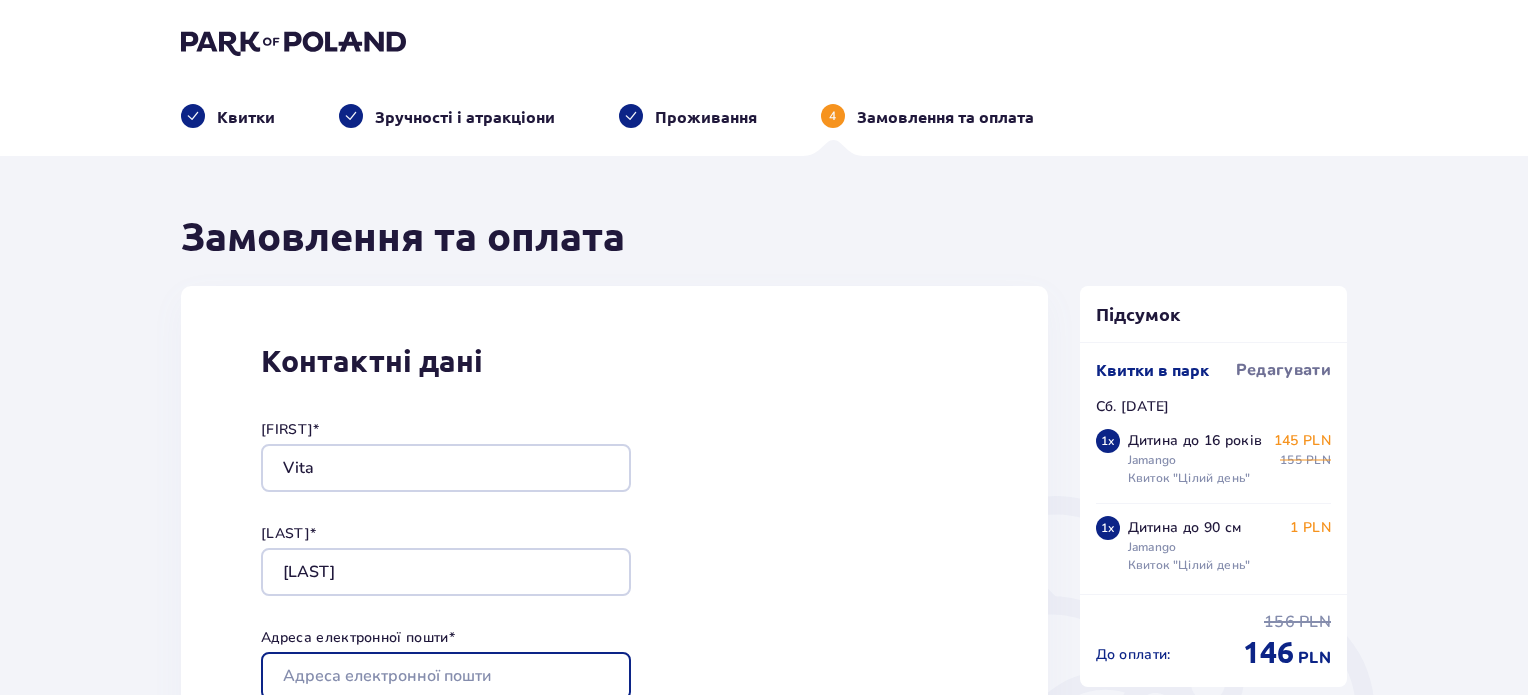 type on "VITAPUNDOR@GMAIL.COM" 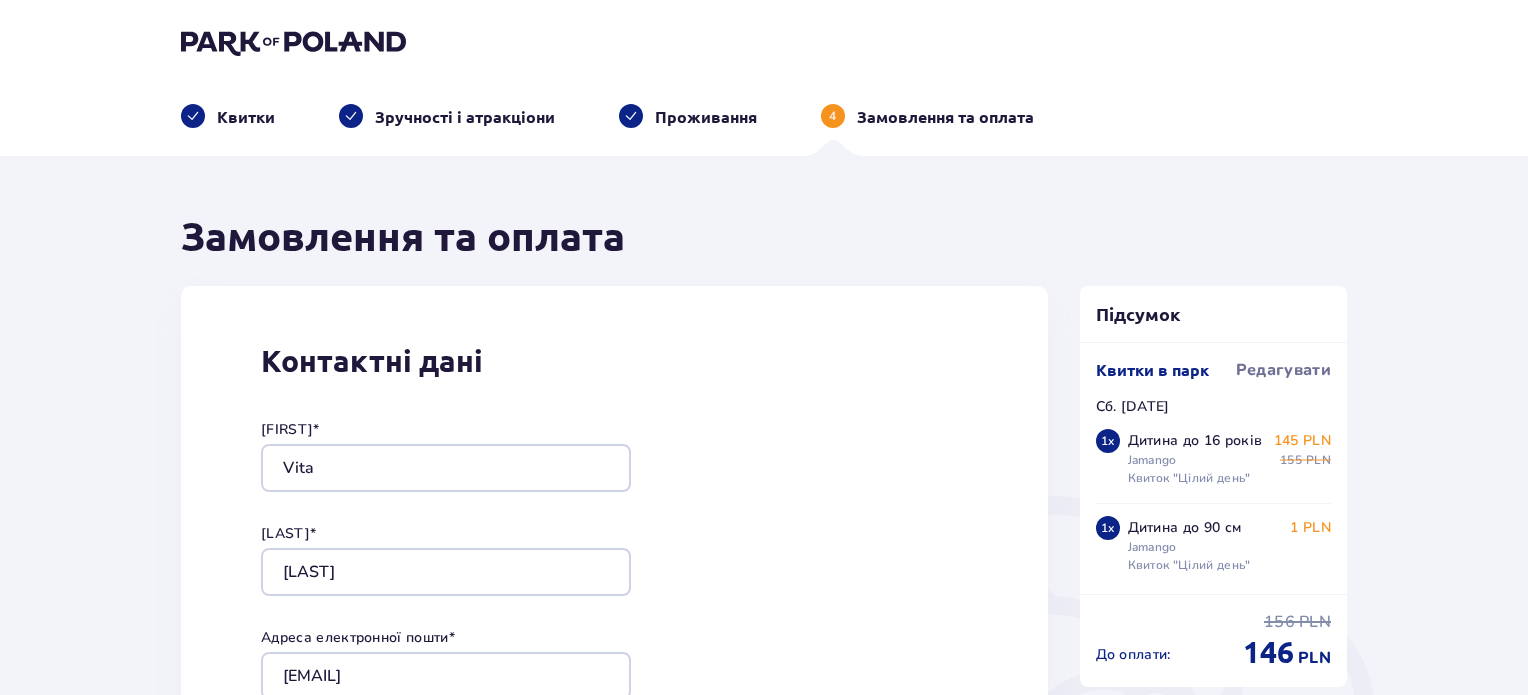 type on "VITAPUNDOR@GMAIL.COM" 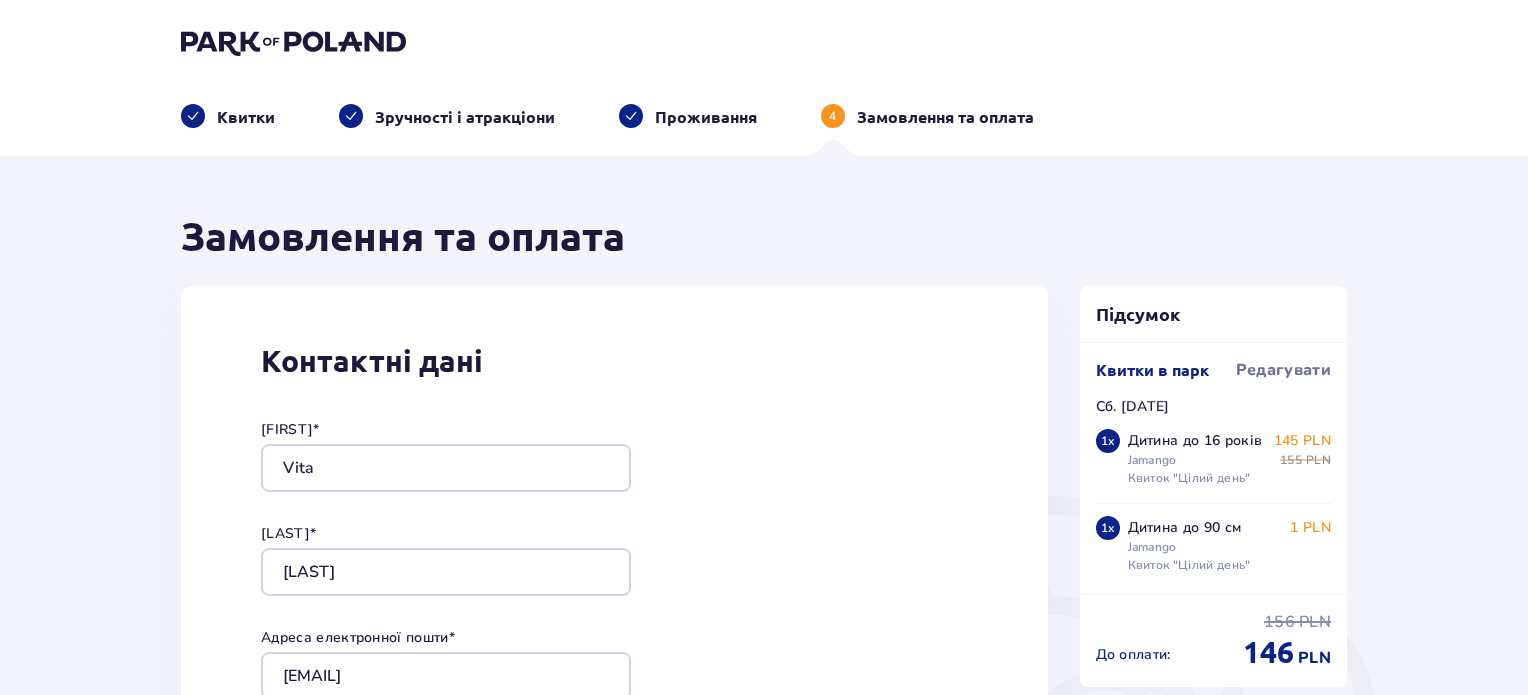 type on "886112449" 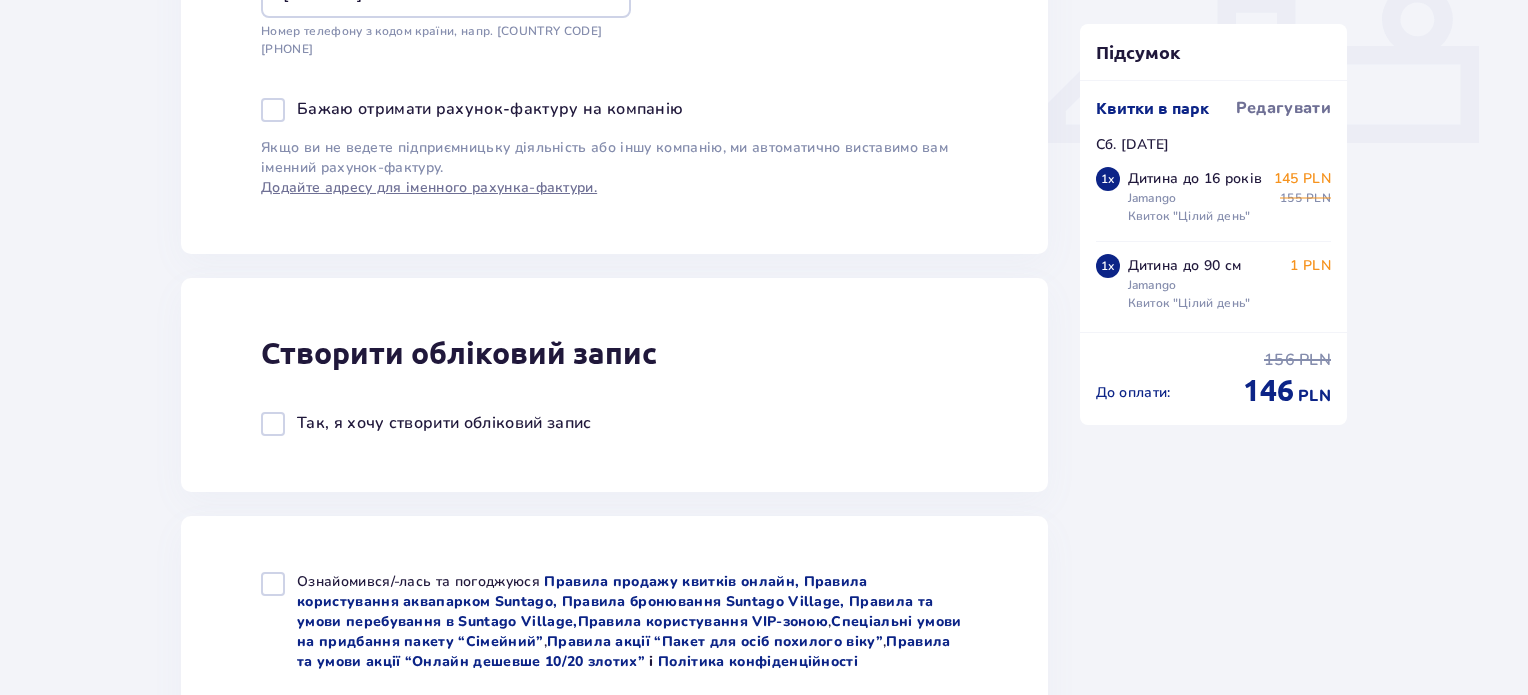 scroll, scrollTop: 900, scrollLeft: 0, axis: vertical 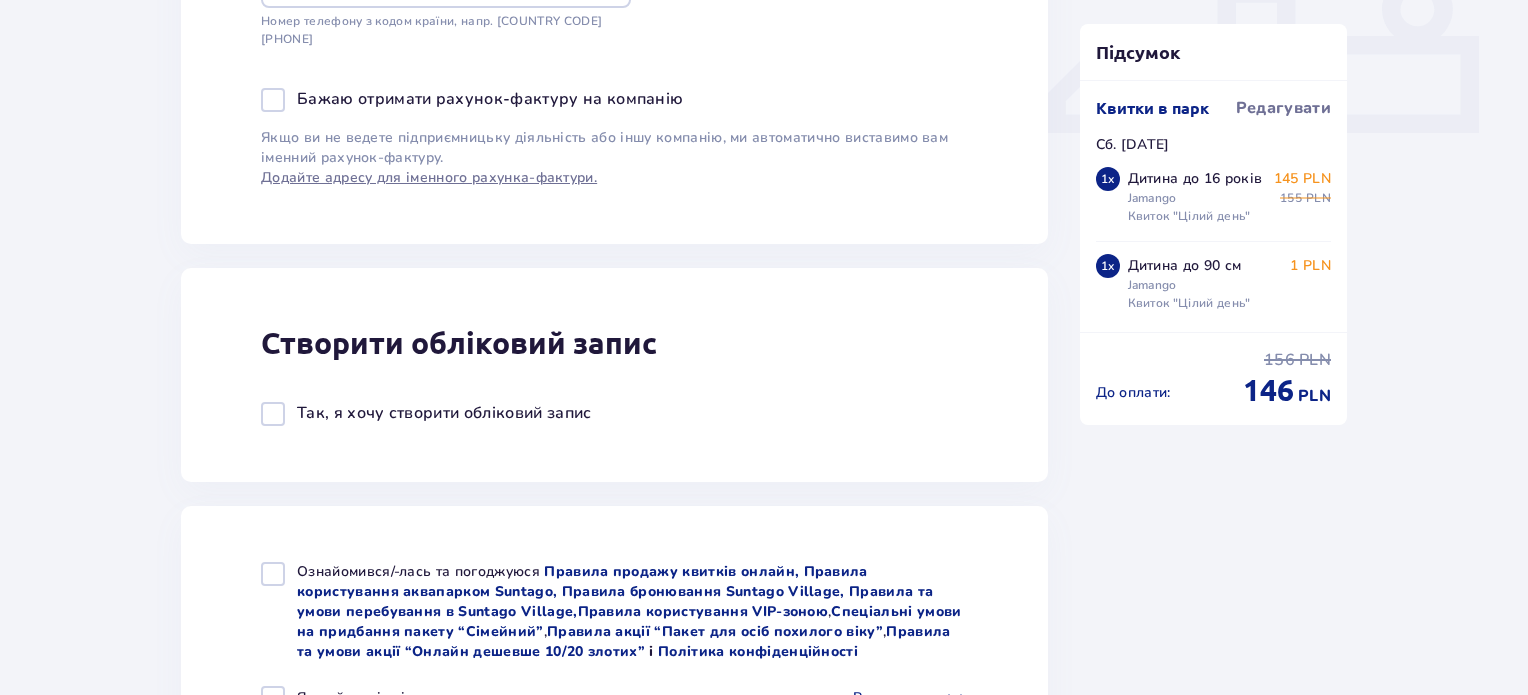 click at bounding box center (273, 414) 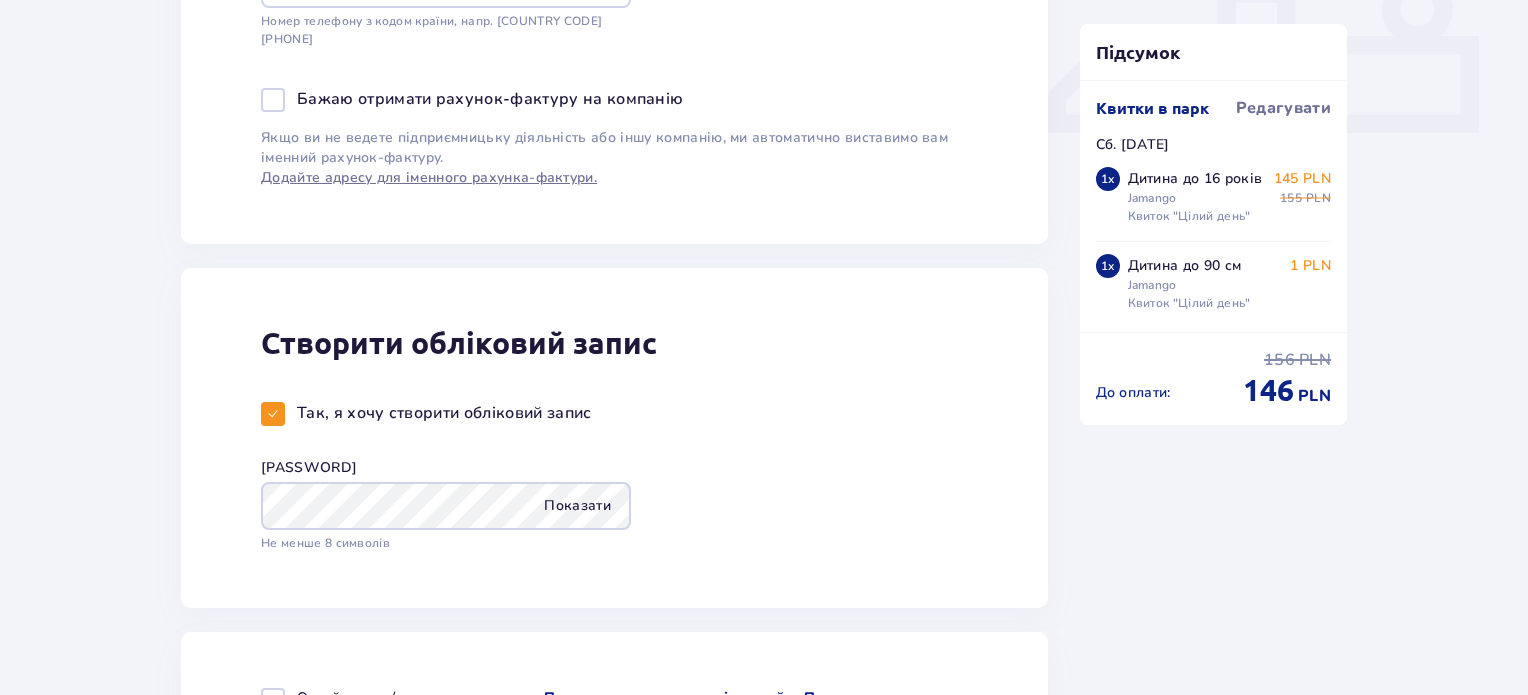 click on "Показати" at bounding box center [577, 506] 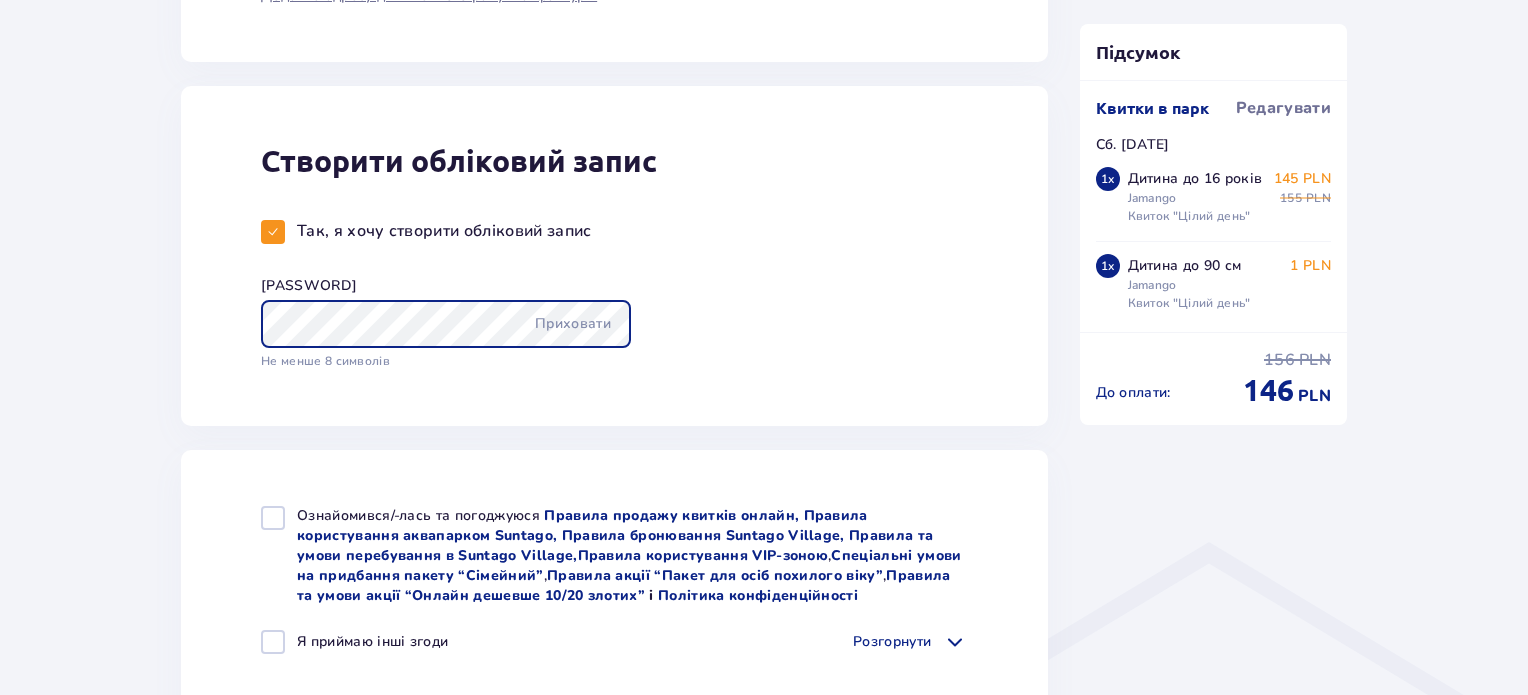 scroll, scrollTop: 1200, scrollLeft: 0, axis: vertical 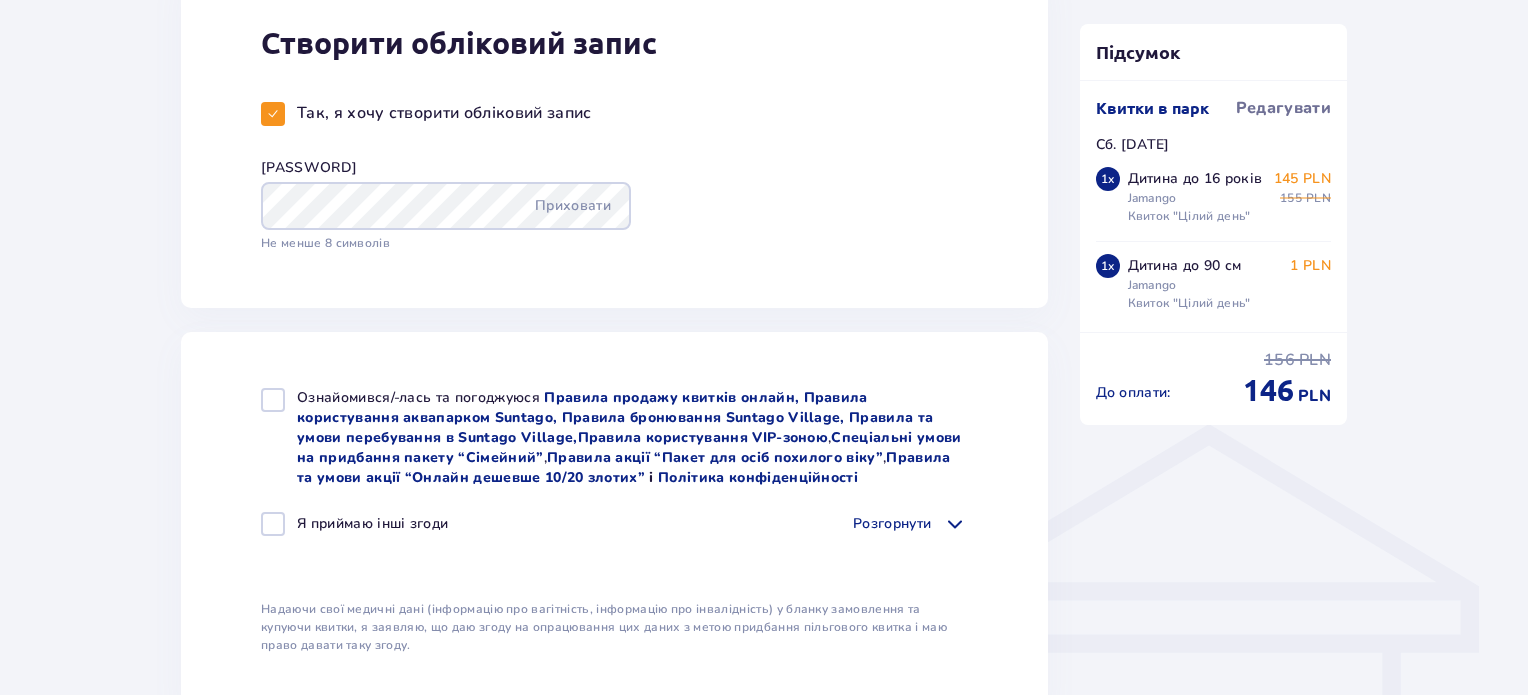 click at bounding box center (273, 400) 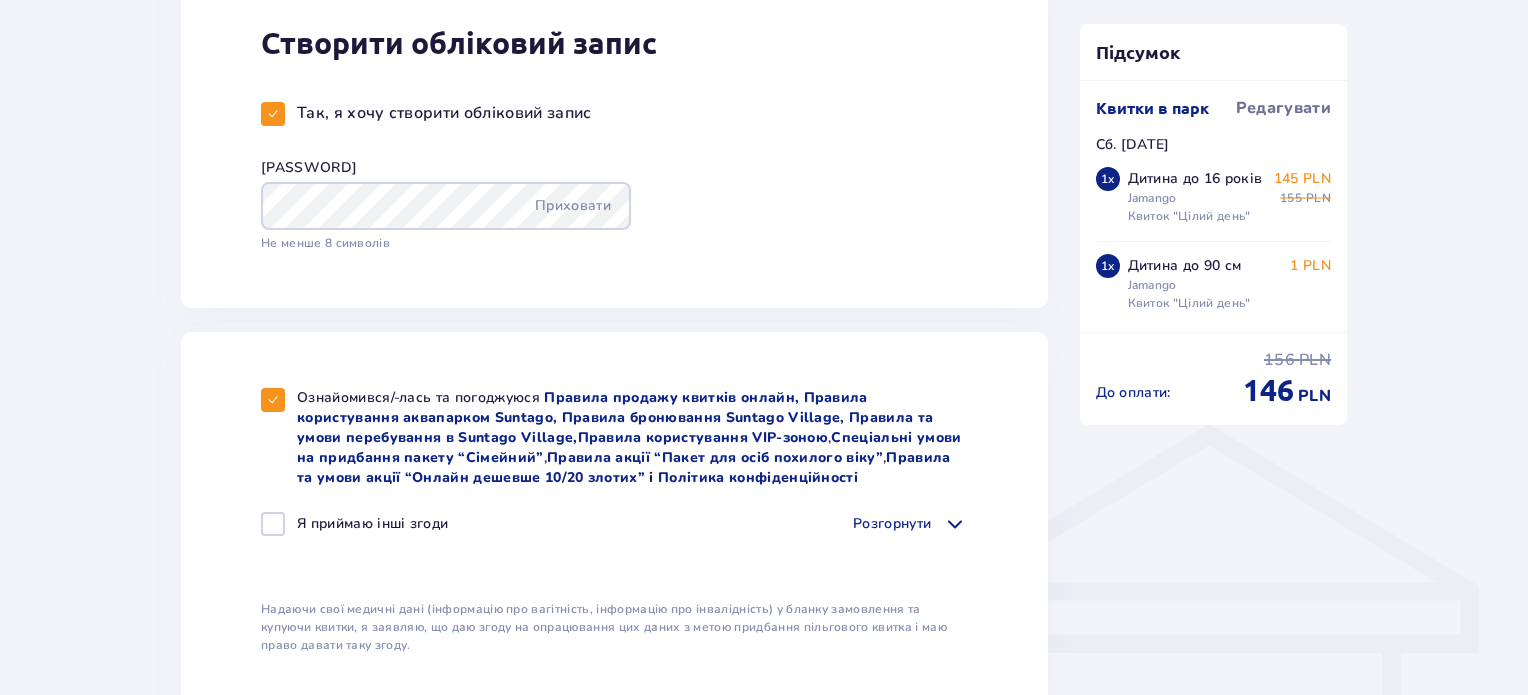 click at bounding box center (273, 524) 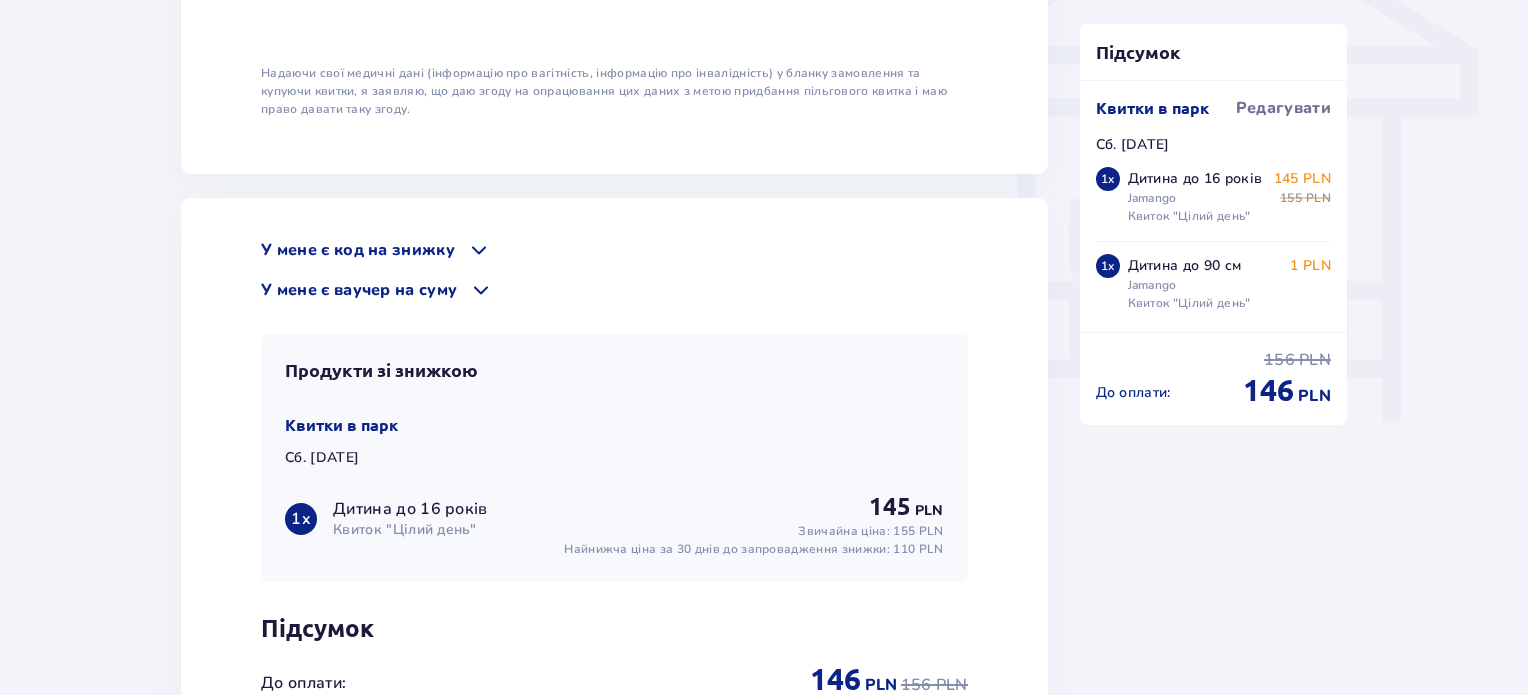 scroll, scrollTop: 2079, scrollLeft: 0, axis: vertical 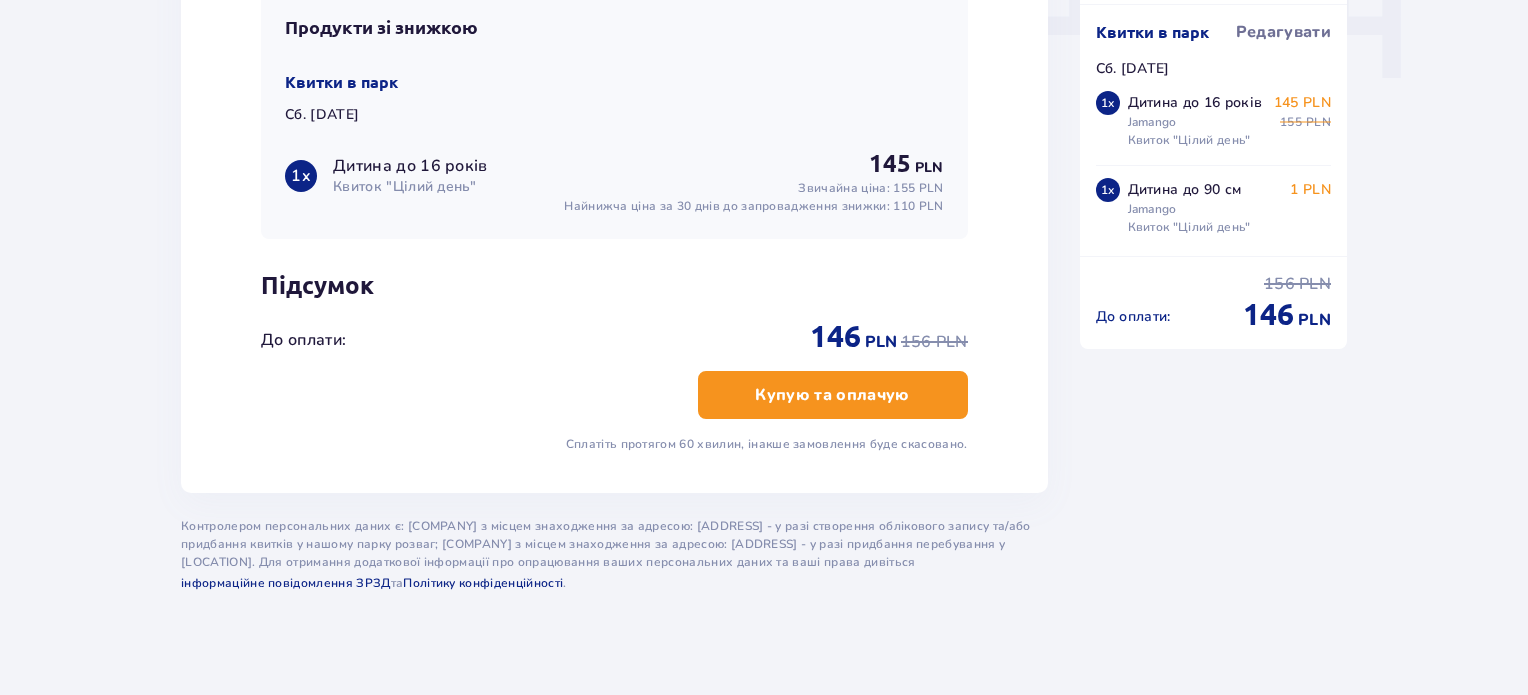 click on "Купую та оплачую" at bounding box center [832, 395] 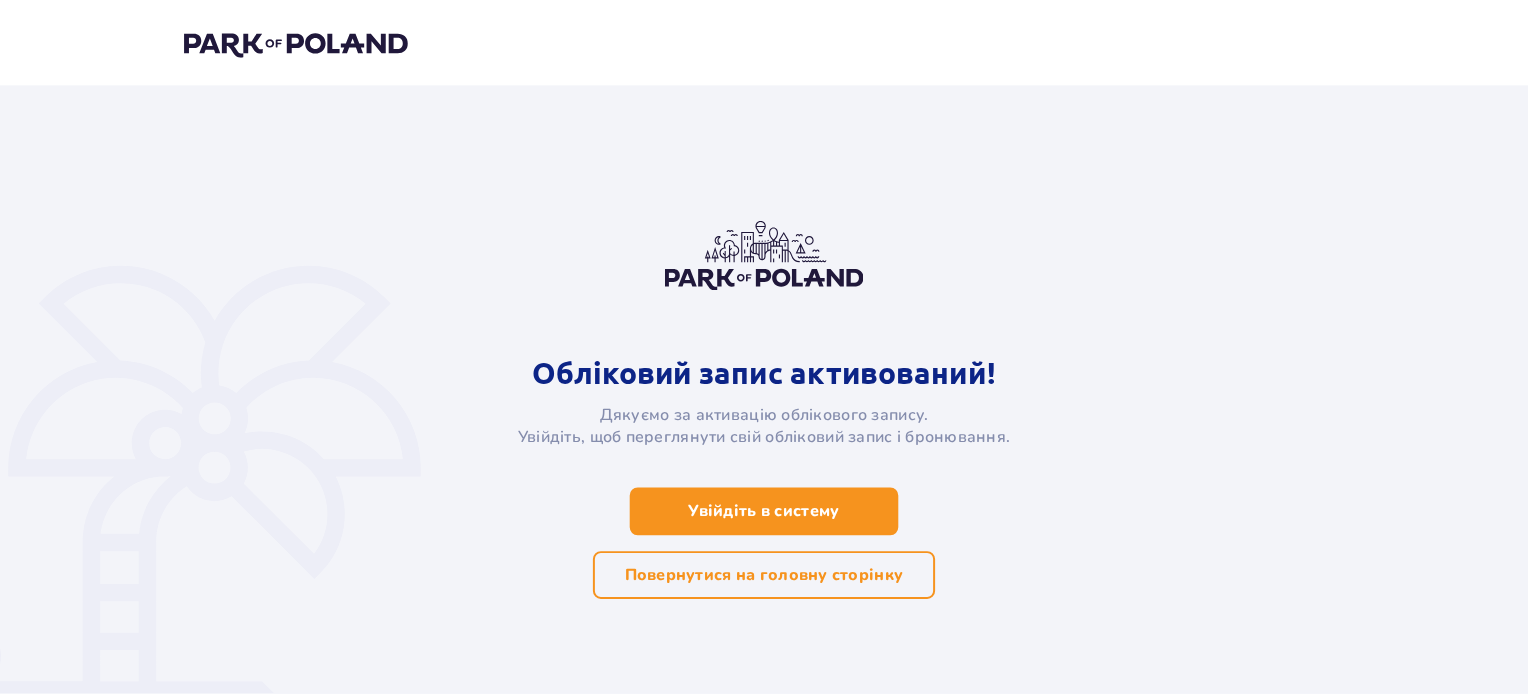 scroll, scrollTop: 0, scrollLeft: 0, axis: both 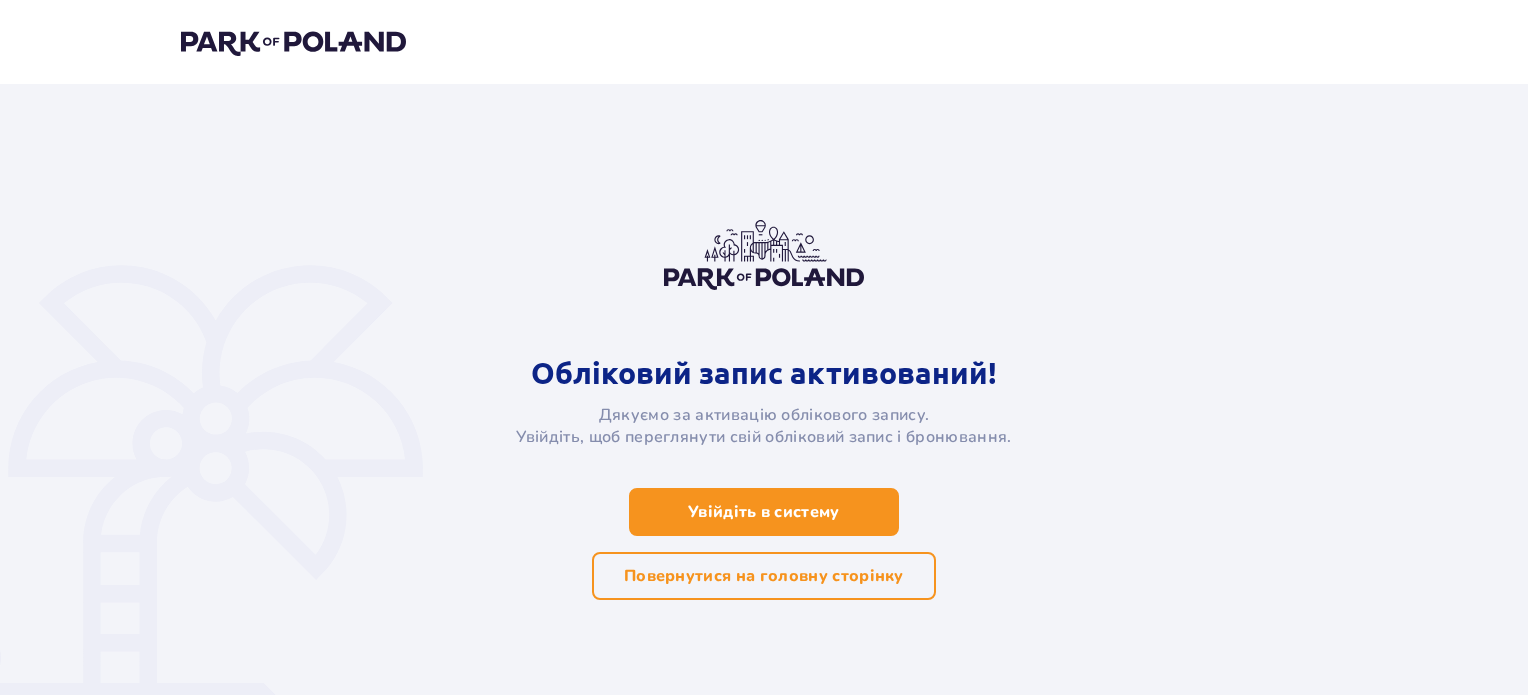 click on "Увійдіть в систему" at bounding box center [764, 512] 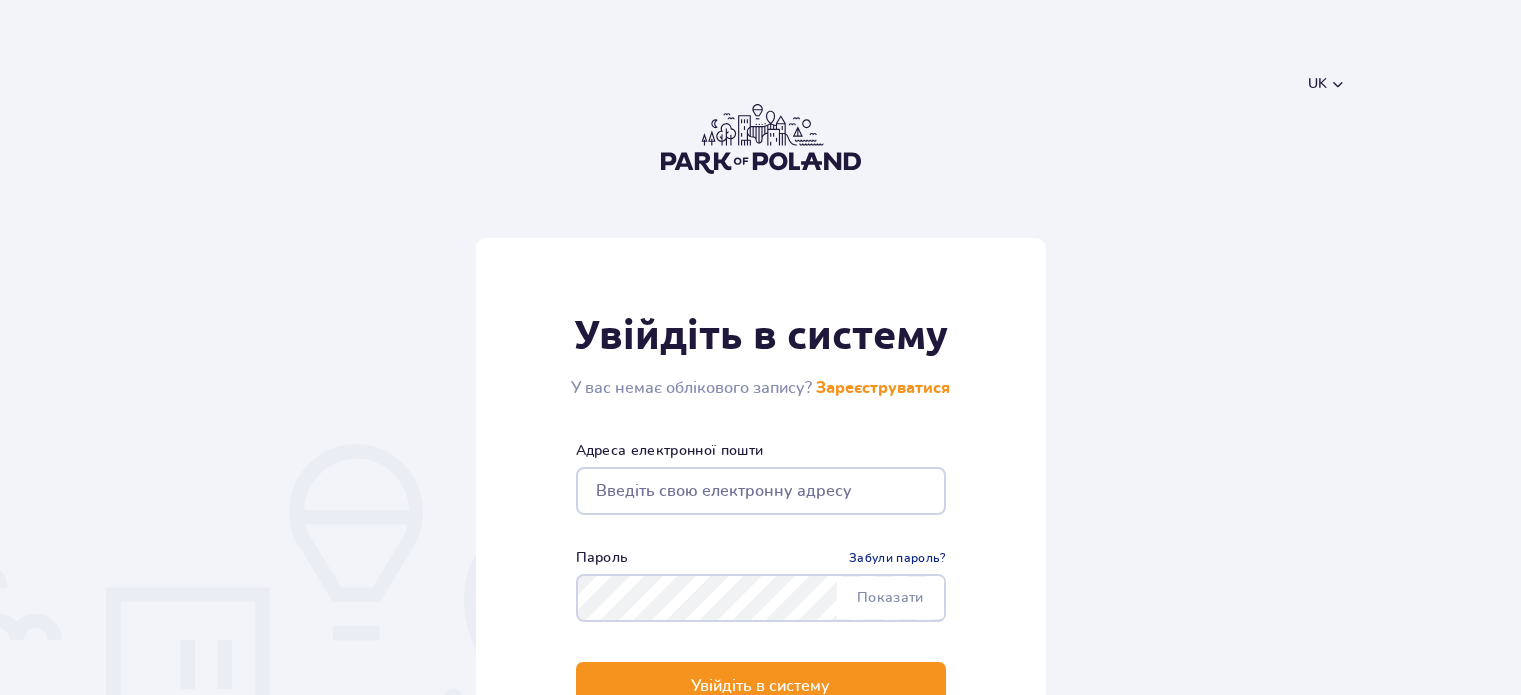 scroll, scrollTop: 0, scrollLeft: 0, axis: both 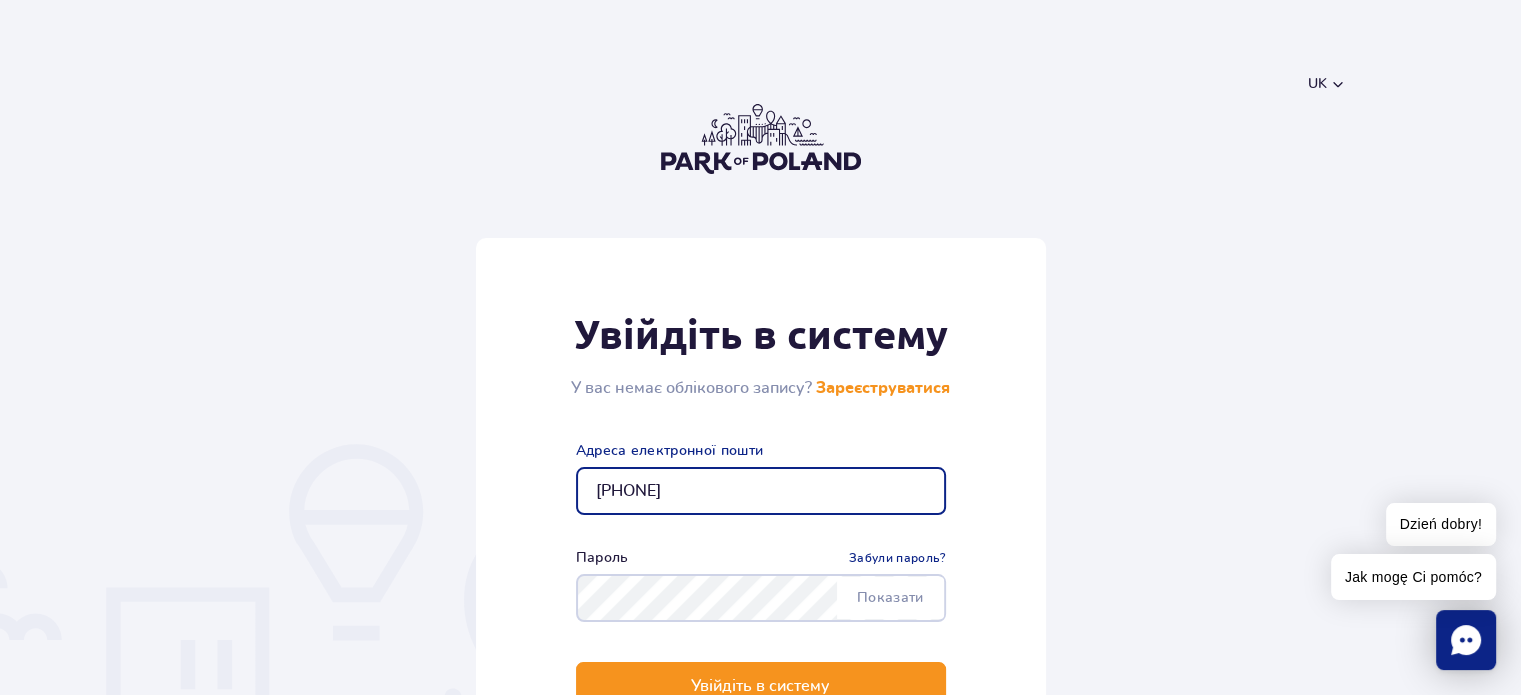 click on "886112449" at bounding box center (761, 491) 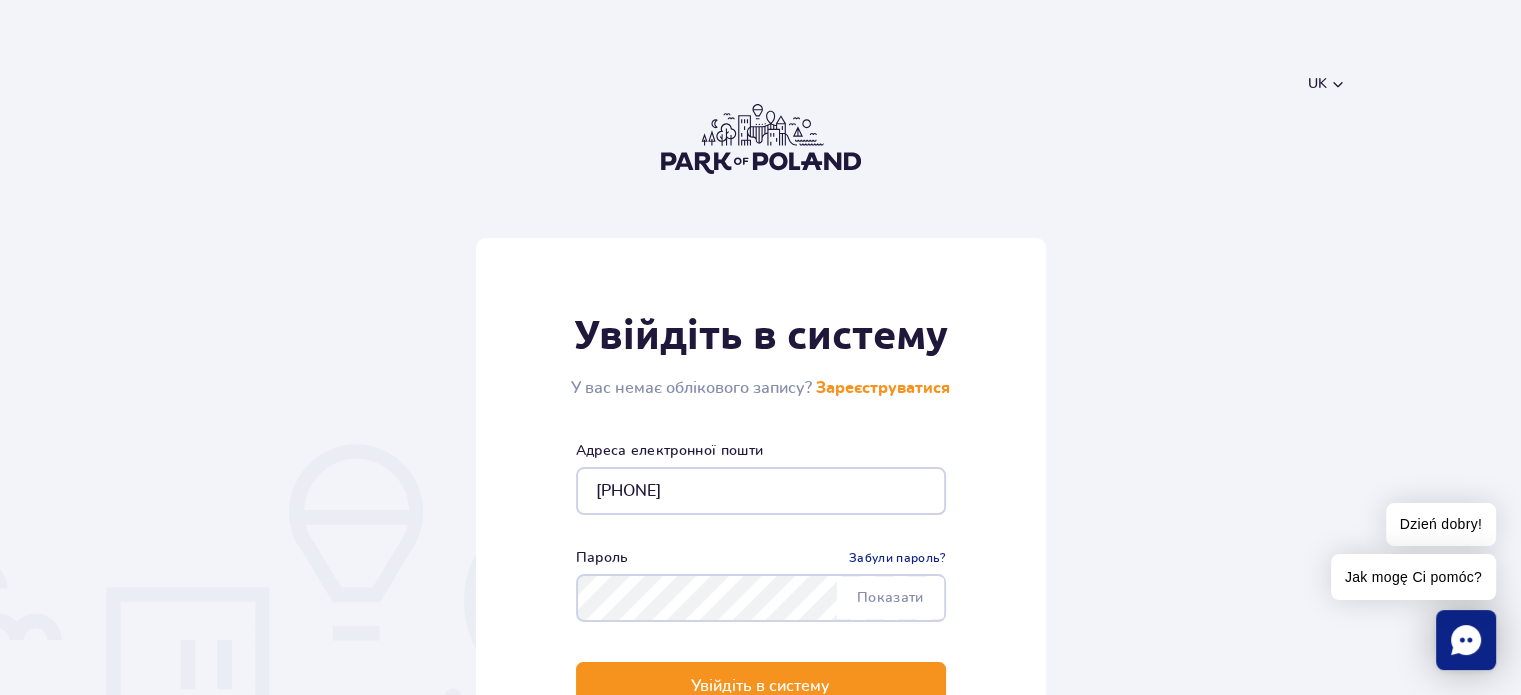 click on "Увійдіть в систему
У вас немає облікового запису?
Зареєструватися
886112449
Адреса електронної пошти
Показати
Пароль
Забули пароль?
Увійдіть в систему" at bounding box center (760, 526) 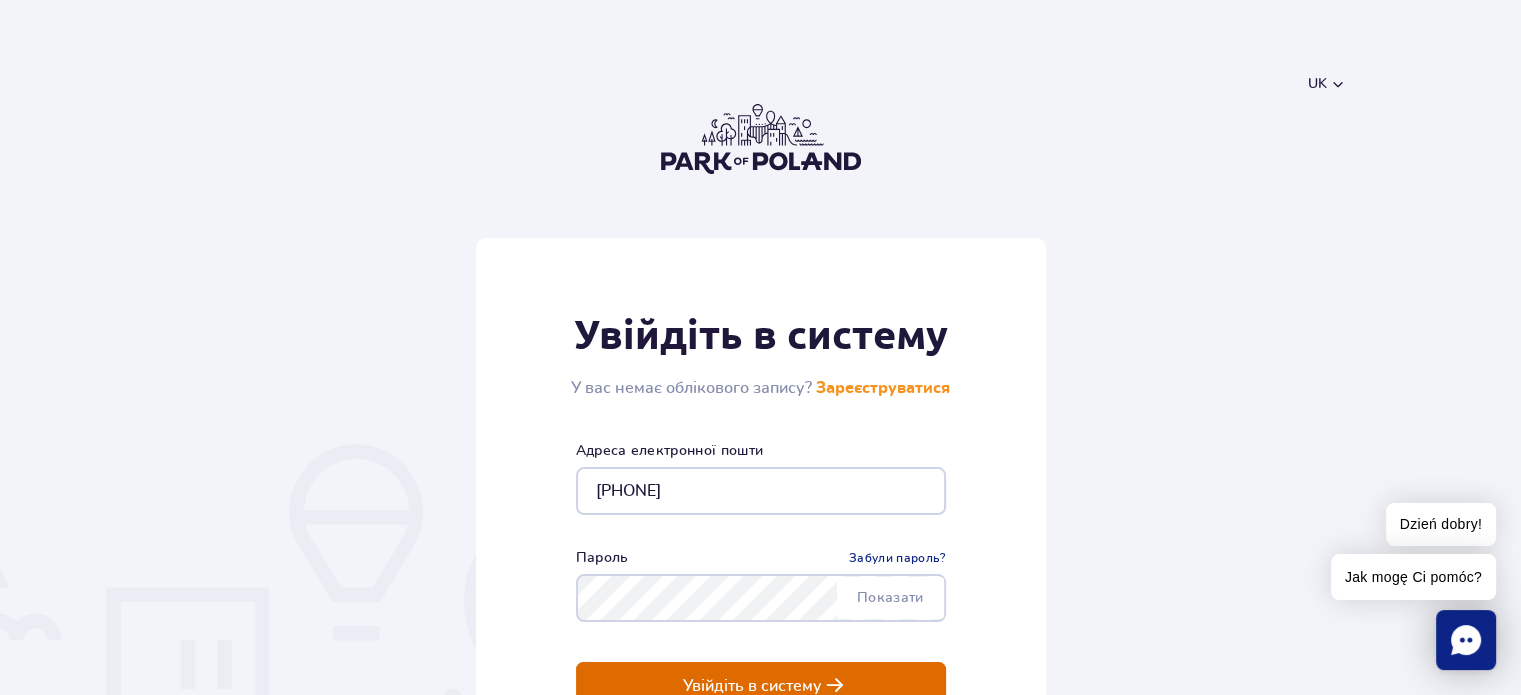click on "Увійдіть в систему" at bounding box center [761, 686] 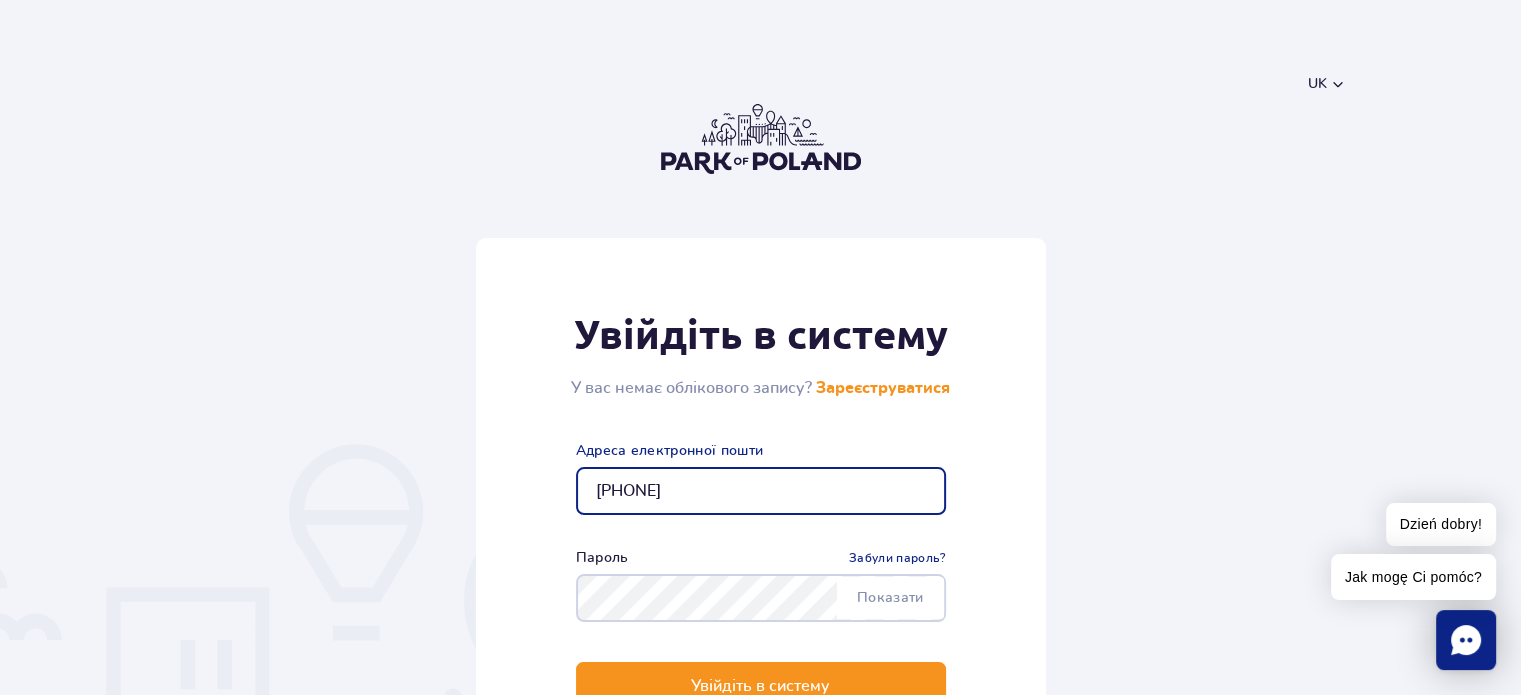 click on "886112449" at bounding box center [761, 491] 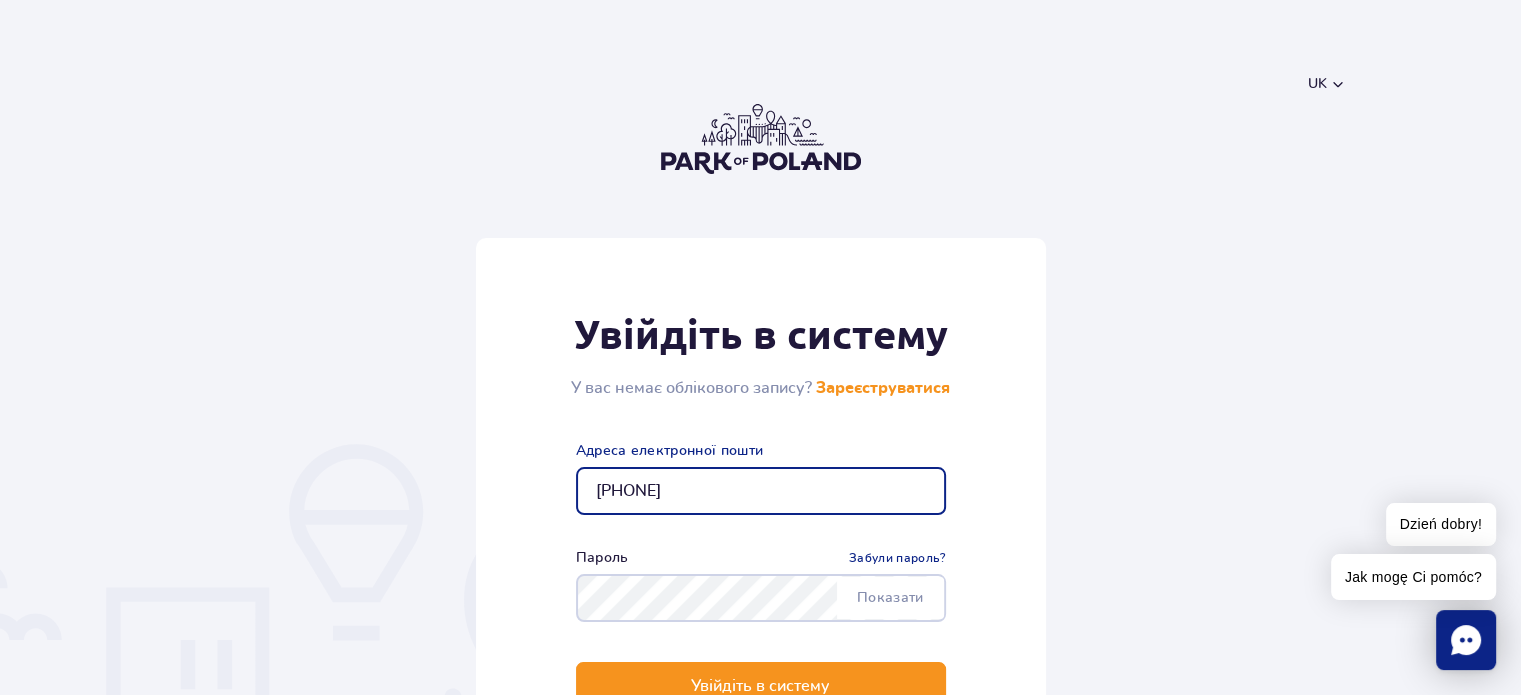 drag, startPoint x: 718, startPoint y: 484, endPoint x: 456, endPoint y: 487, distance: 262.01718 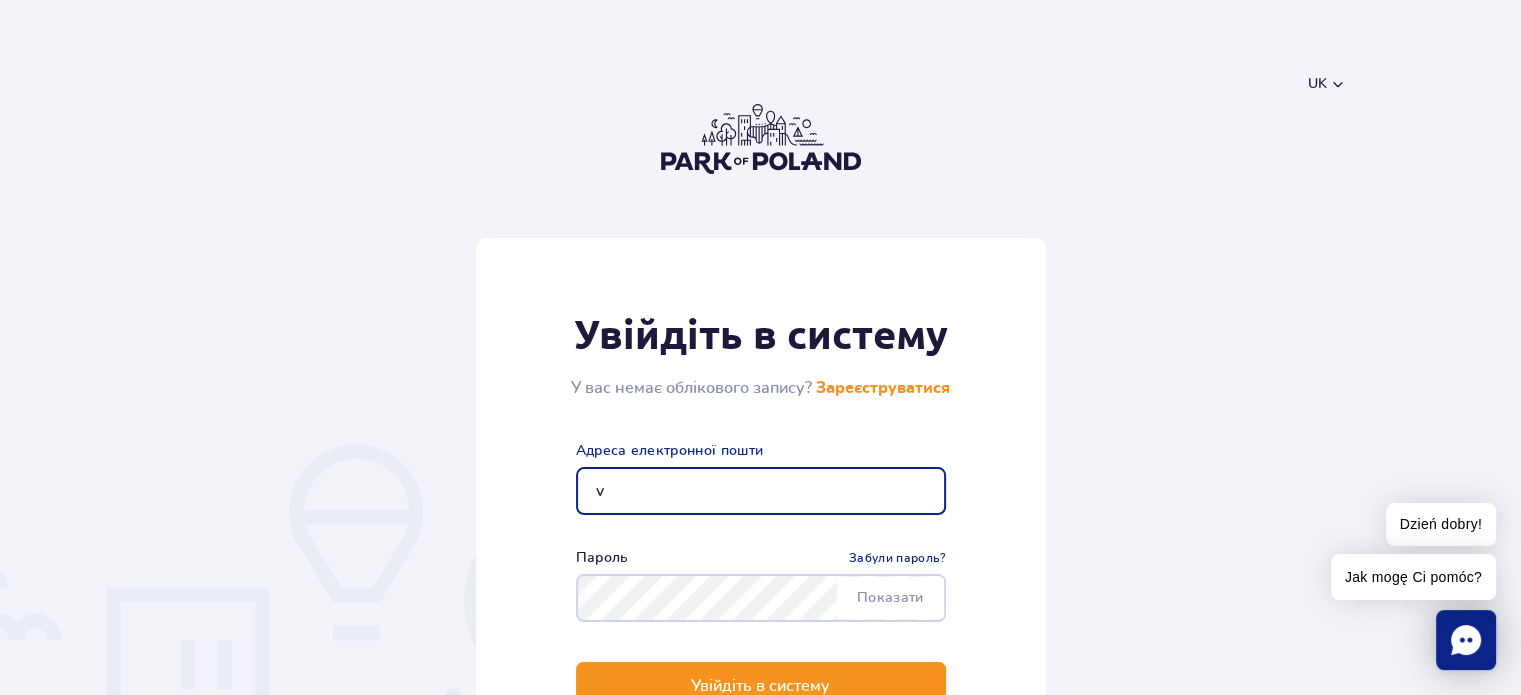 type on "VITAPUNDOR@GMAIL.COM" 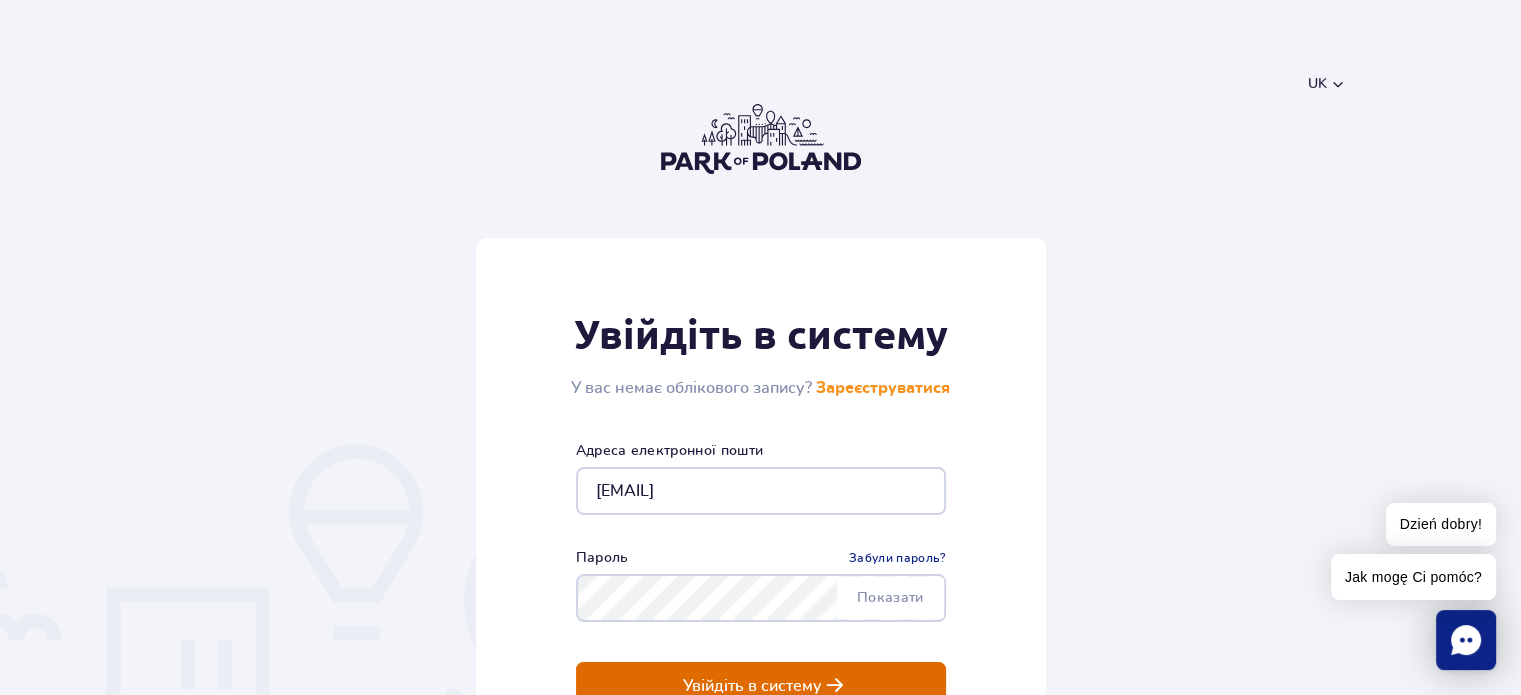 click on "Увійдіть в систему" at bounding box center (752, 686) 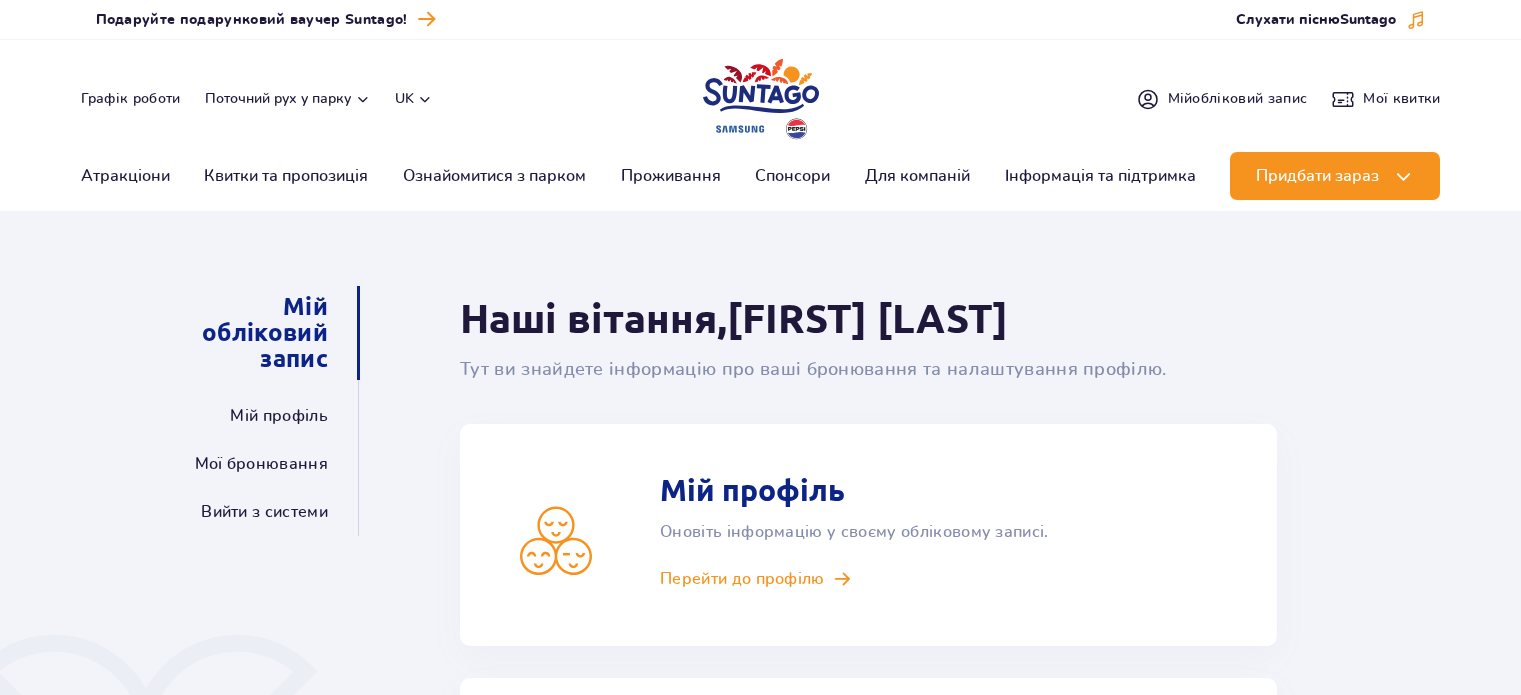 scroll, scrollTop: 0, scrollLeft: 0, axis: both 